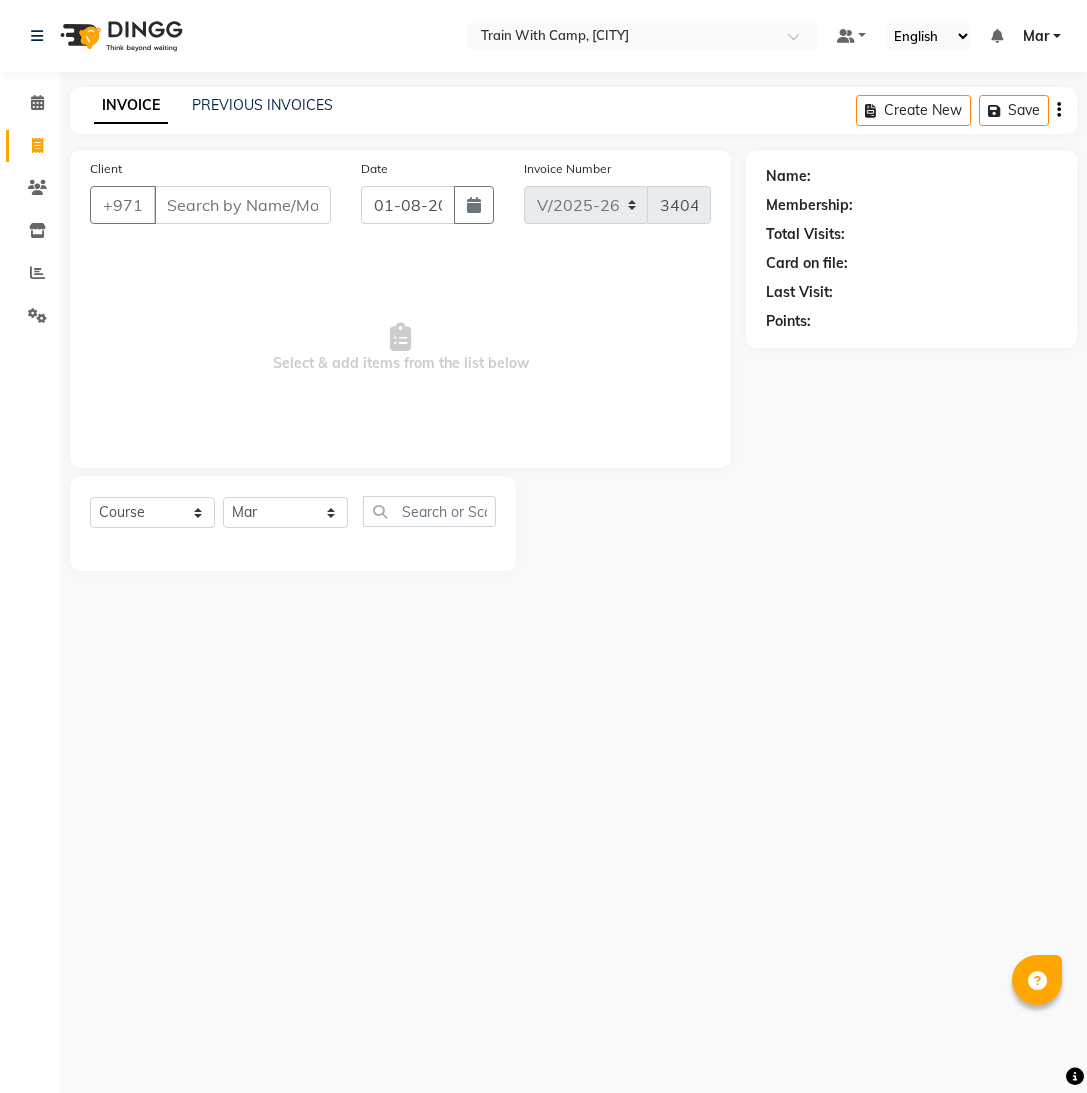 select on "910" 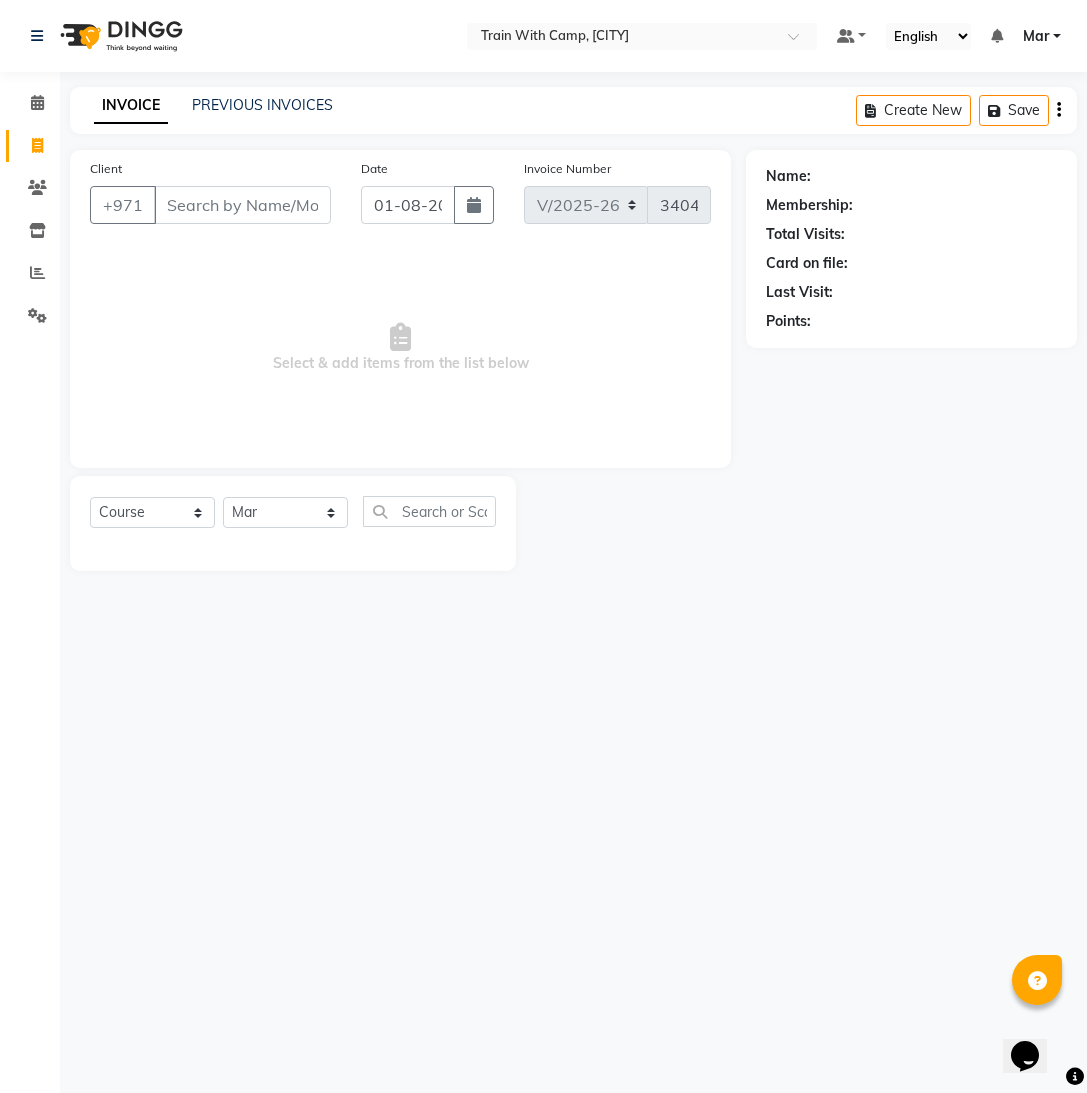 scroll, scrollTop: 0, scrollLeft: 0, axis: both 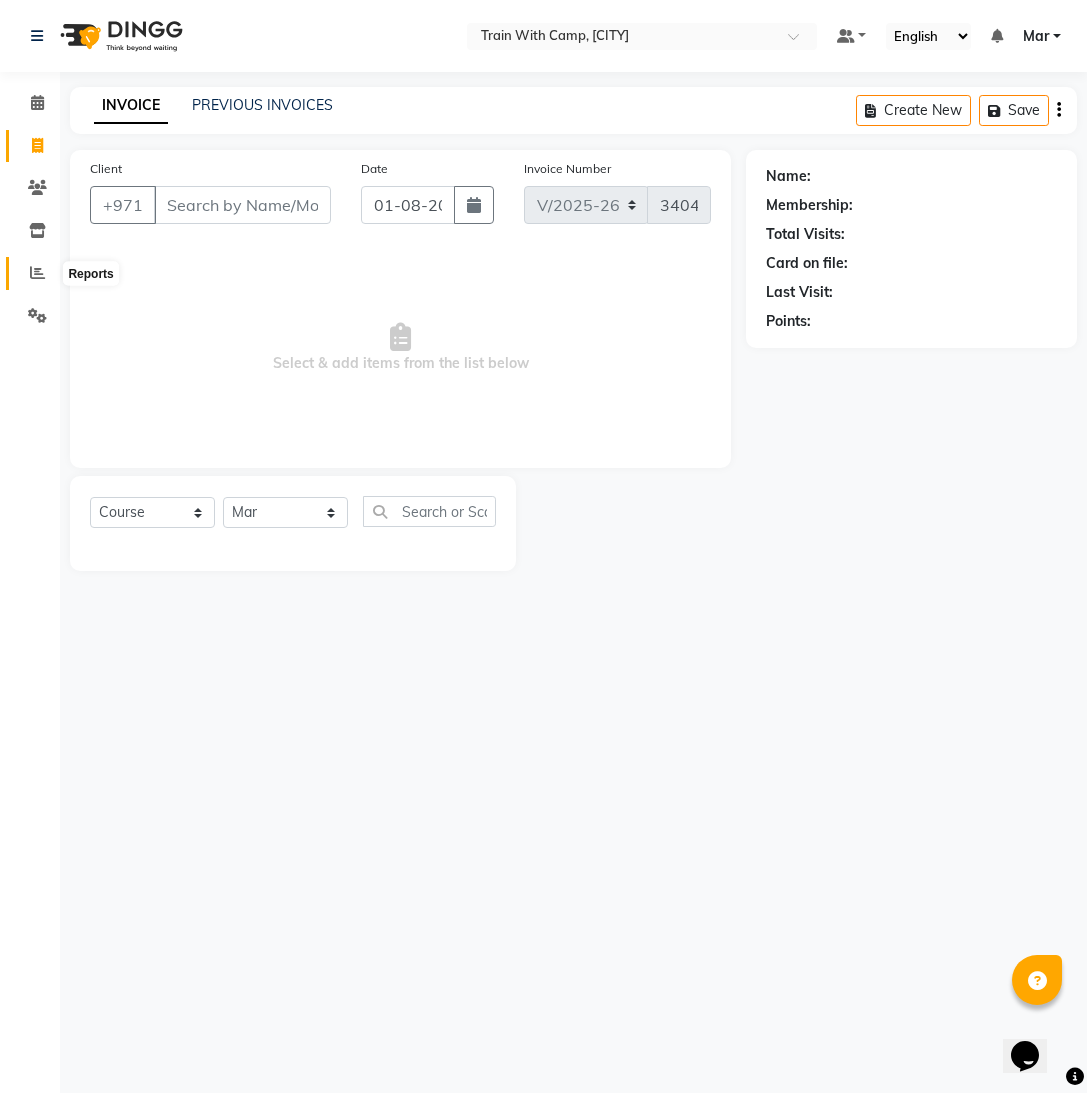 click 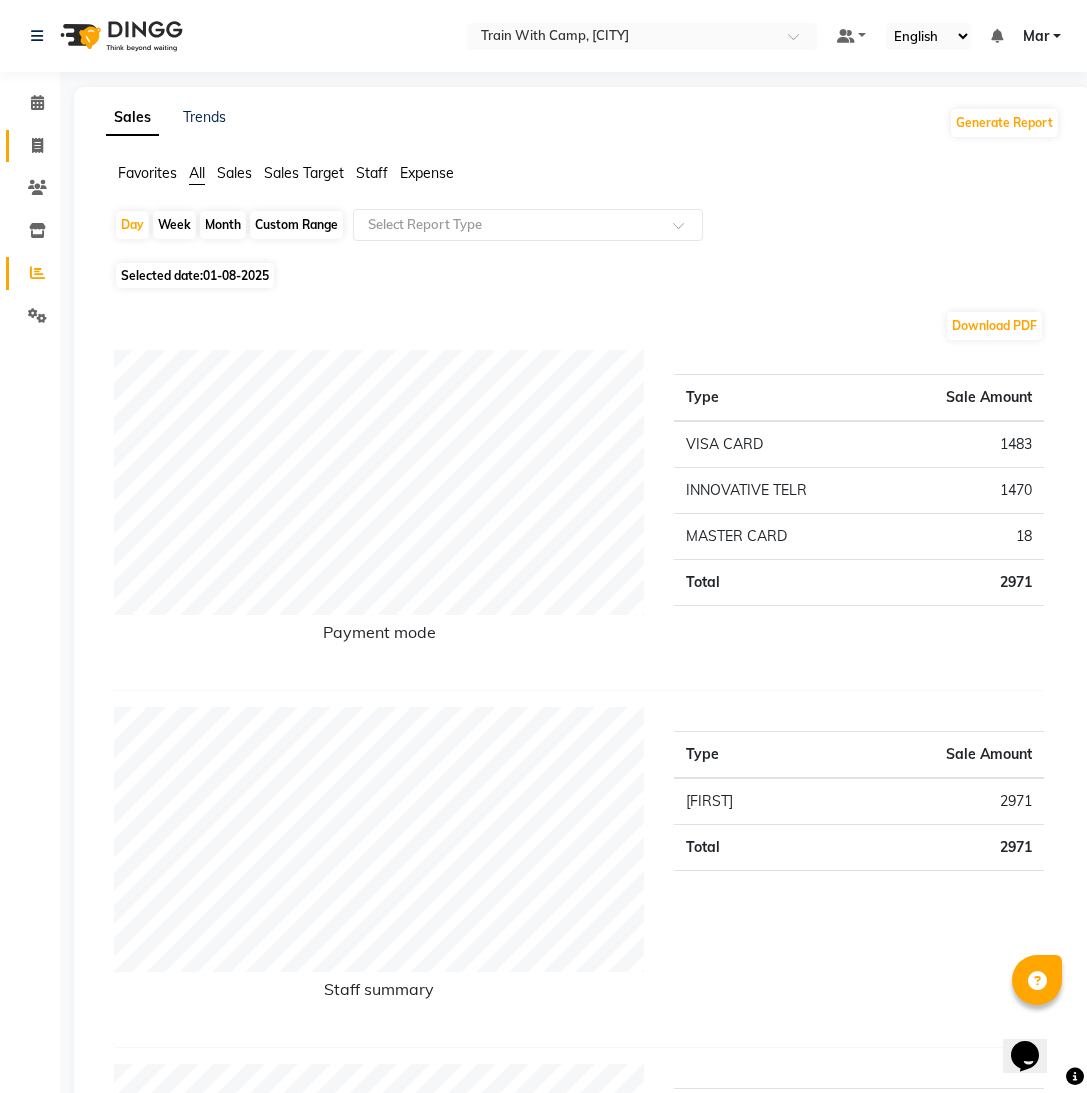 click 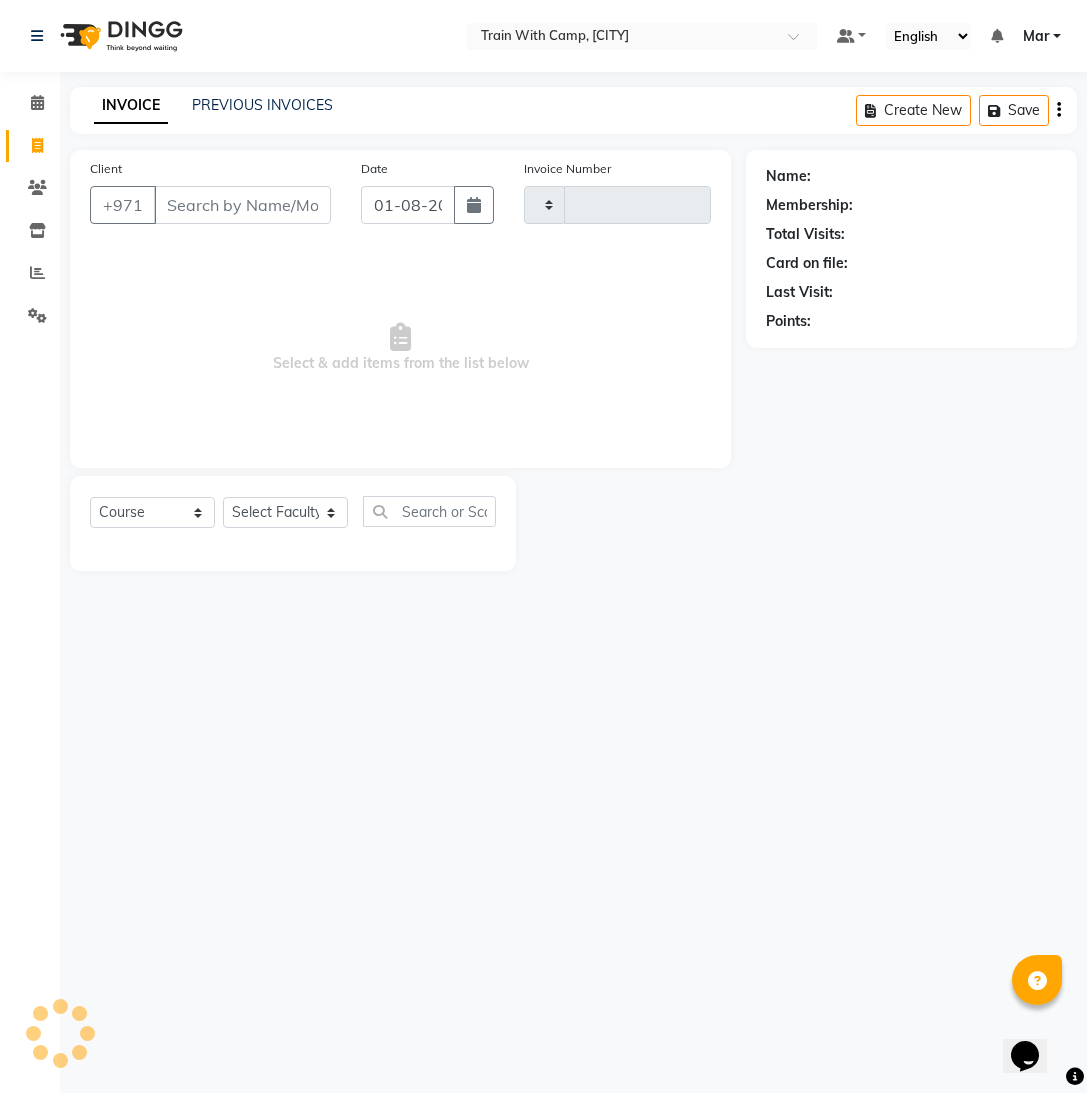 type on "3404" 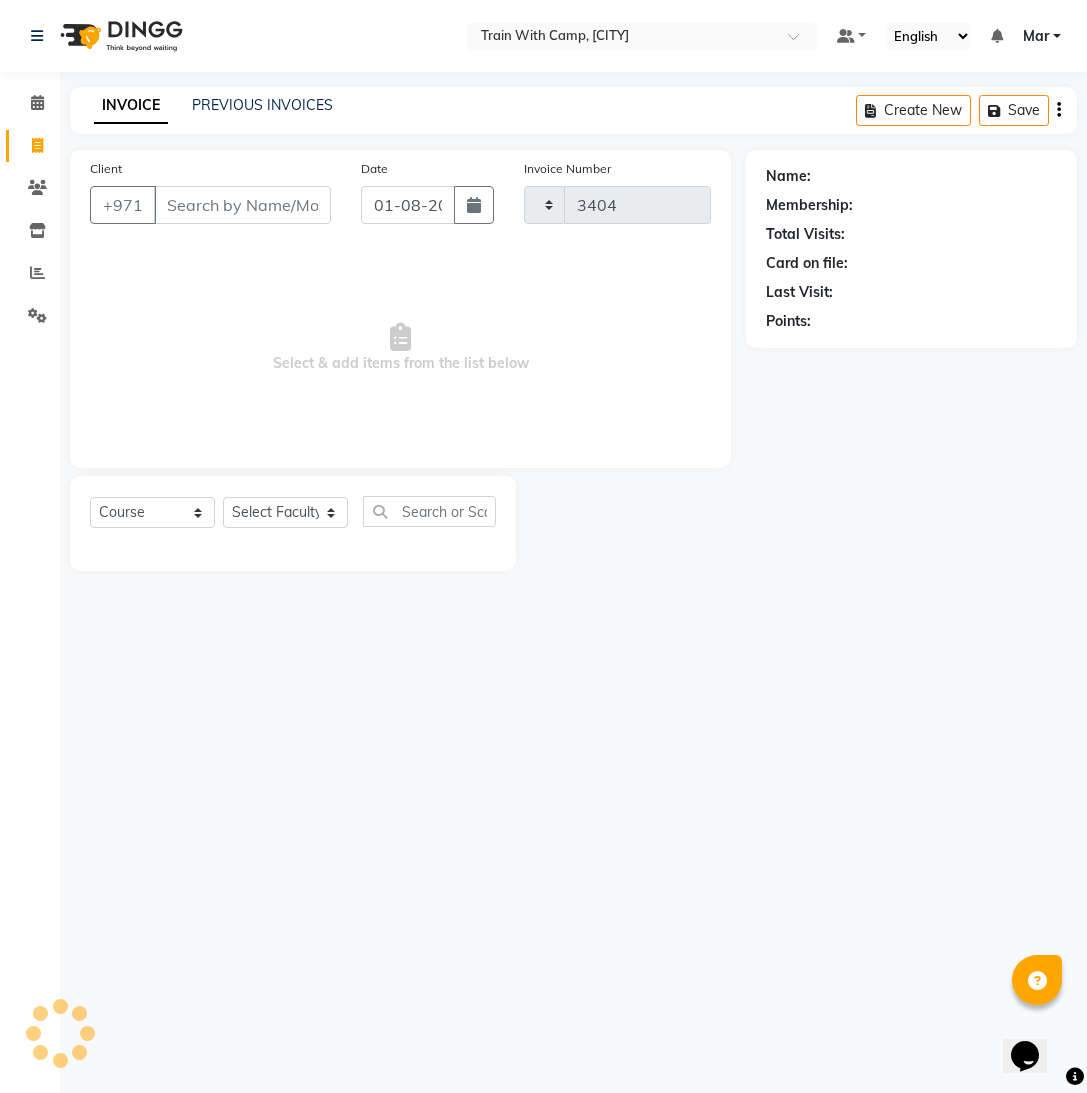 select on "910" 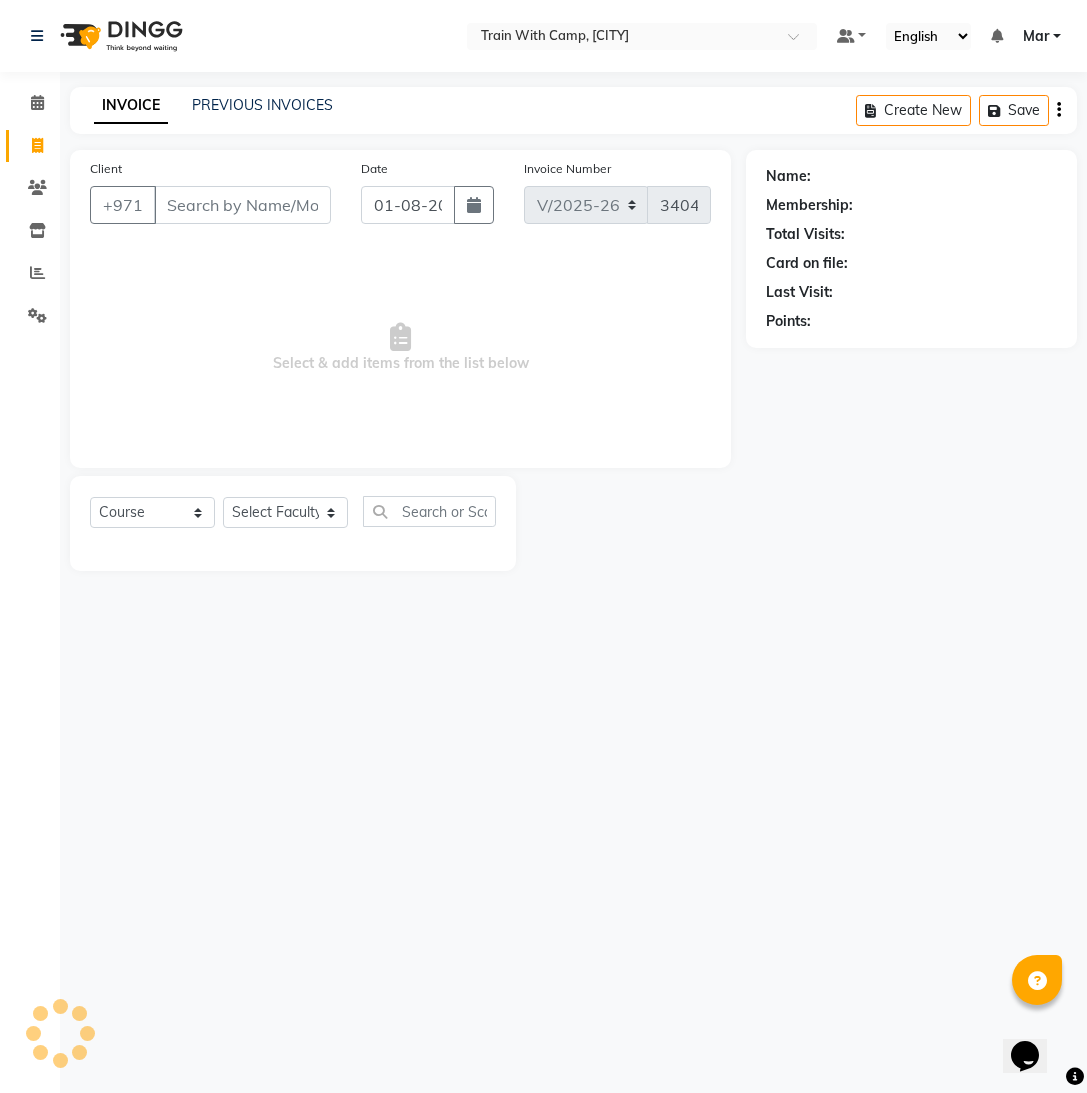 select on "14898" 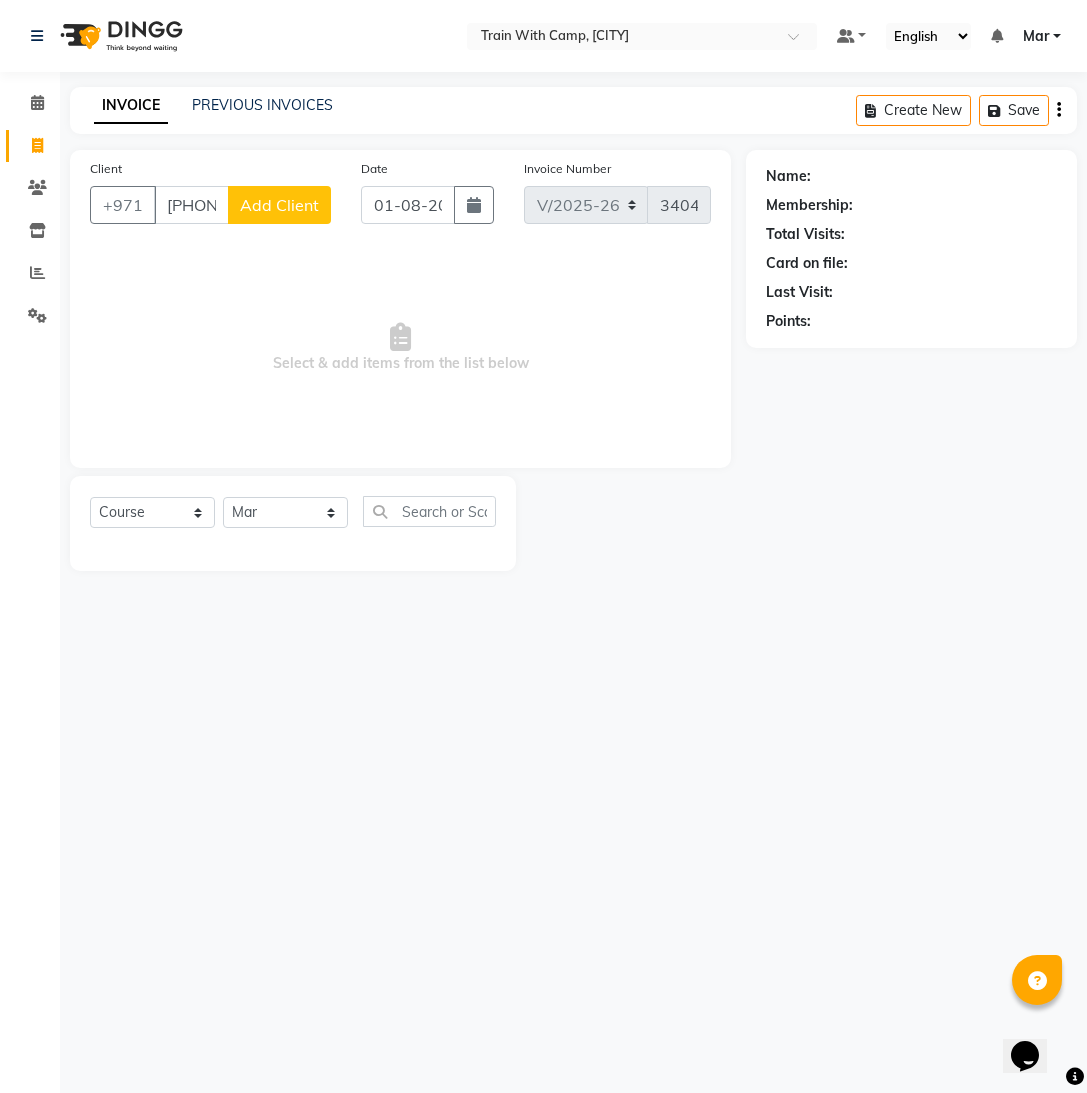 type on "[PHONE]" 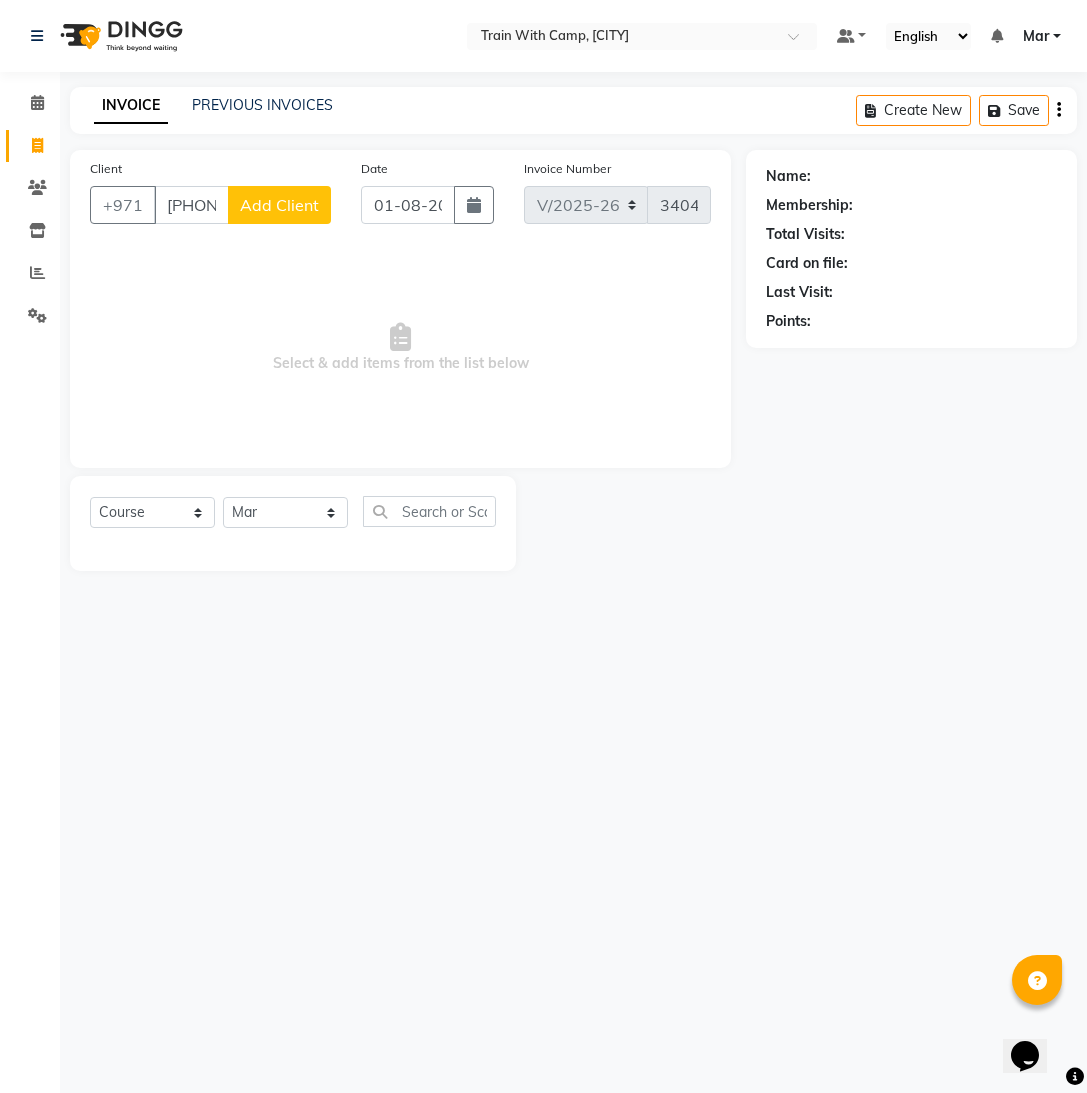click on "Add Client" 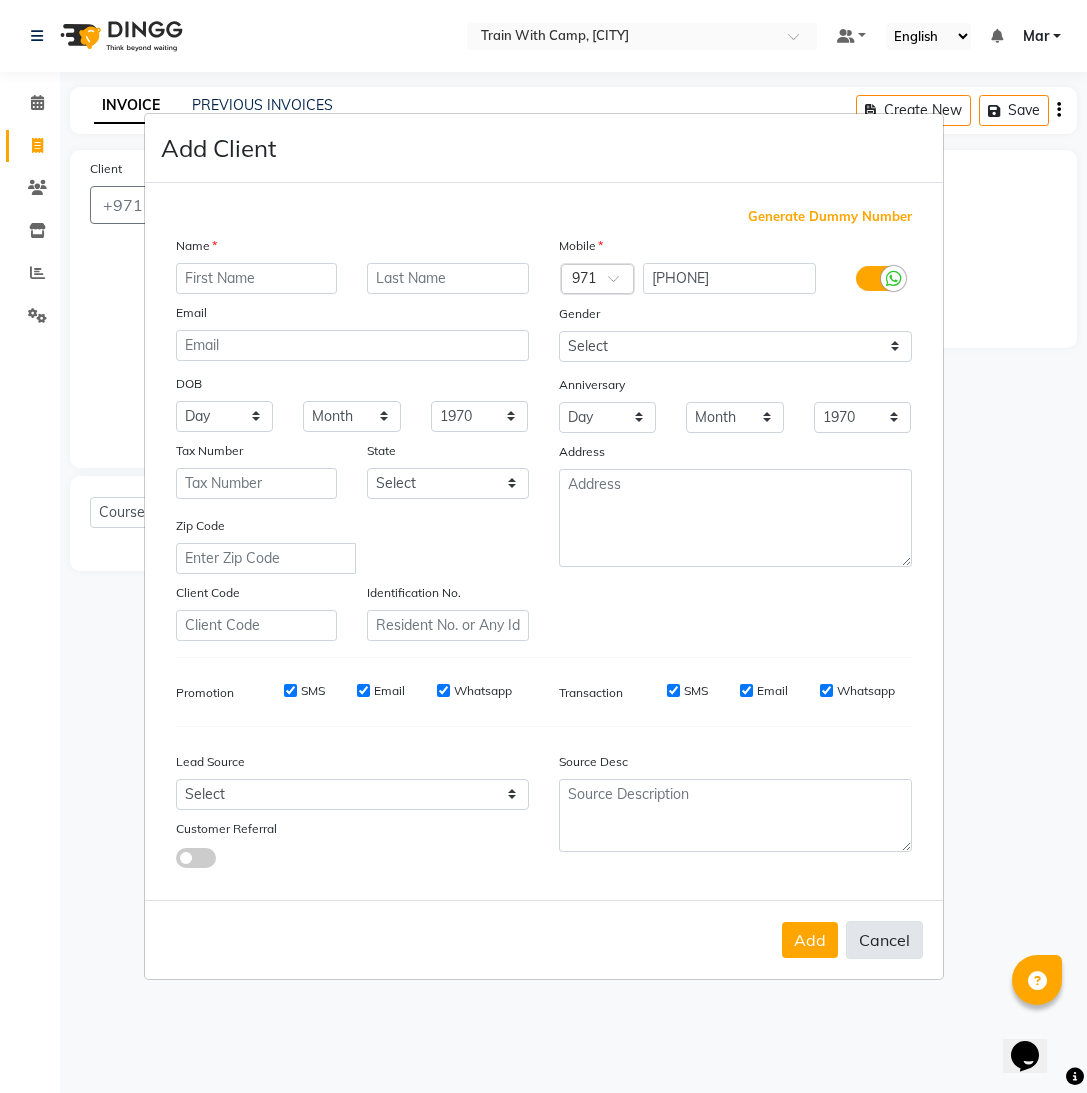 click on "Cancel" at bounding box center (884, 940) 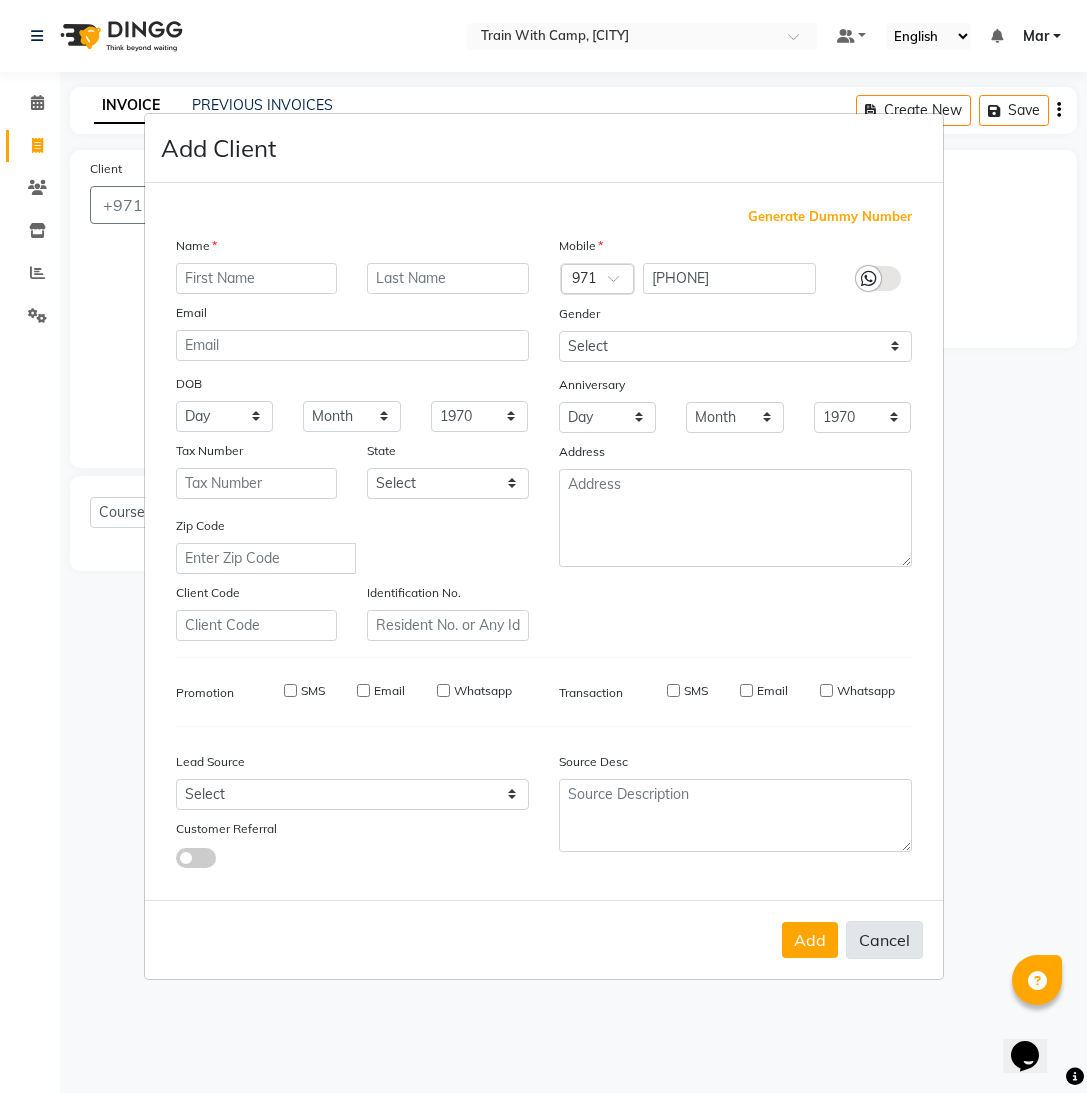select 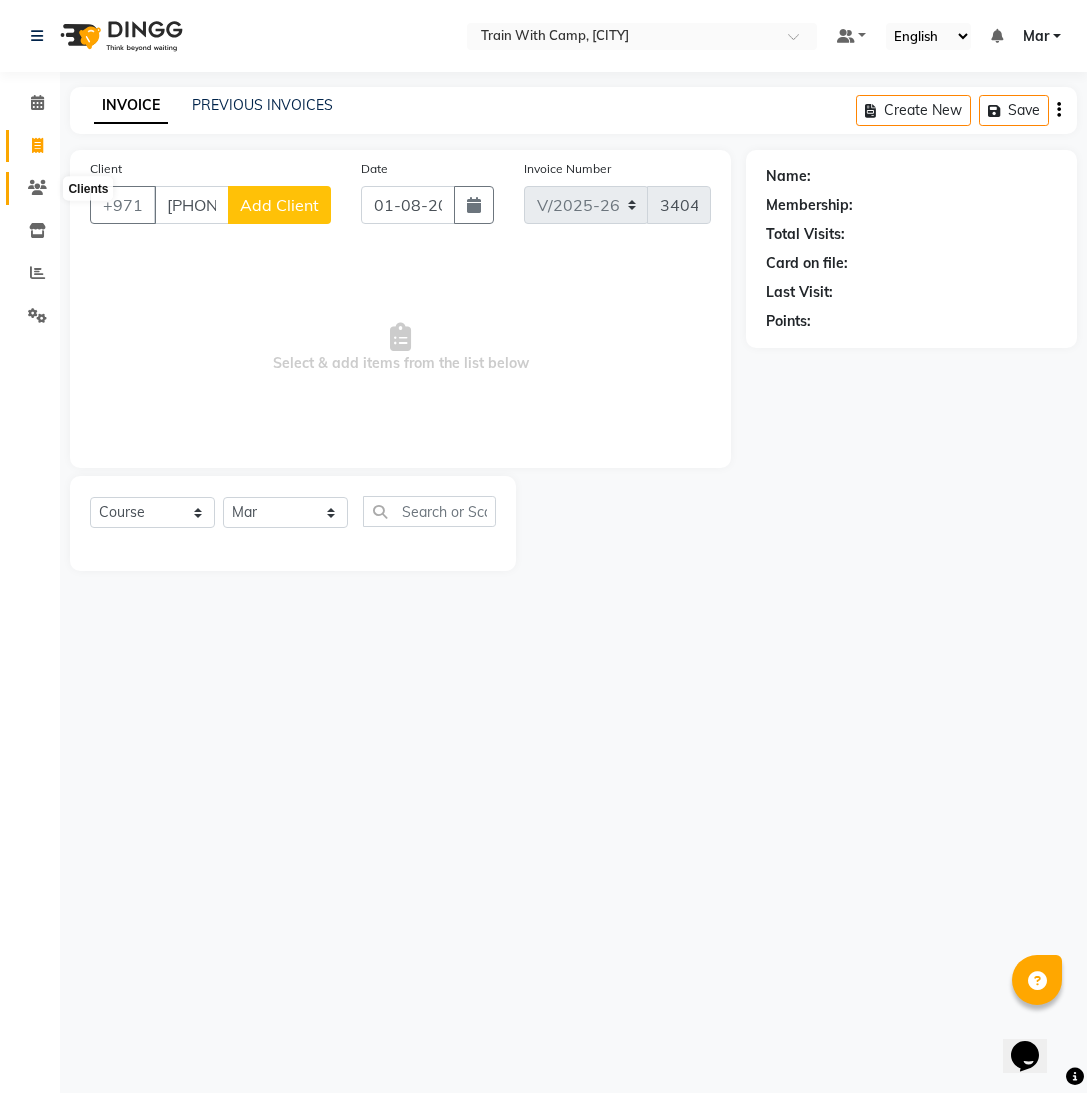 click 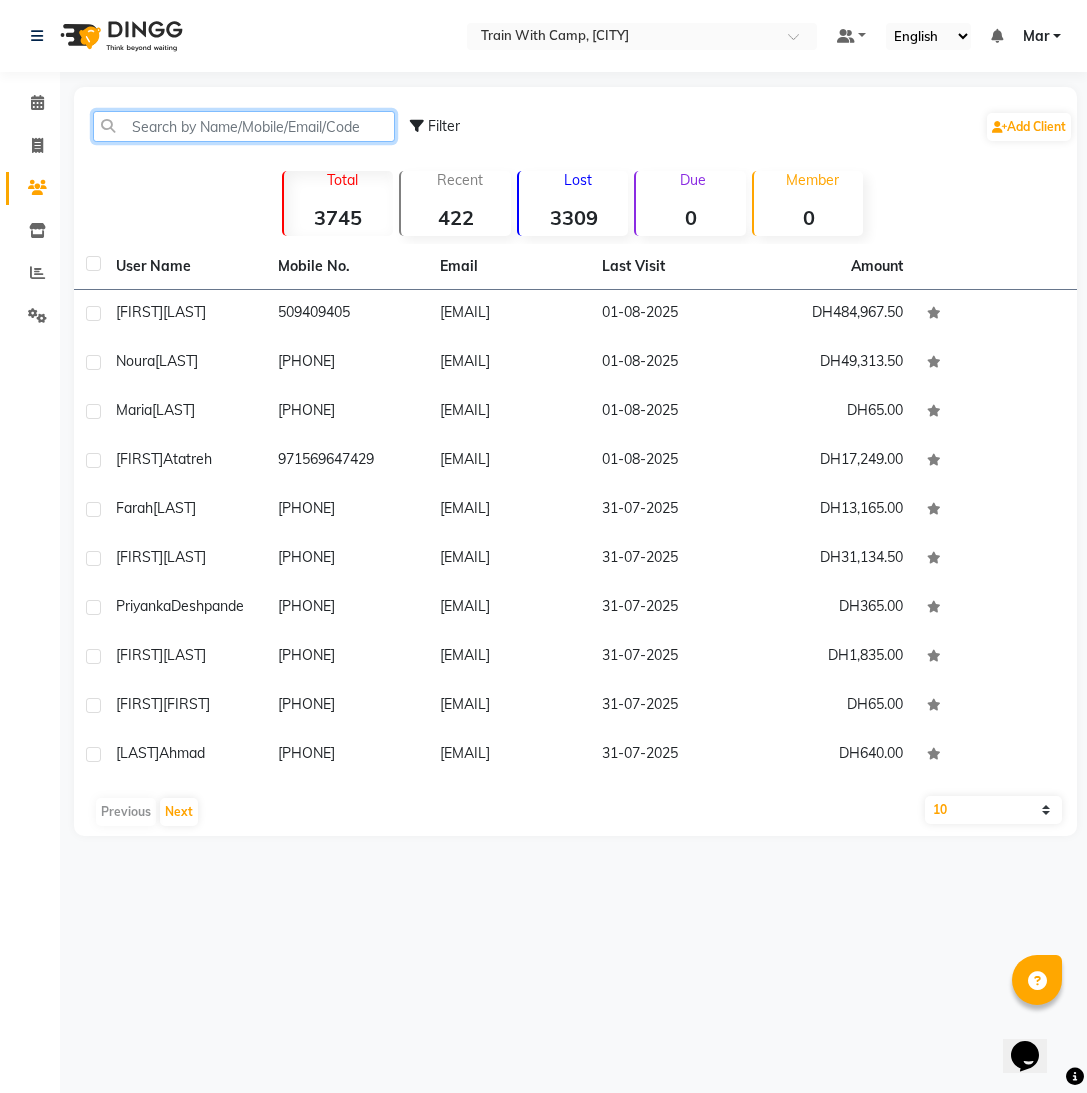 click 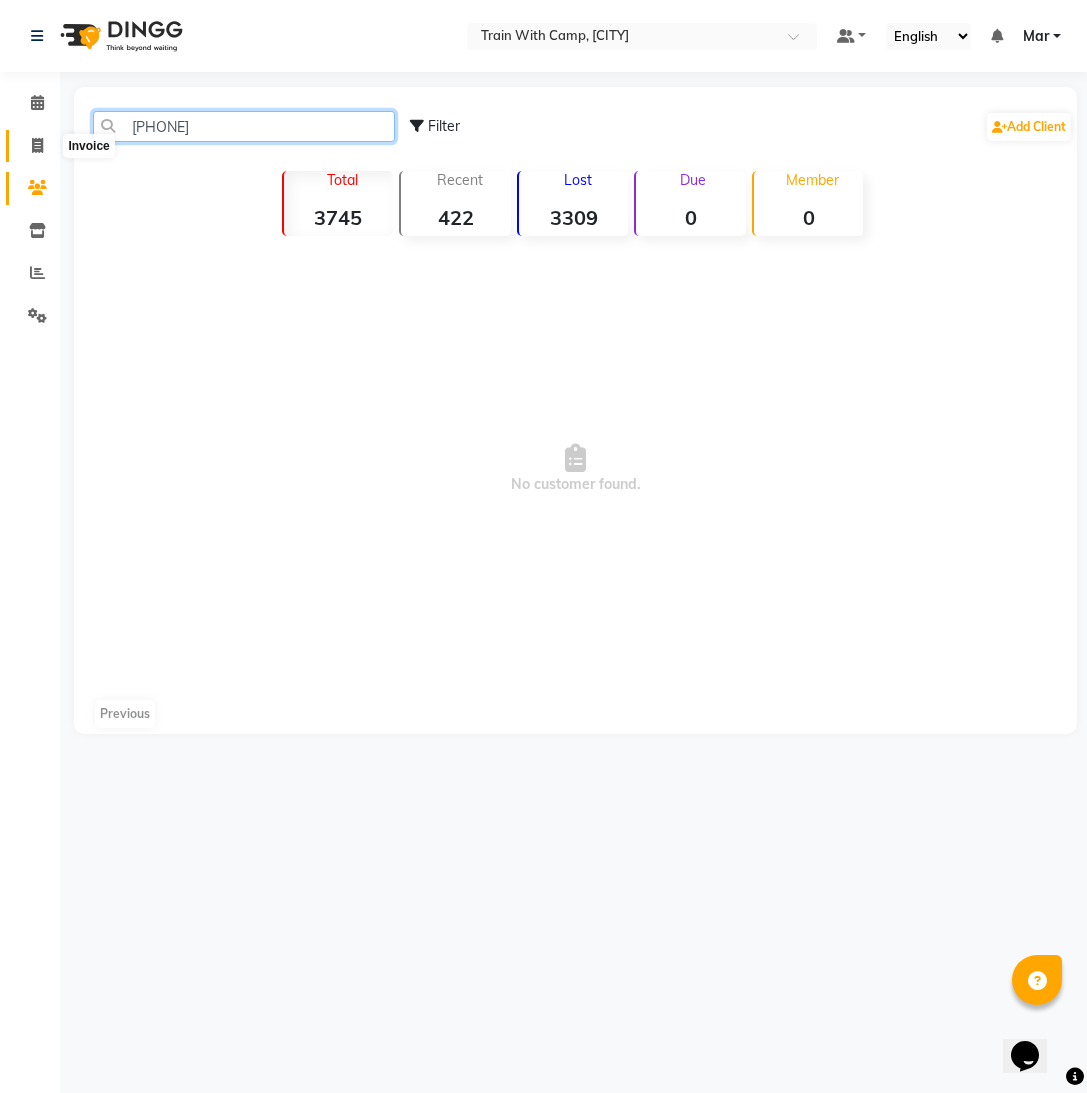 type on "[PHONE]" 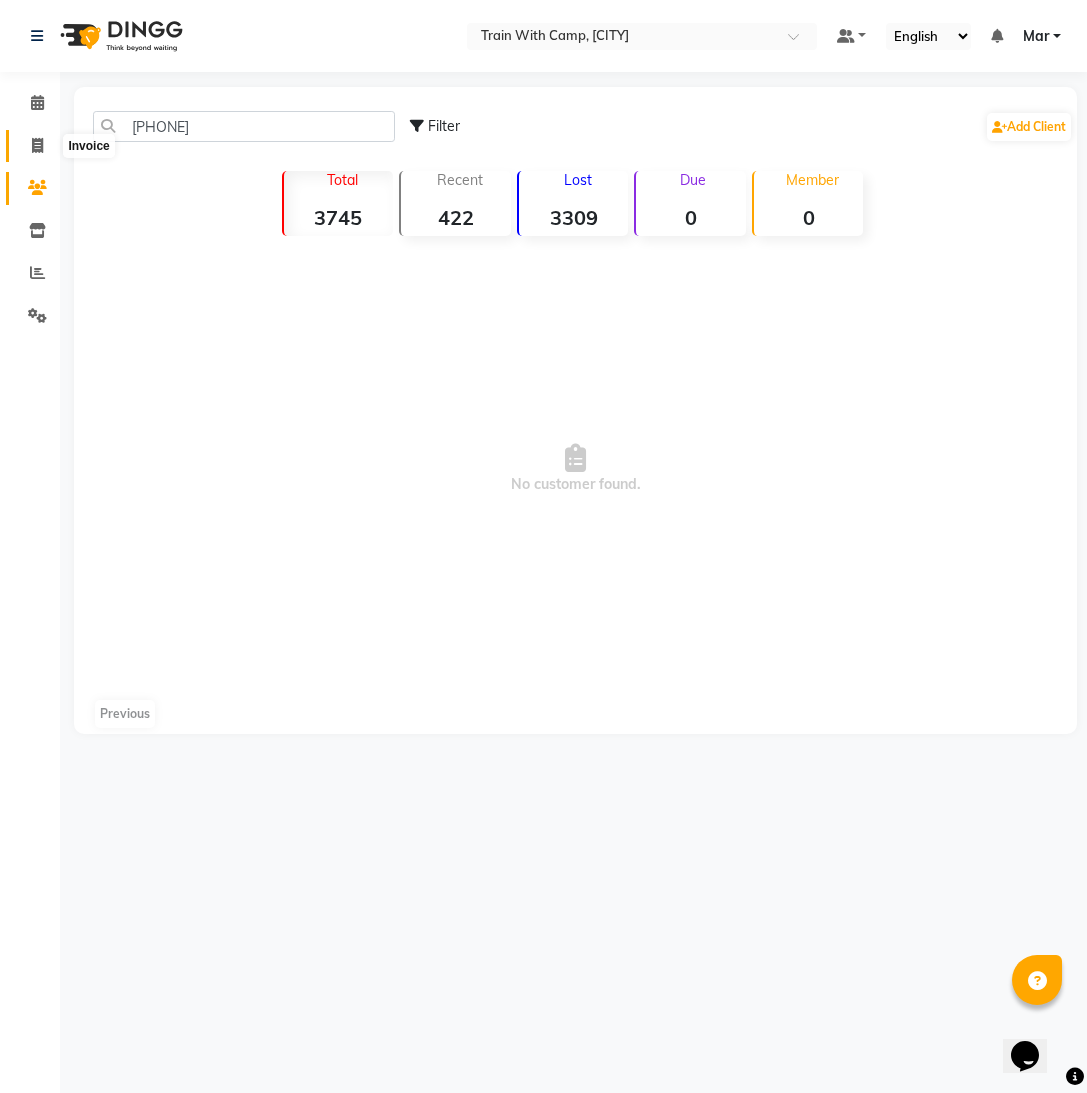 click 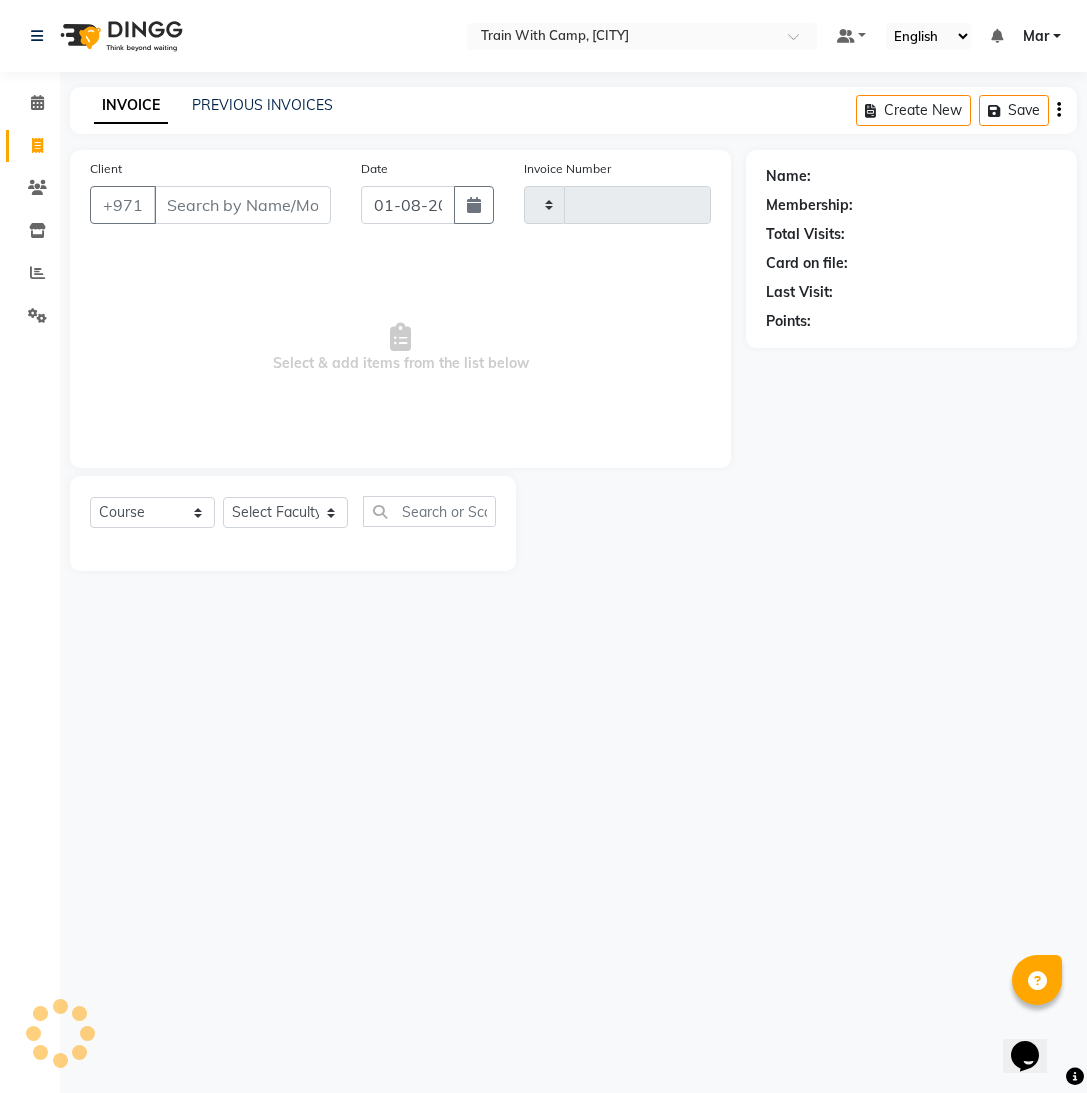type on "3404" 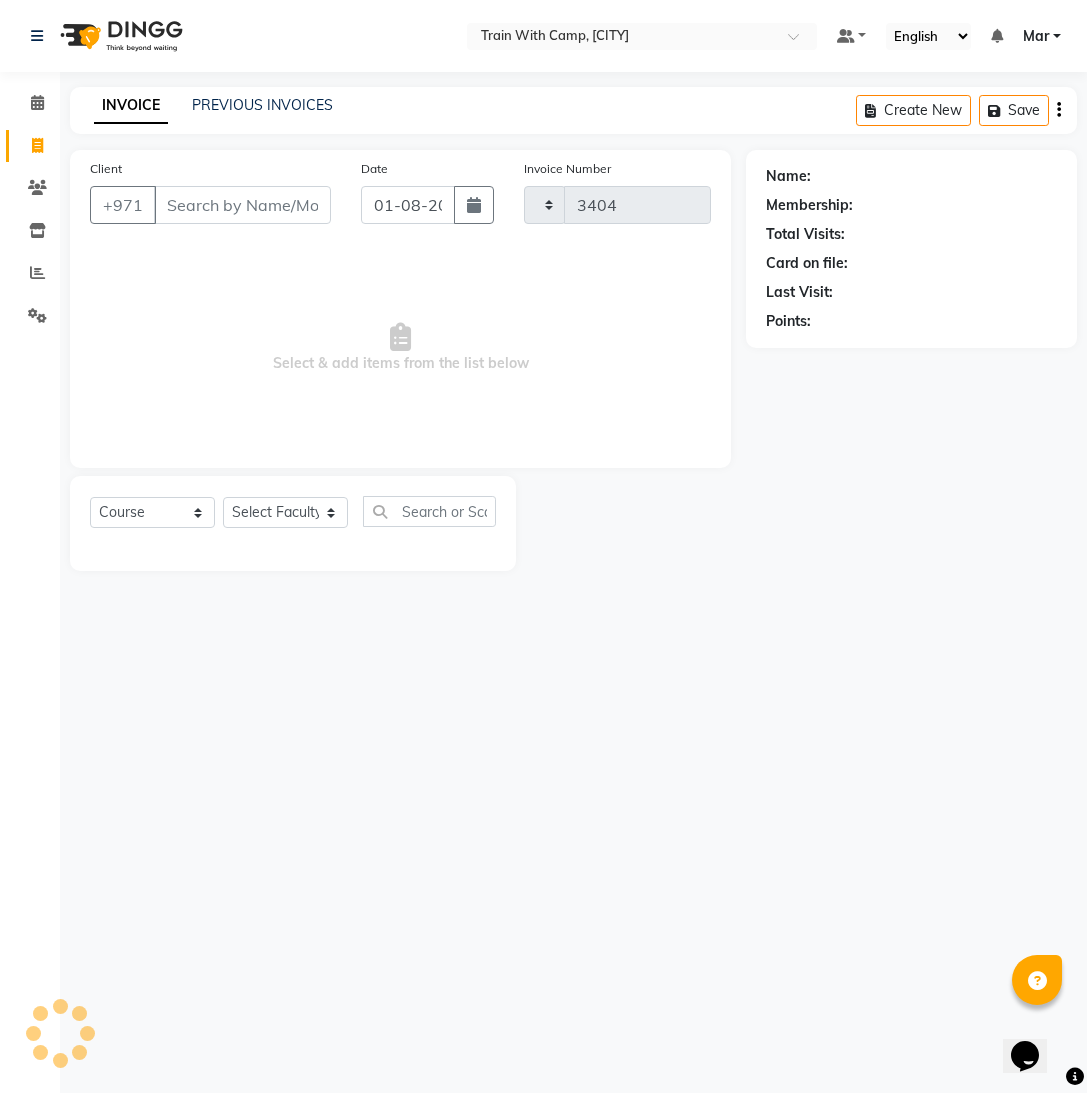 select on "910" 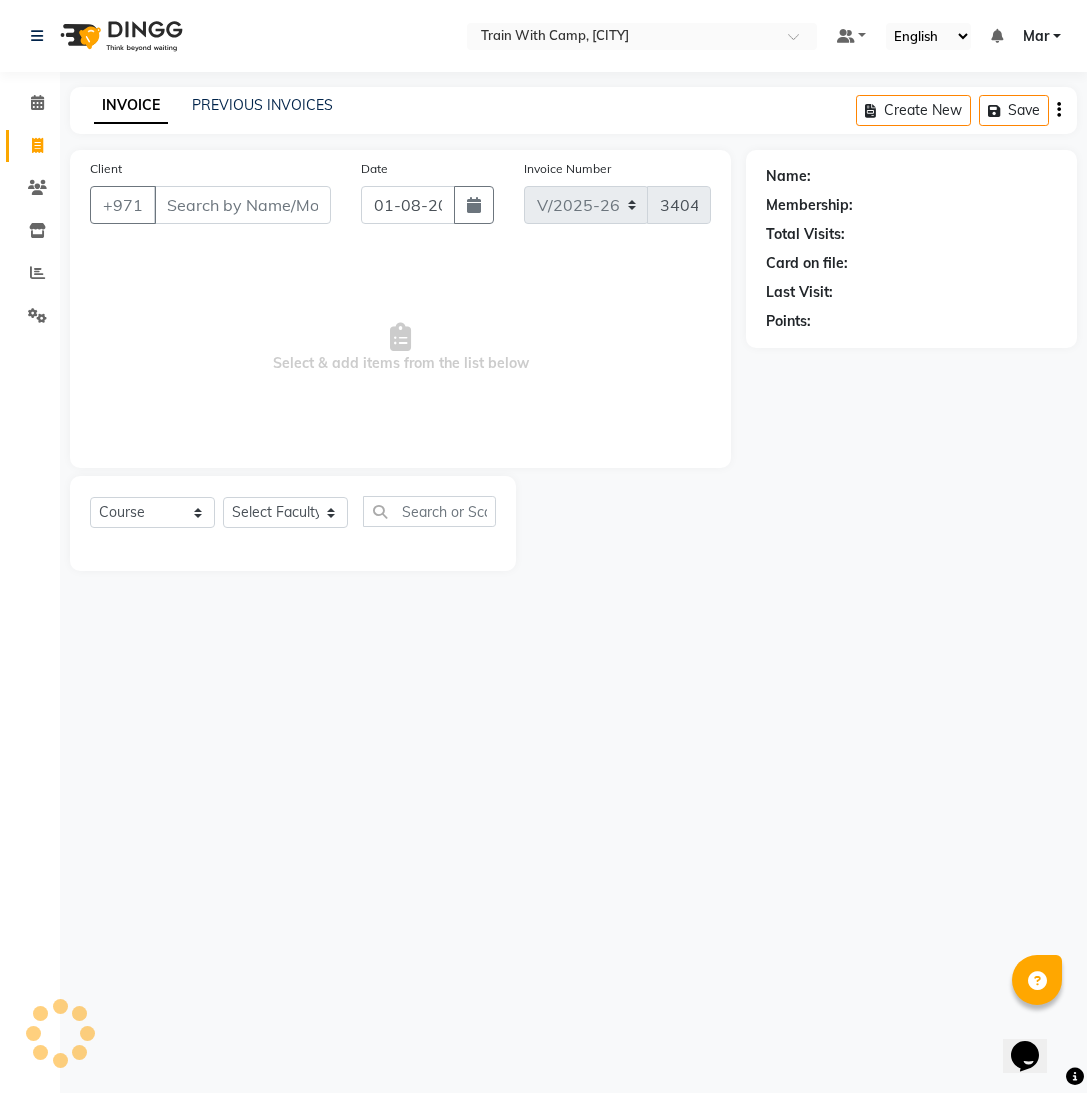 click on "Client" at bounding box center [242, 205] 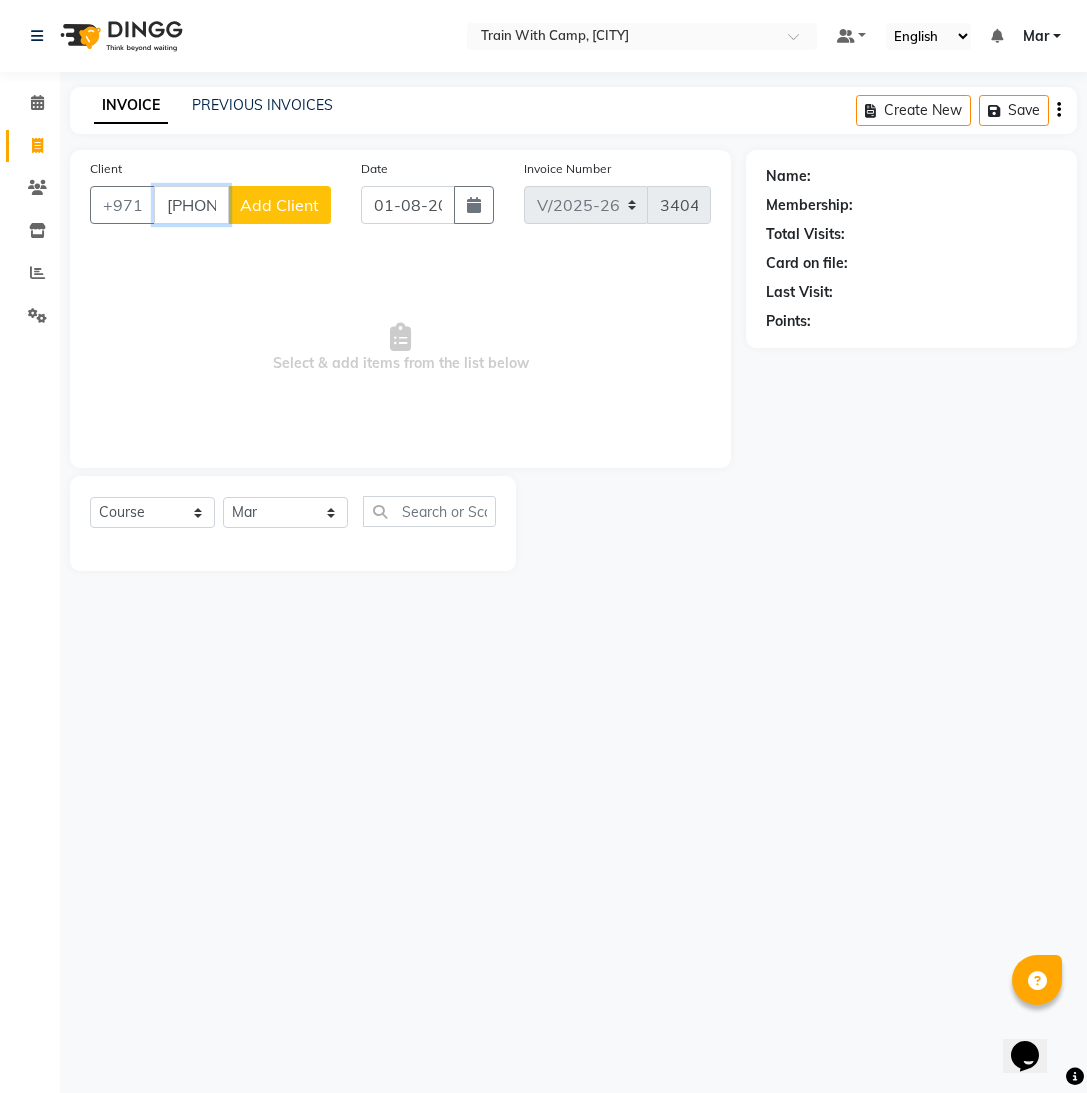 scroll, scrollTop: 0, scrollLeft: 43, axis: horizontal 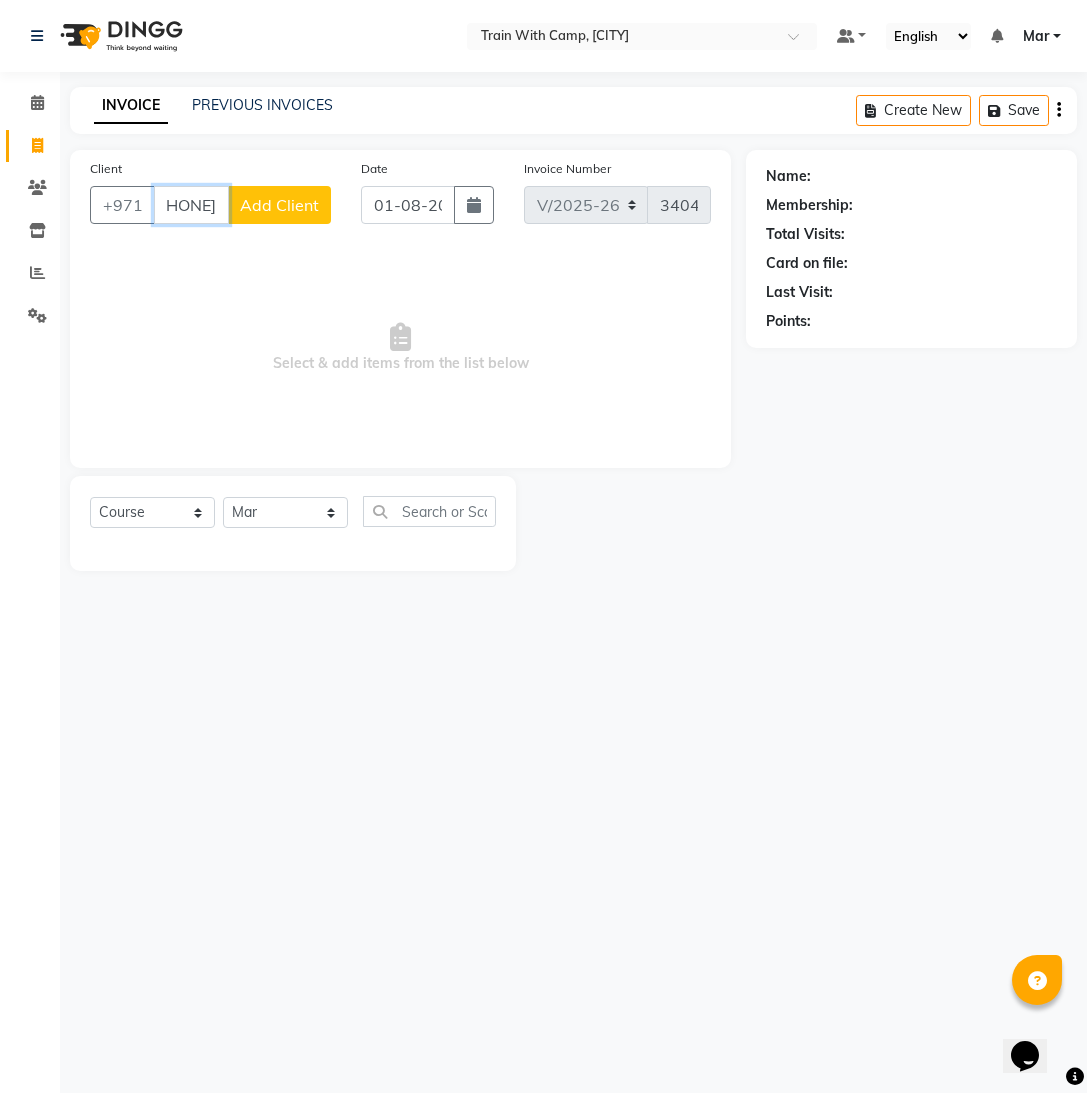 drag, startPoint x: 167, startPoint y: 204, endPoint x: 254, endPoint y: 207, distance: 87.05171 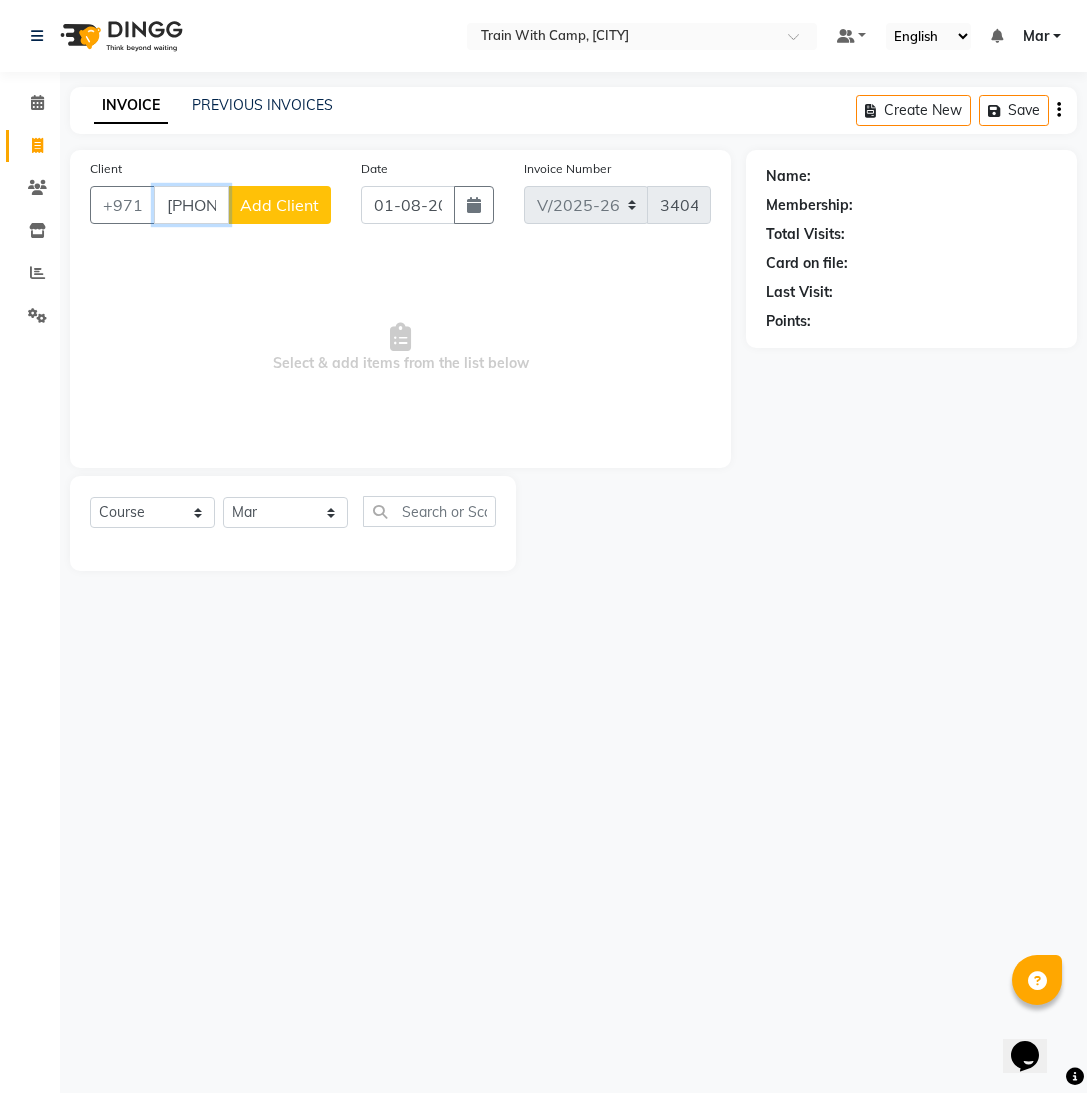 type on "[PHONE]" 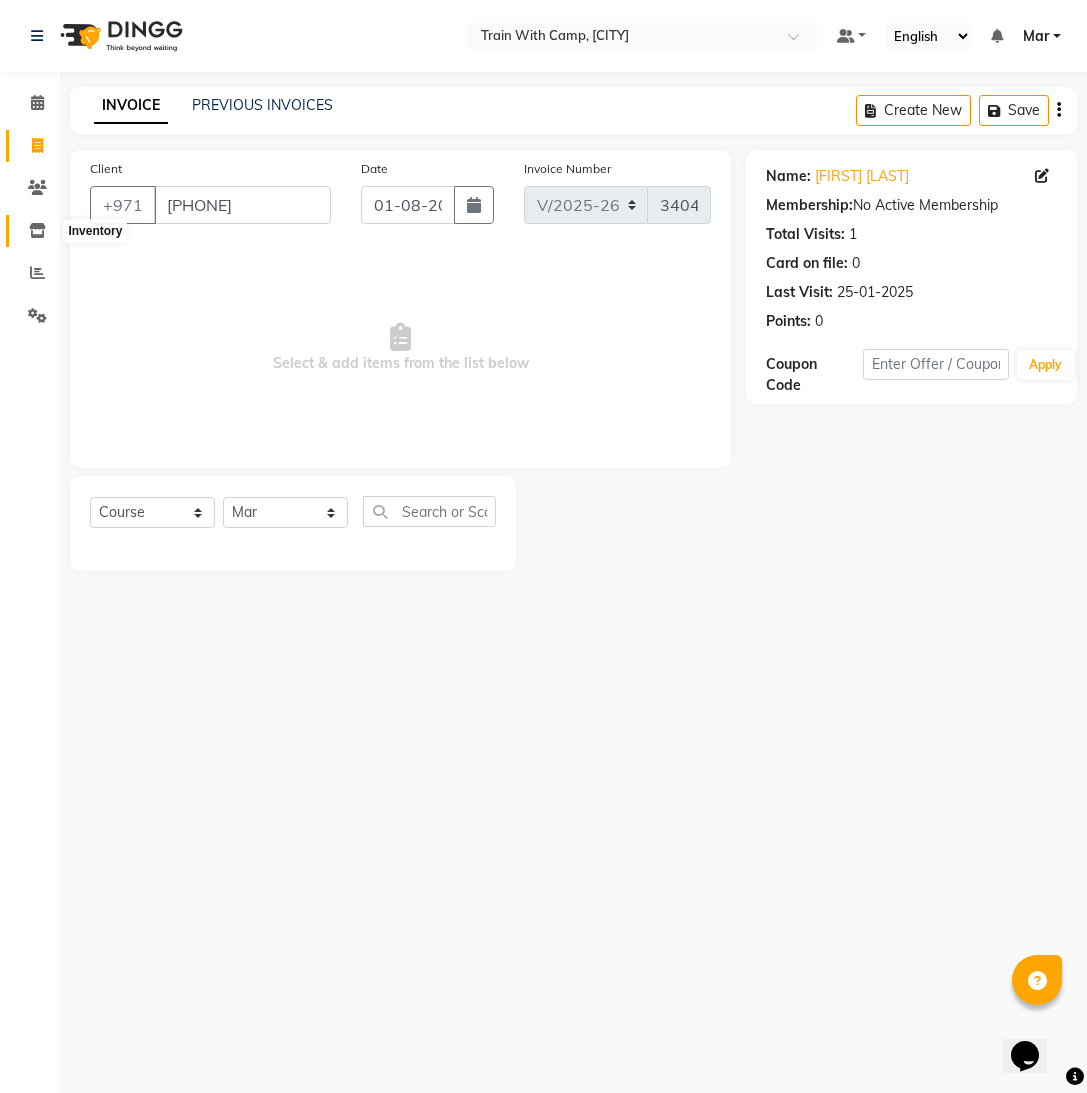 click 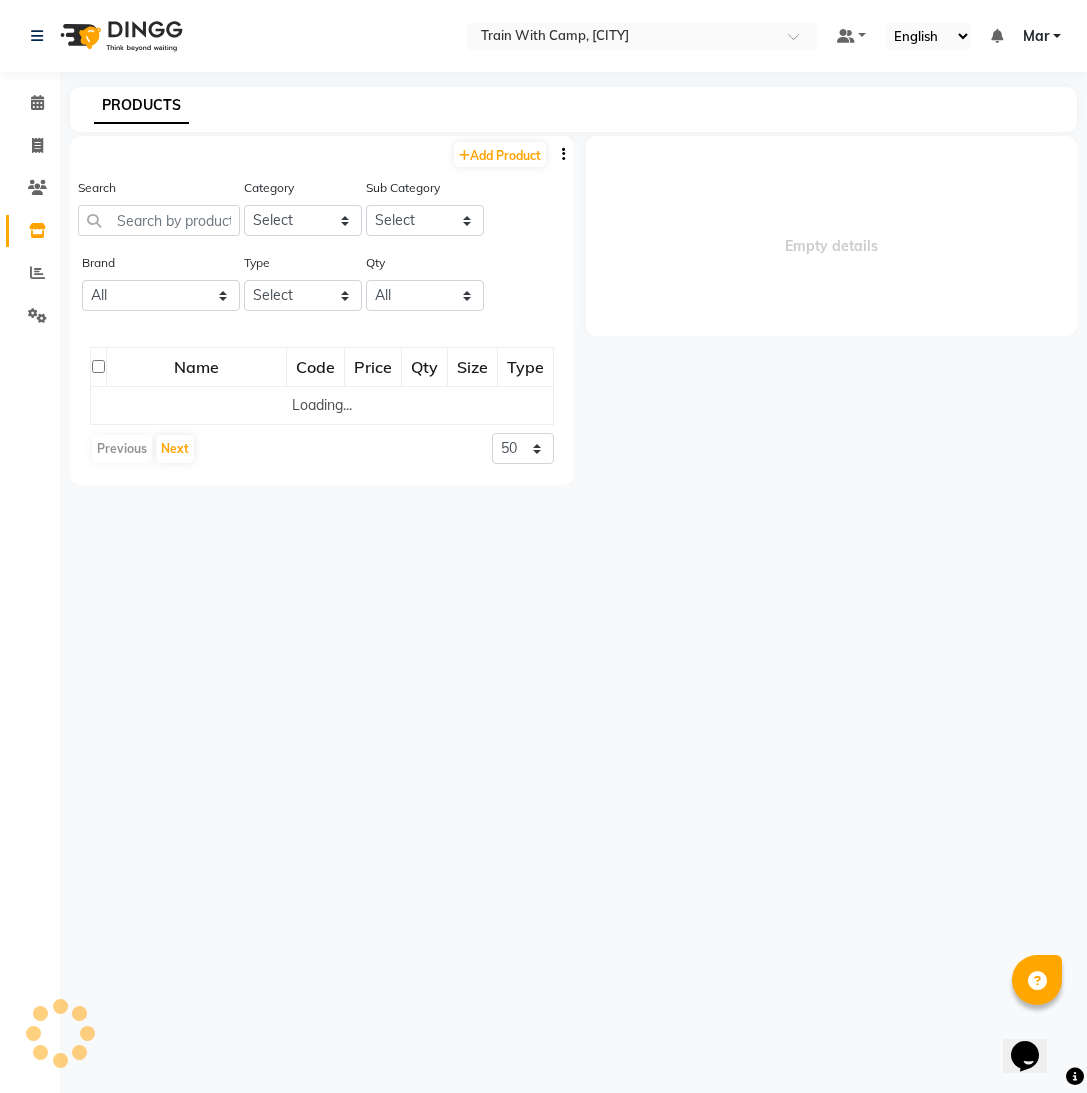 select on "all" 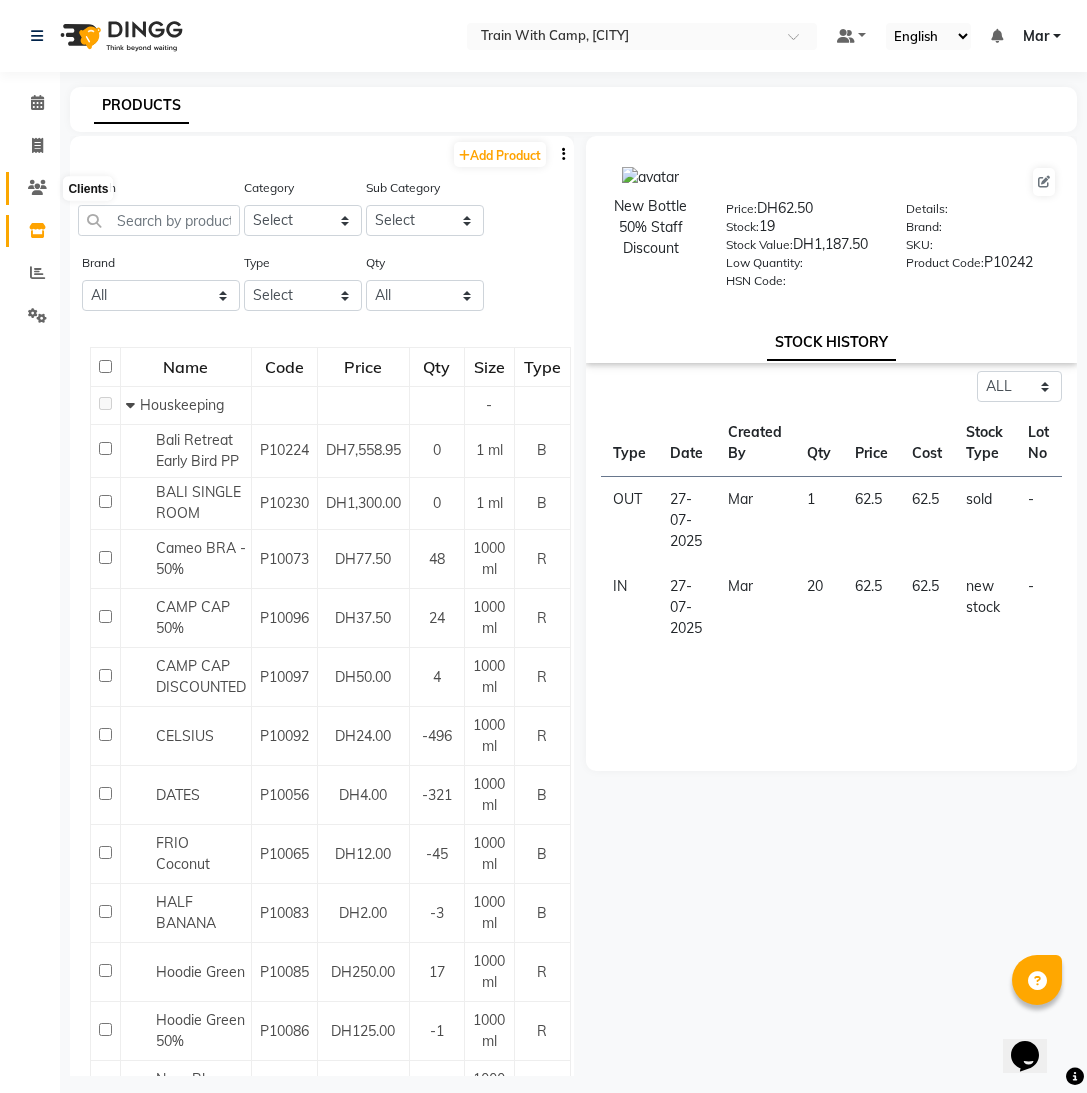 click 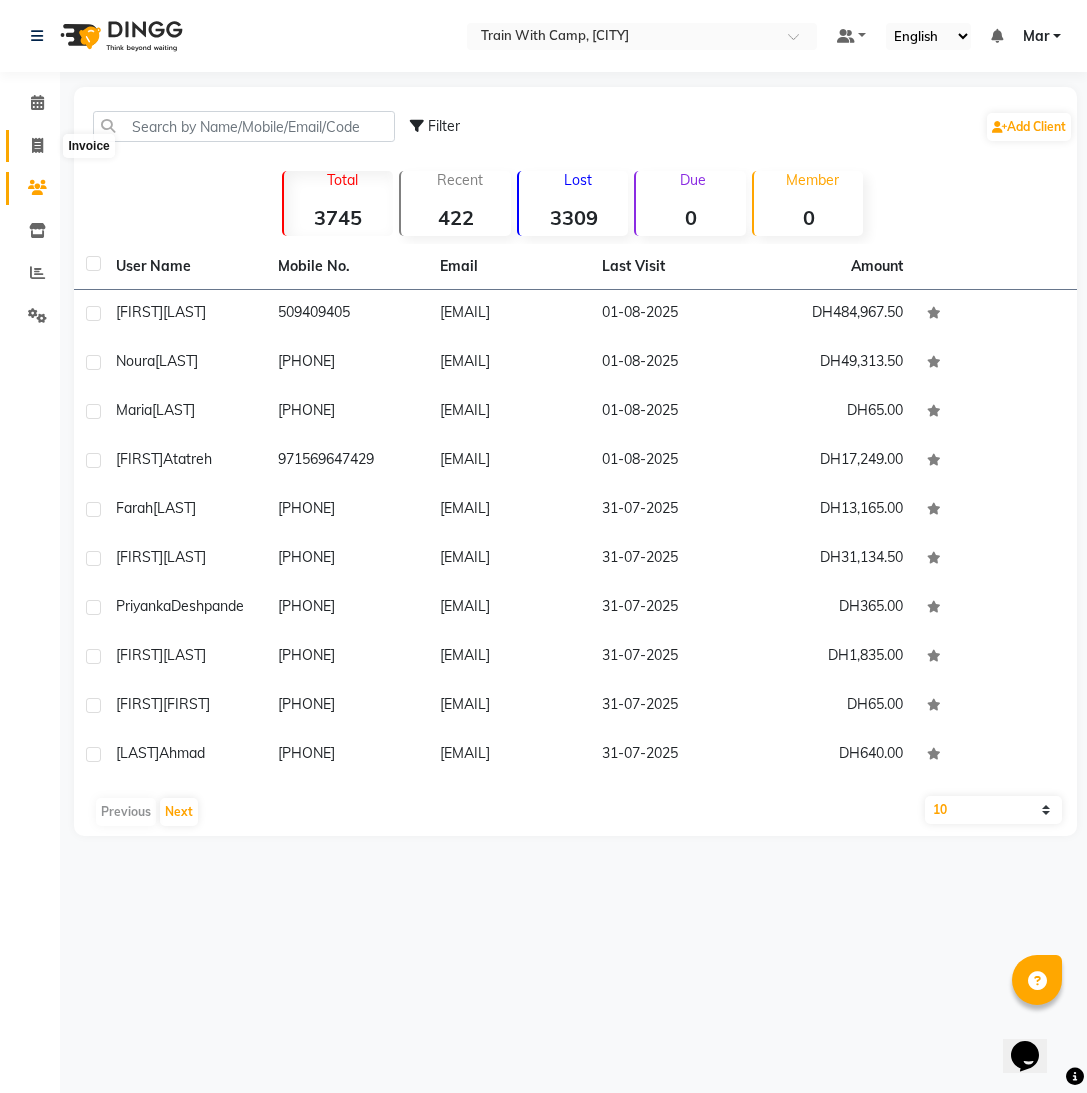 click 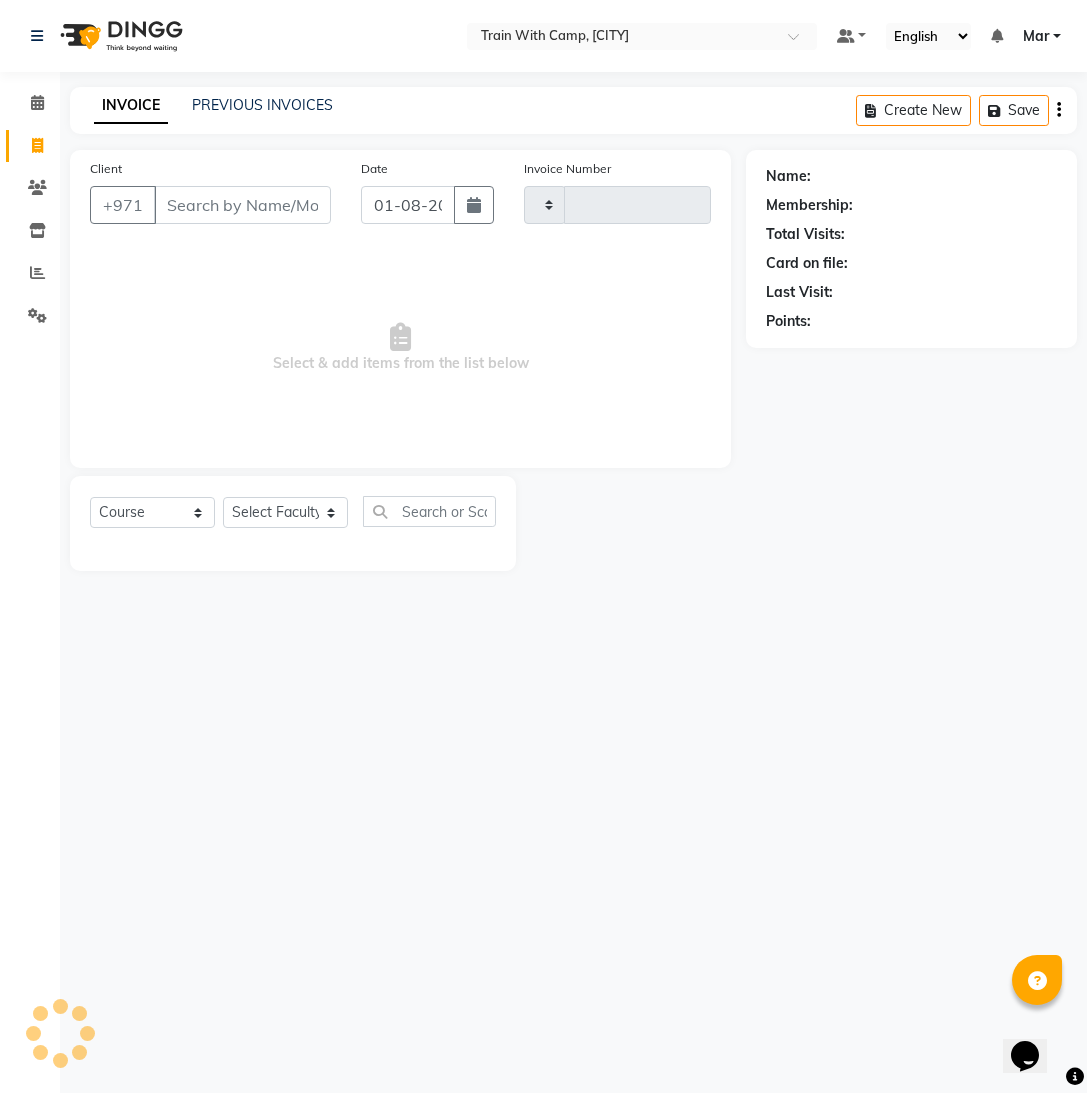 type on "3404" 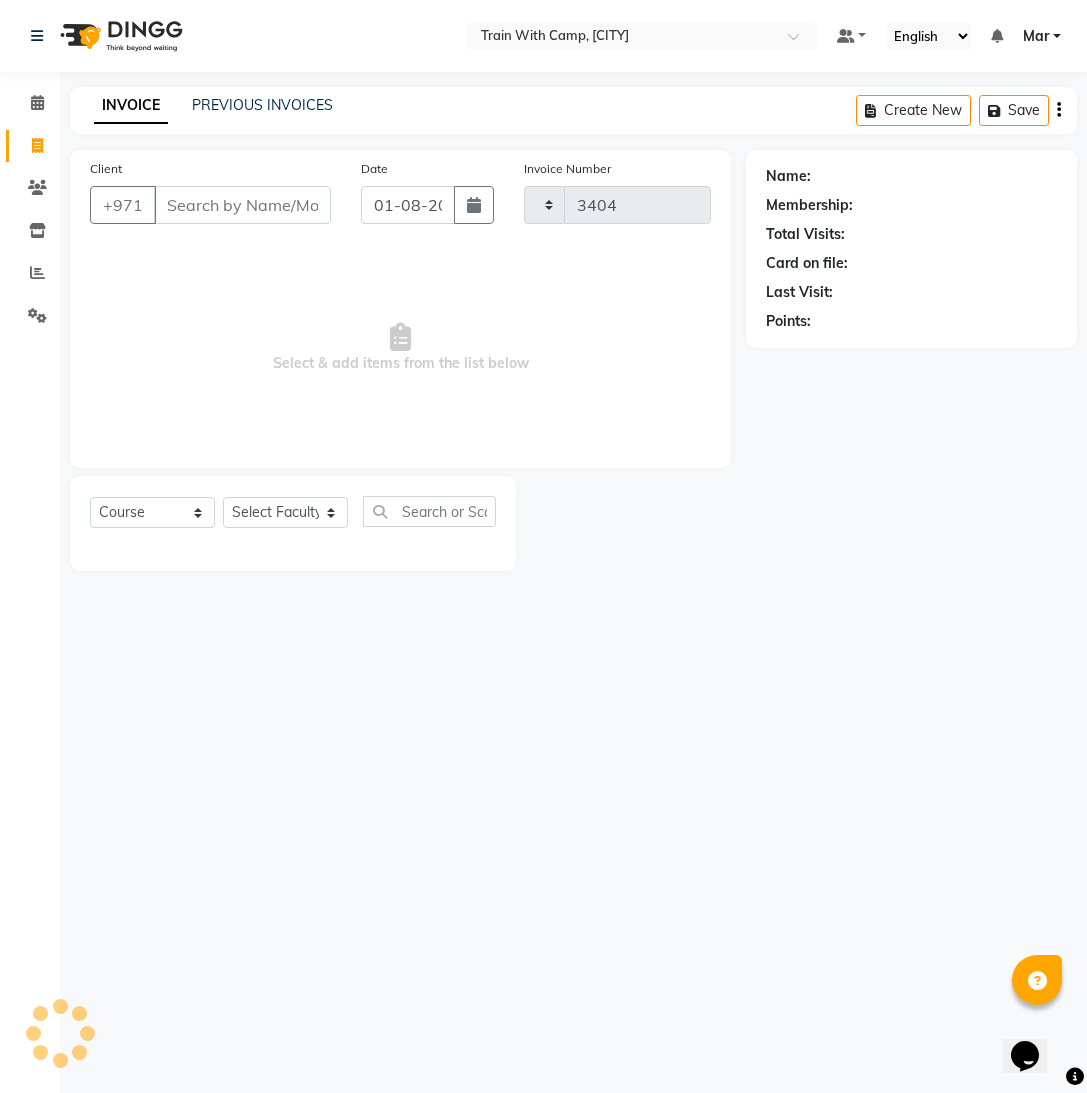 select on "910" 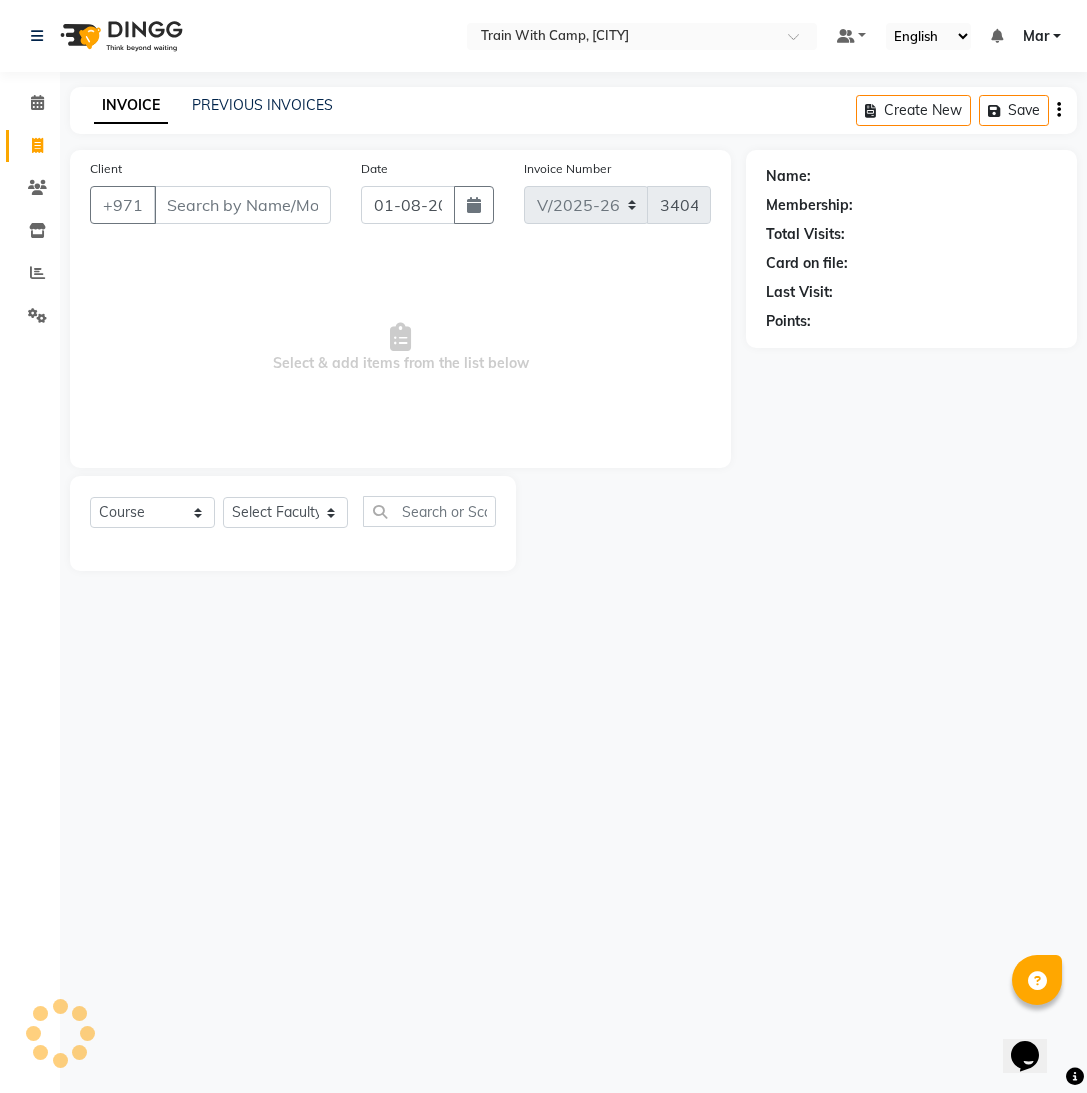 select on "14898" 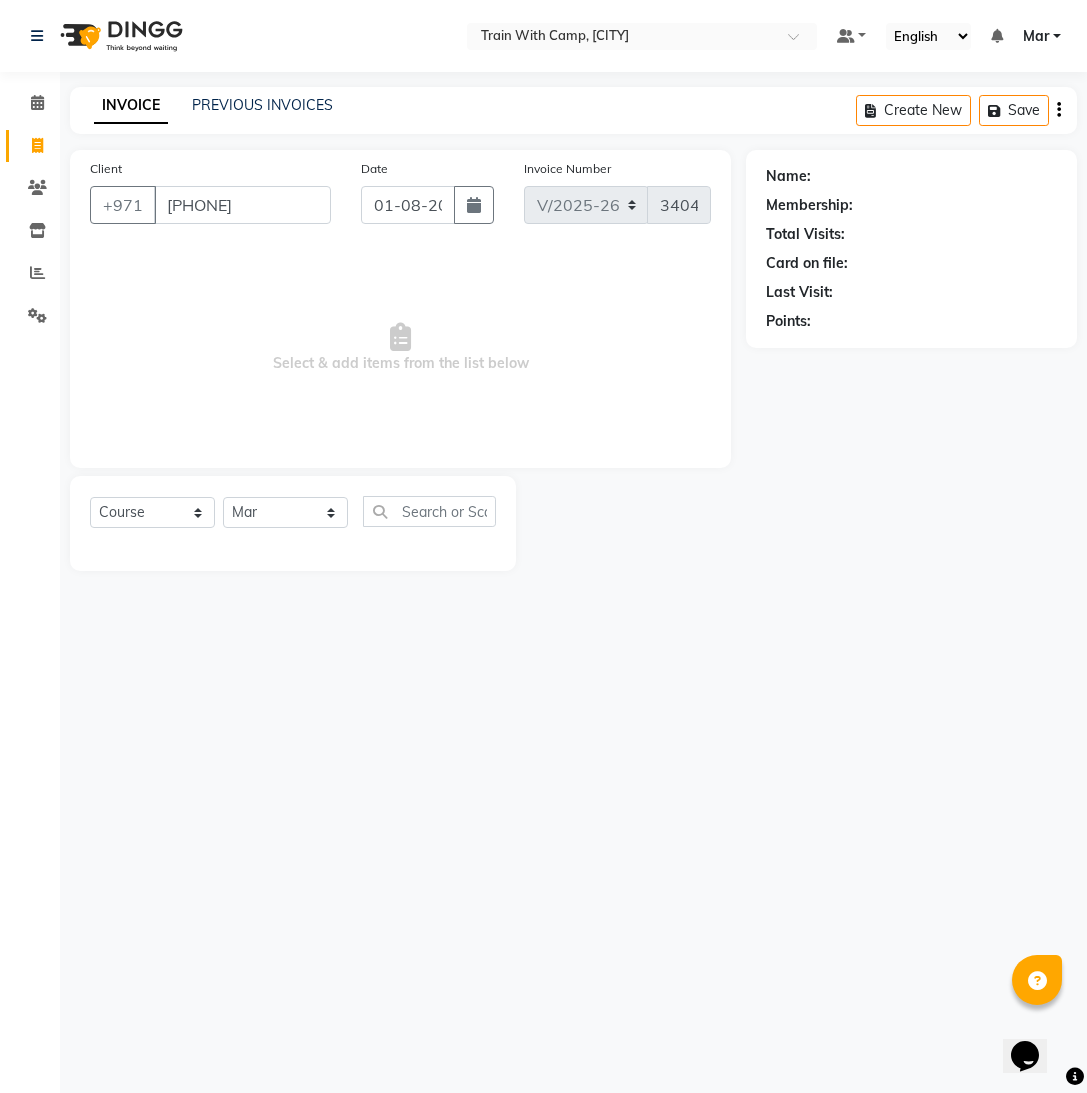 type on "[PHONE]" 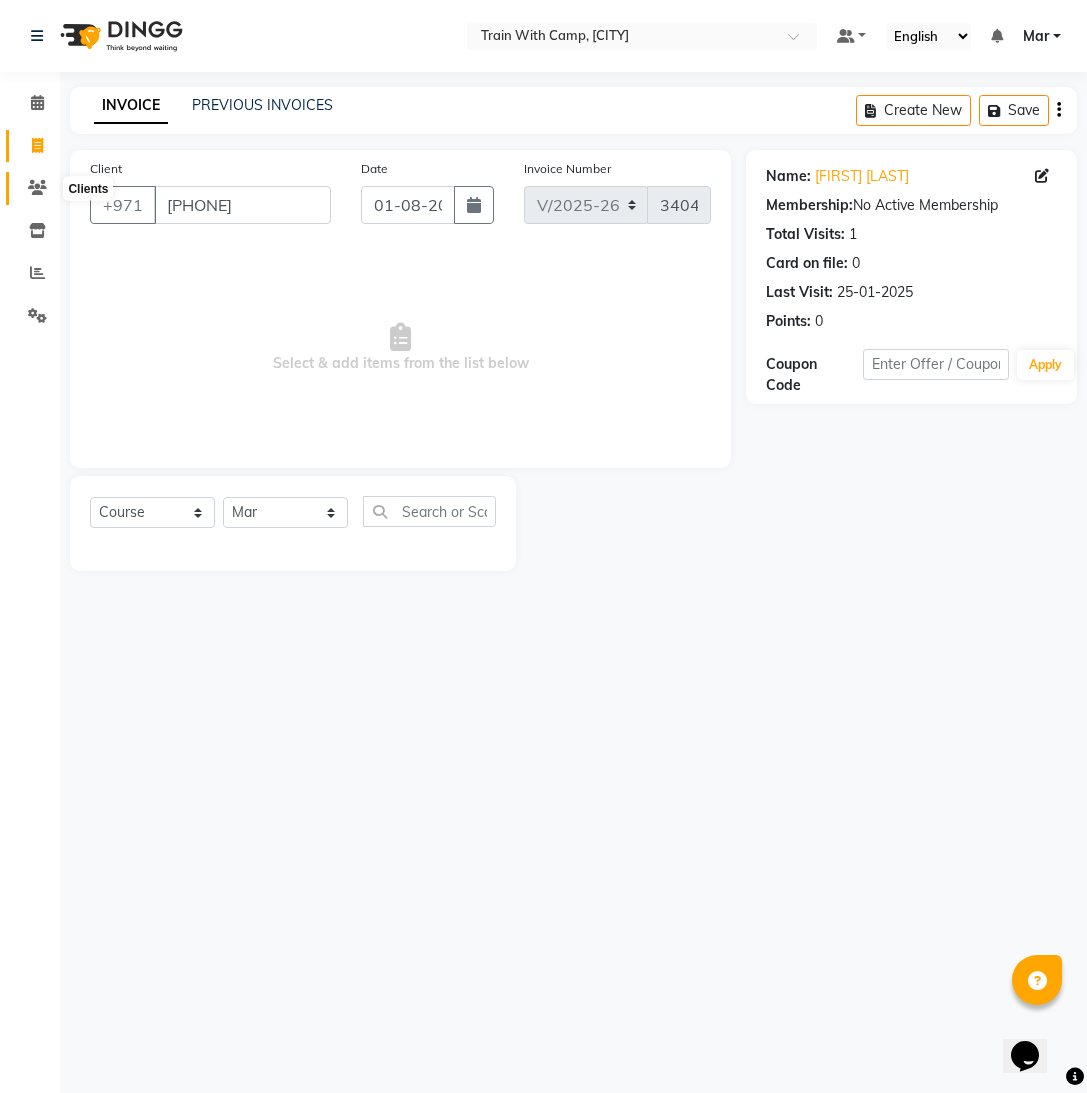 click 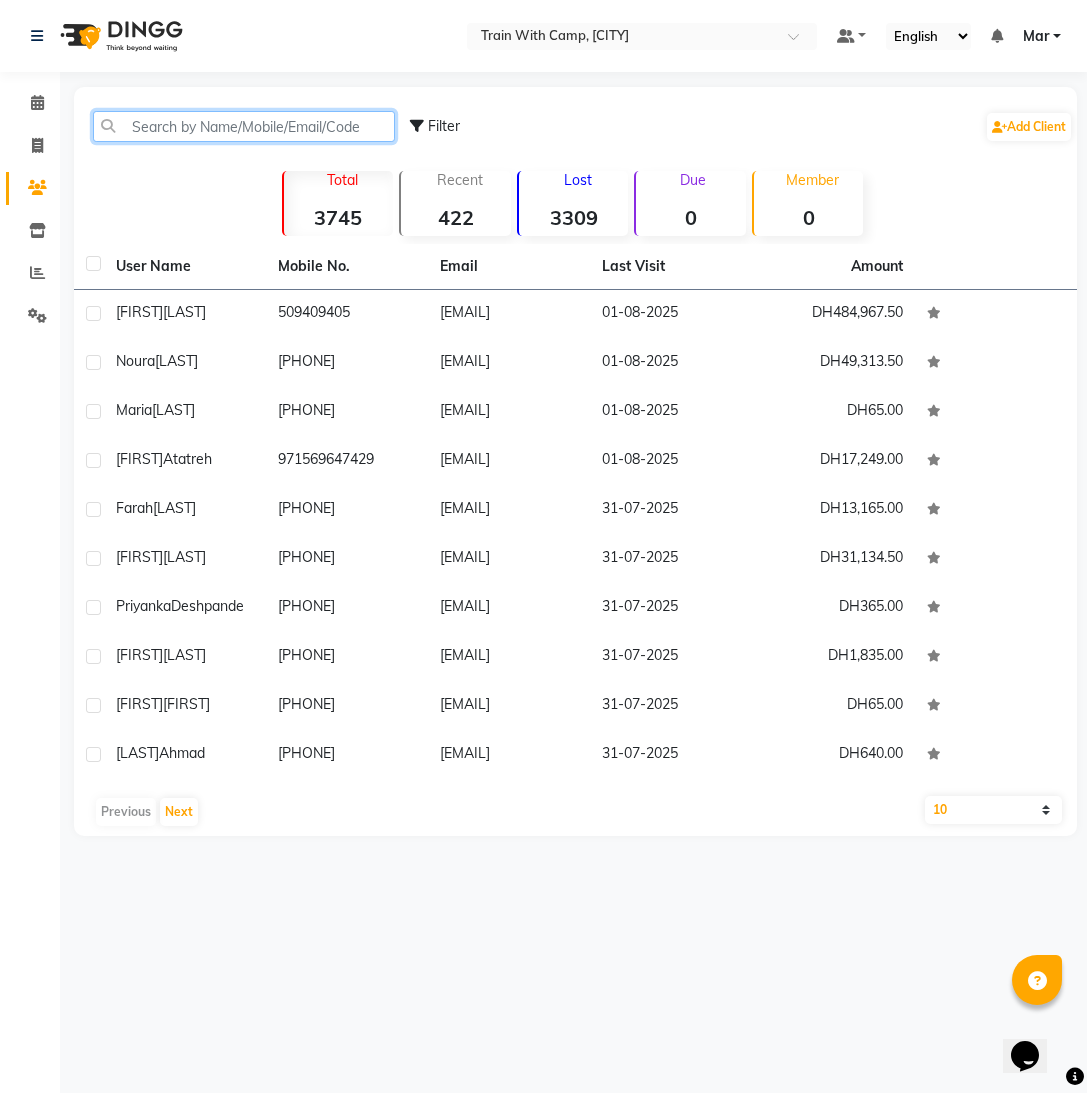 click 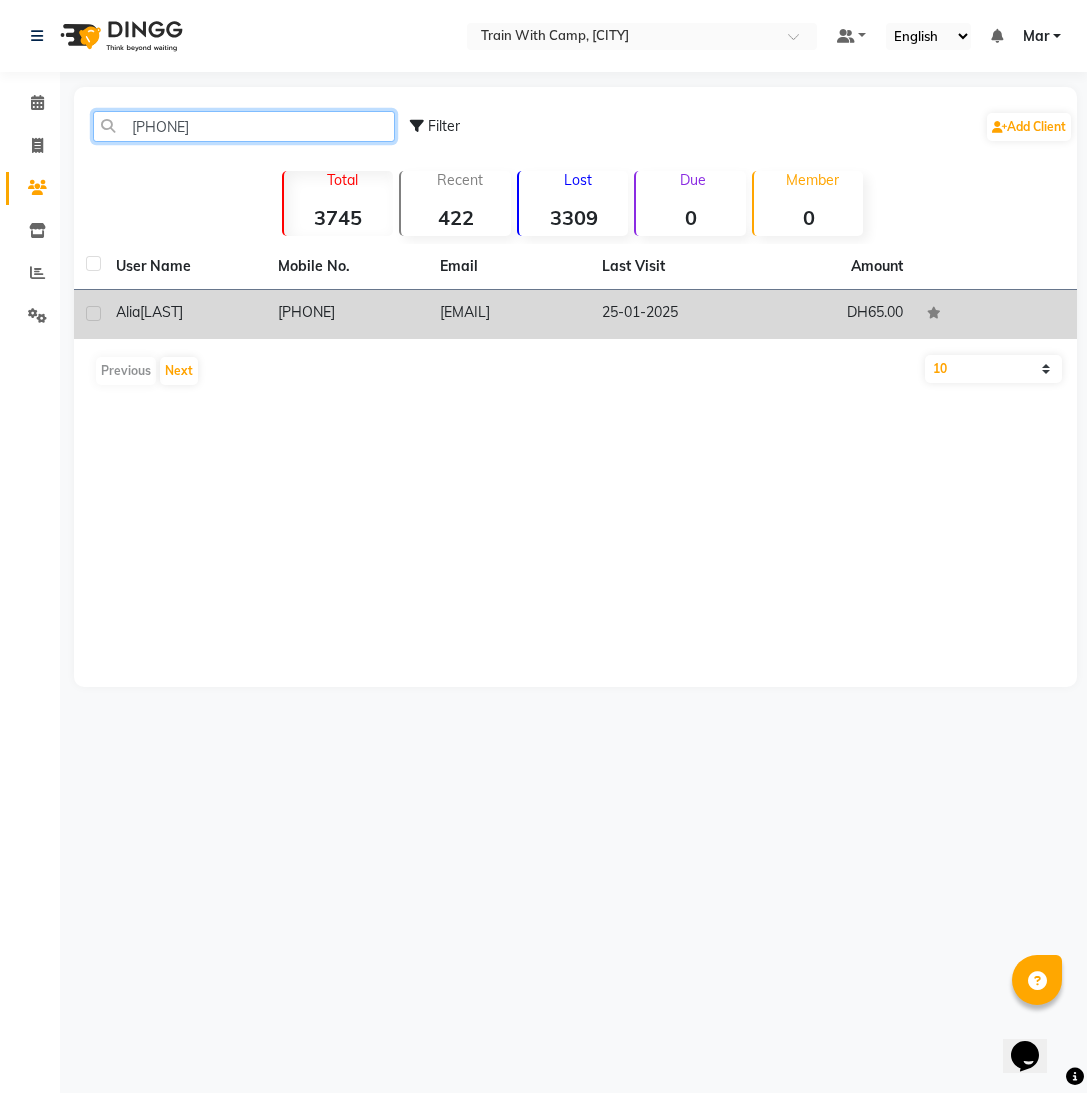 type on "[PHONE]" 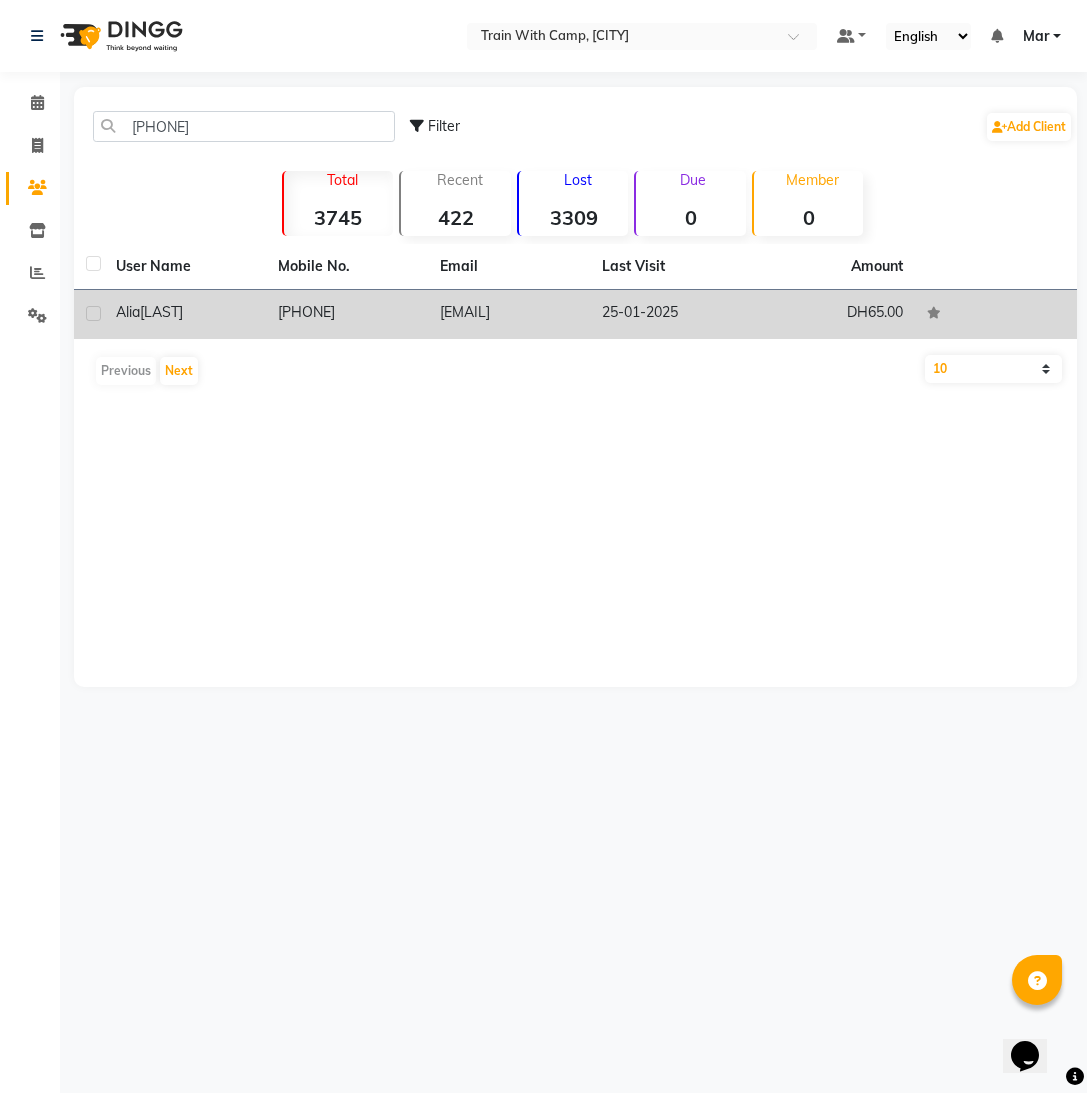 click on "[EMAIL]" 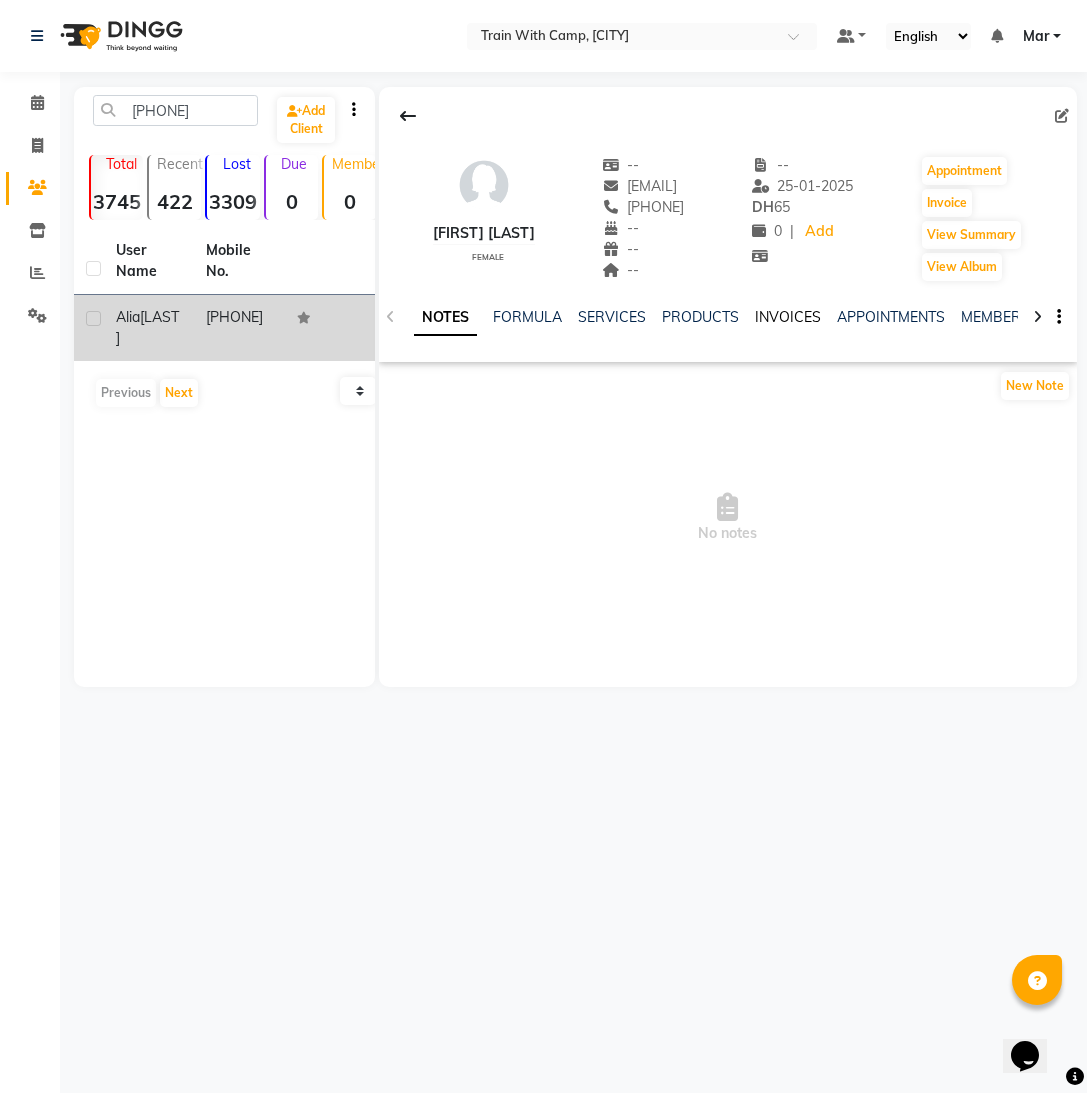 click on "INVOICES" 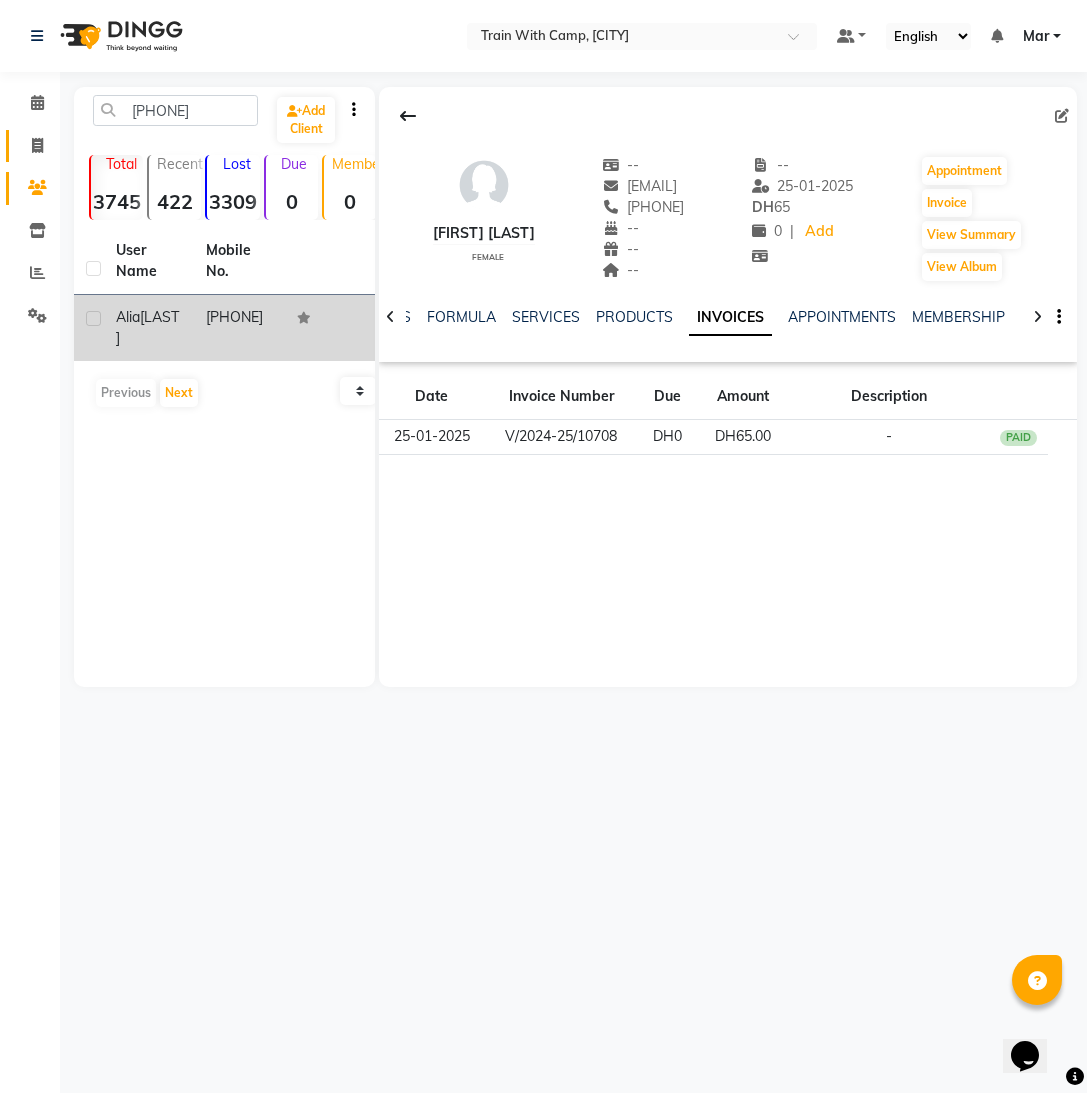 click 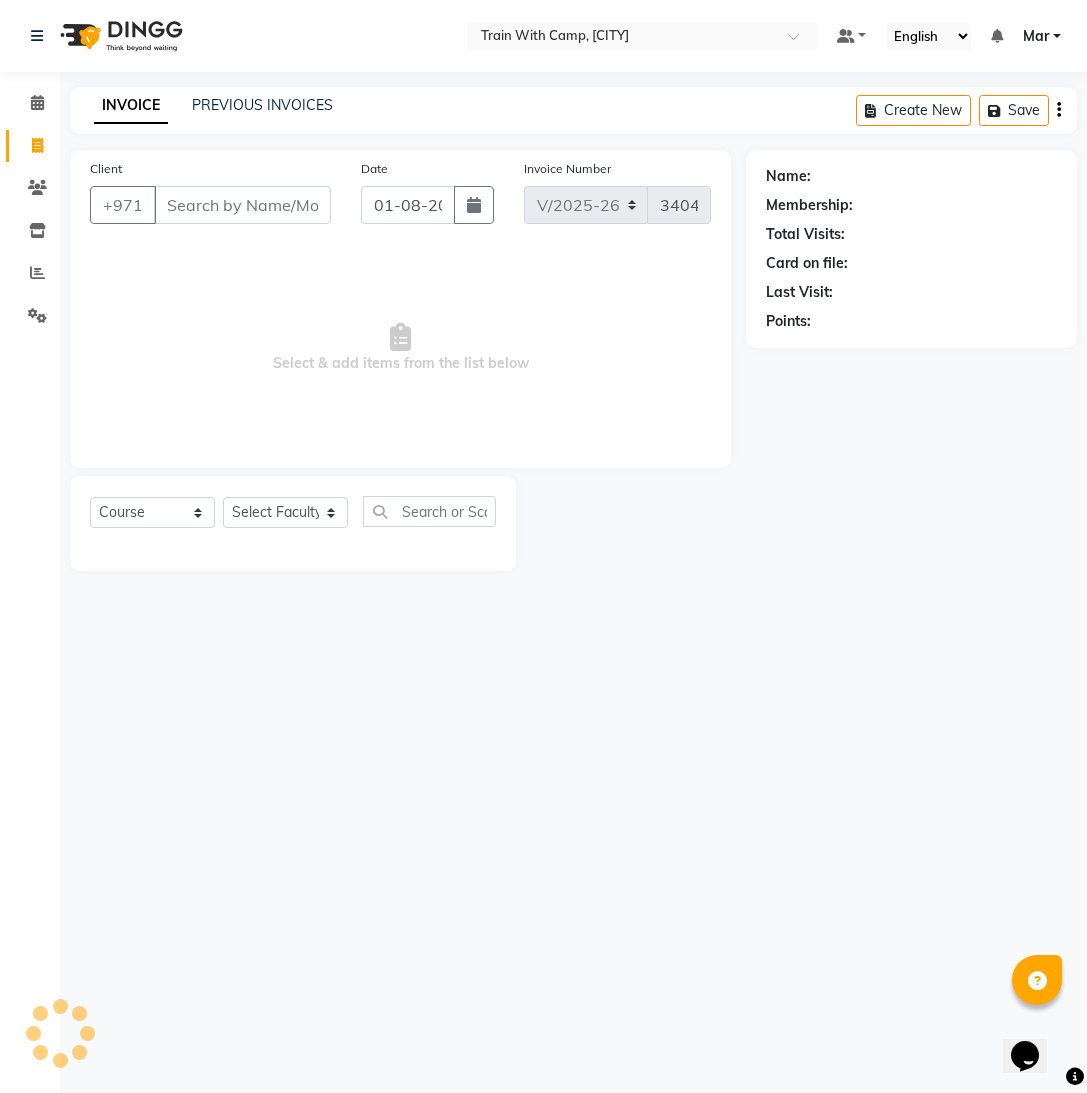 select on "14898" 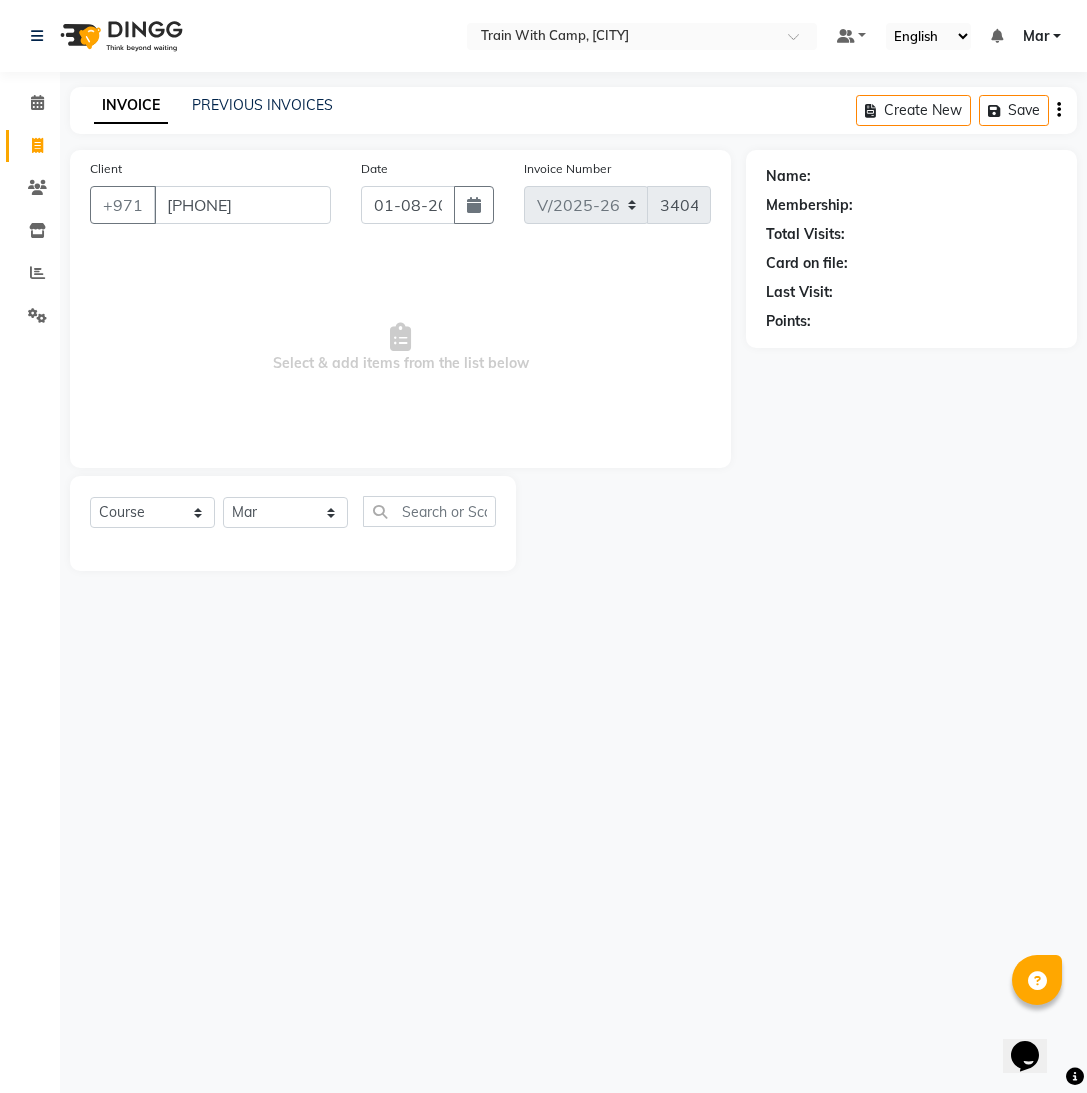 type on "[PHONE]" 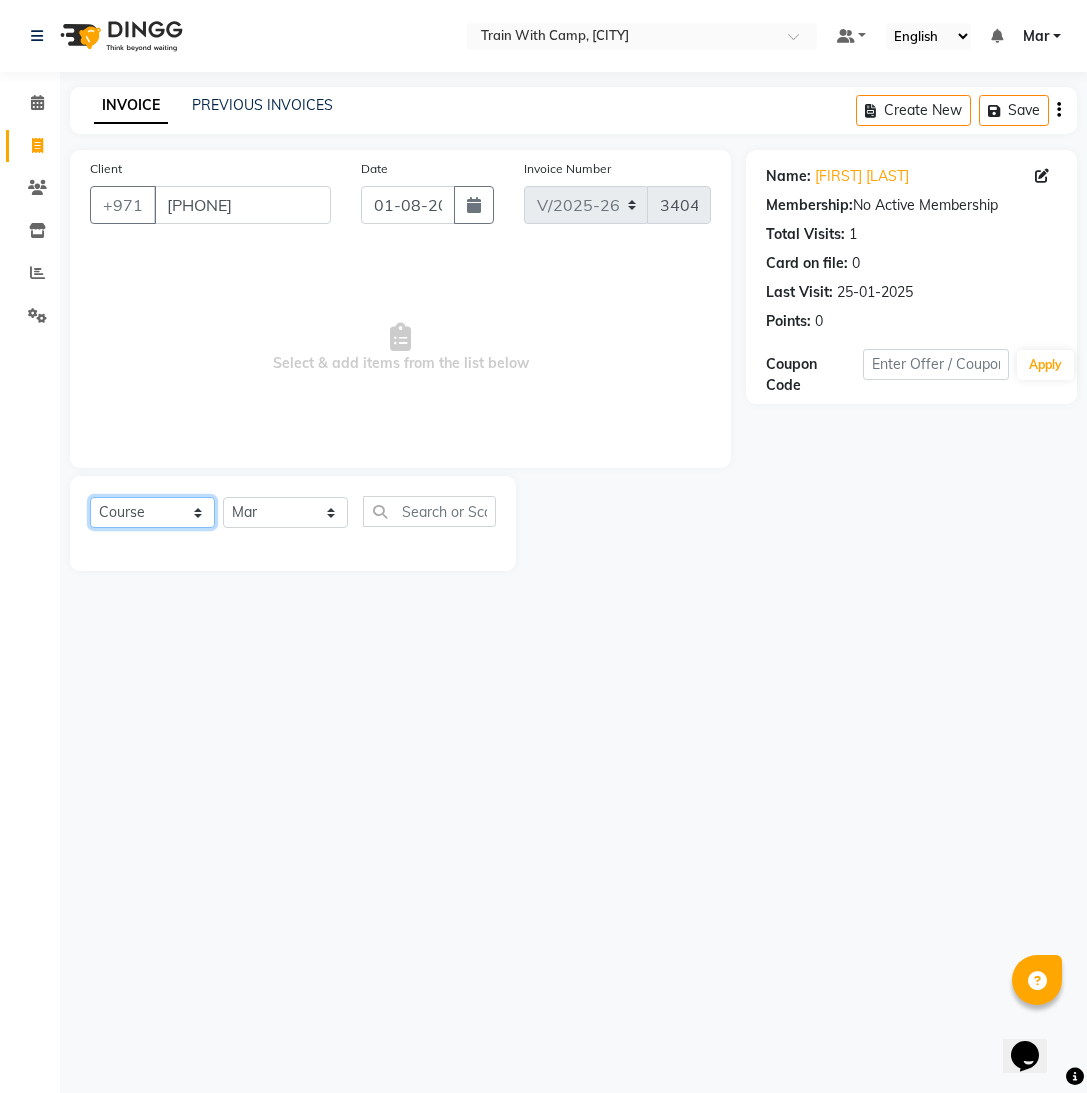 click on "Select  Course  Product  Membership  Package Voucher Prepaid Gift Card" 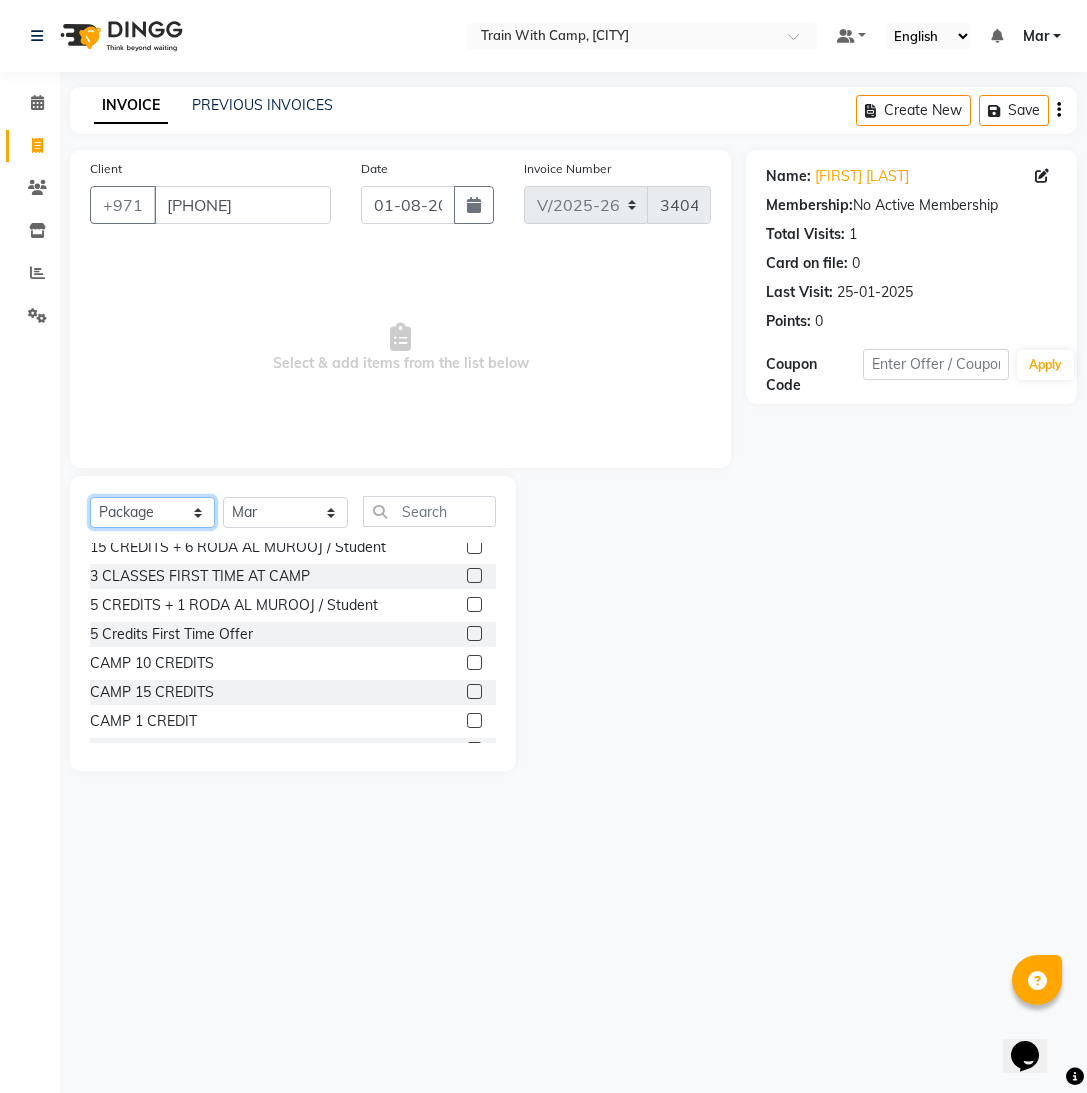 scroll, scrollTop: 53, scrollLeft: 0, axis: vertical 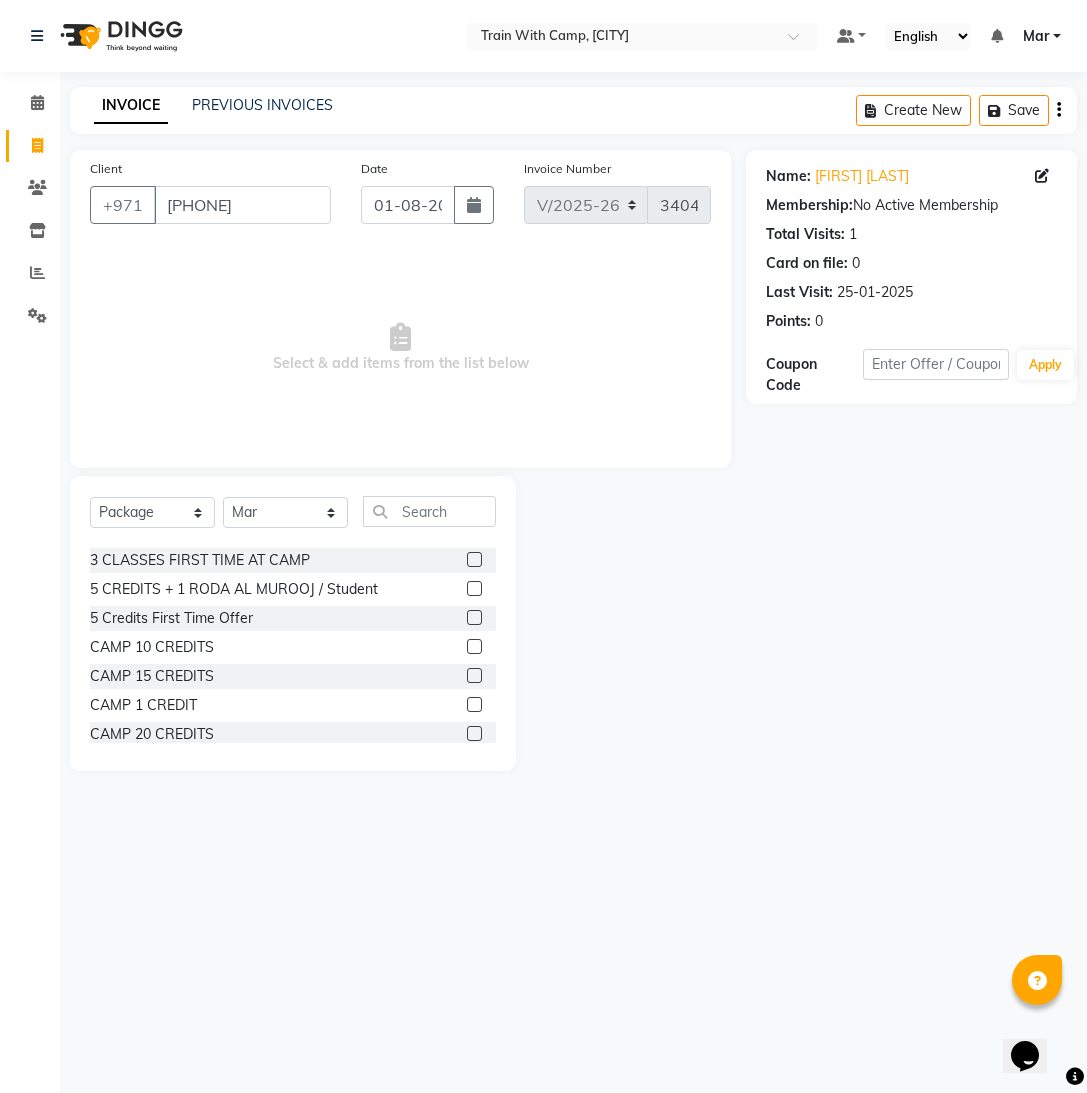 click 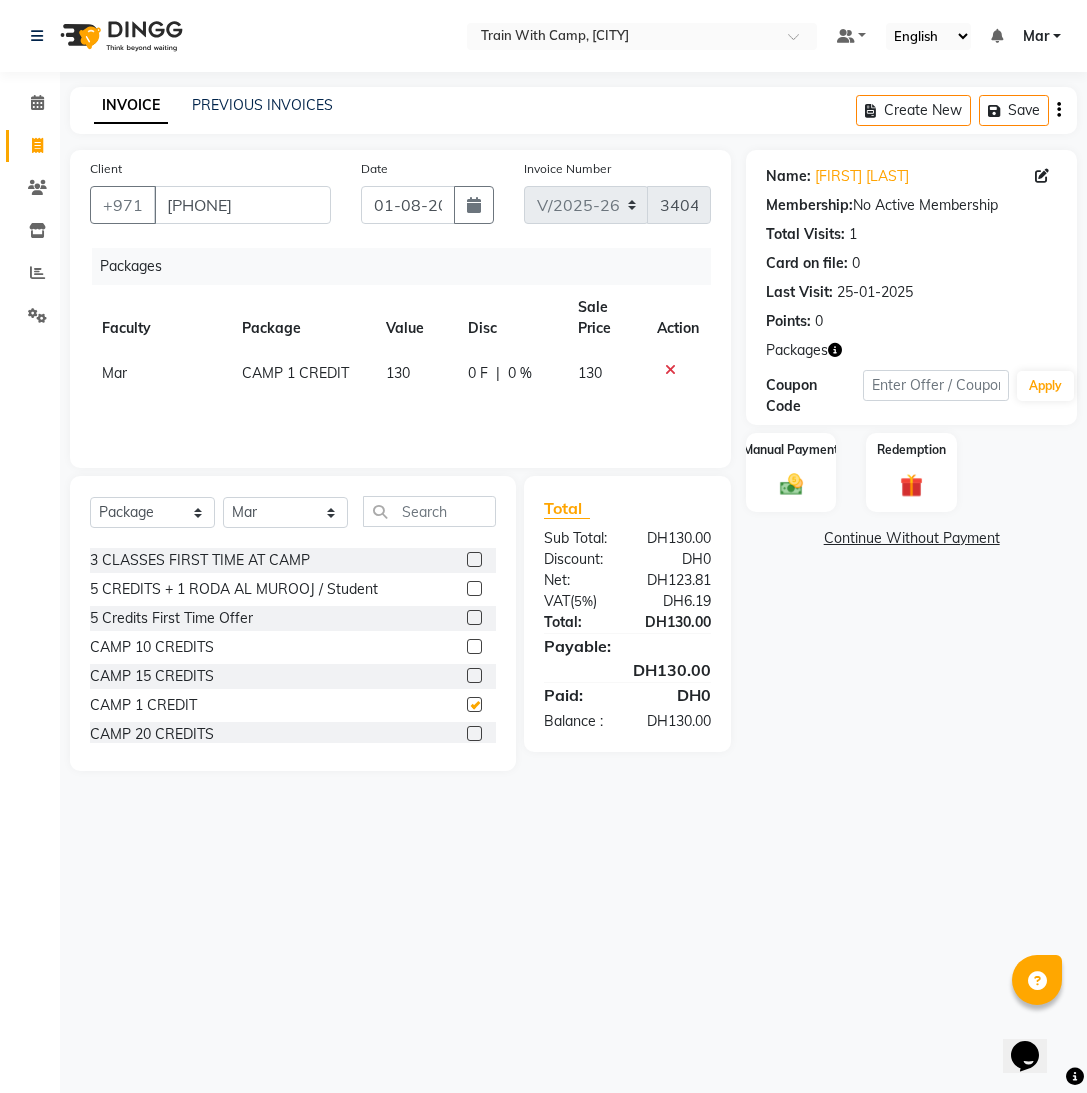 checkbox on "false" 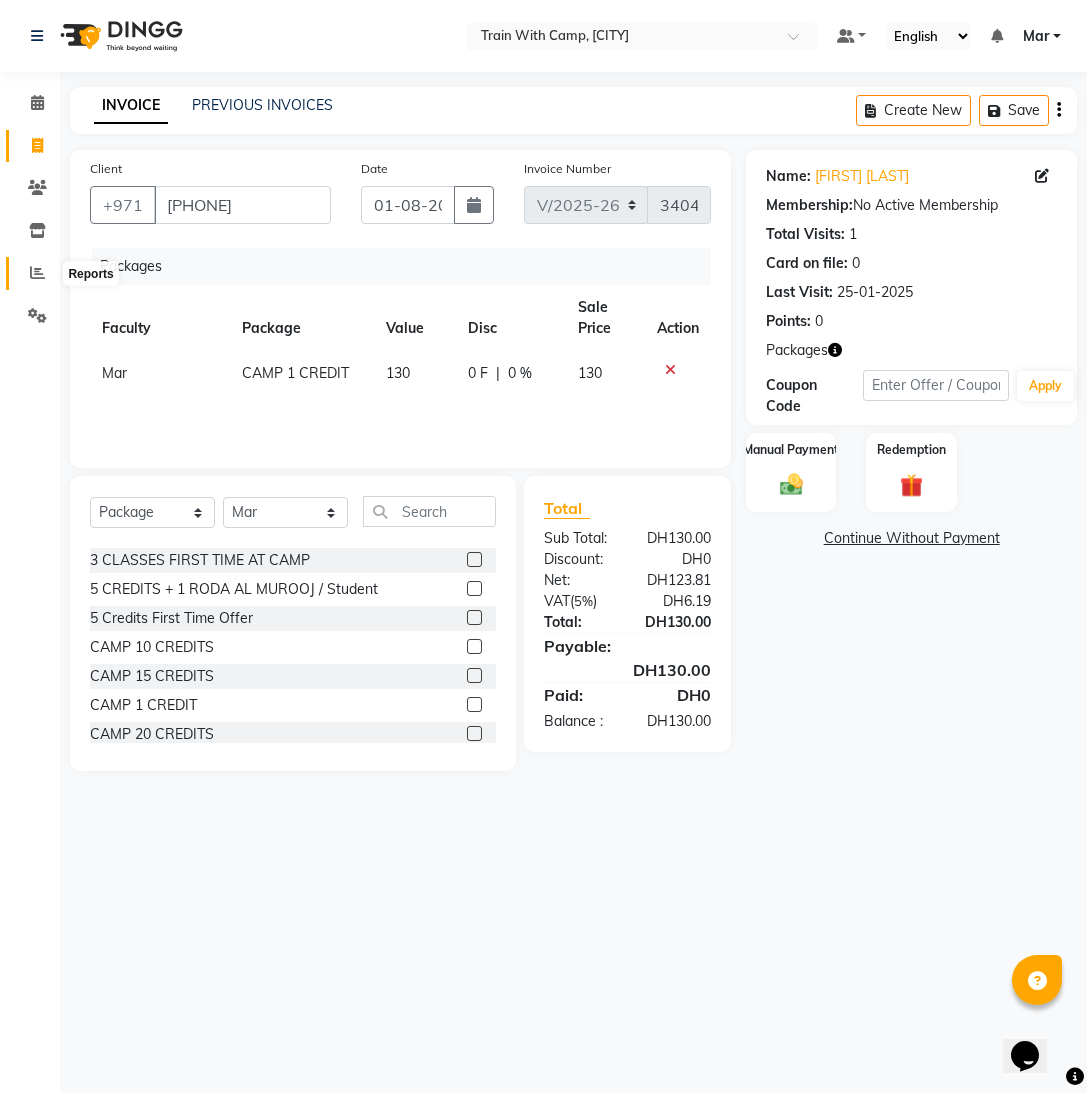 click 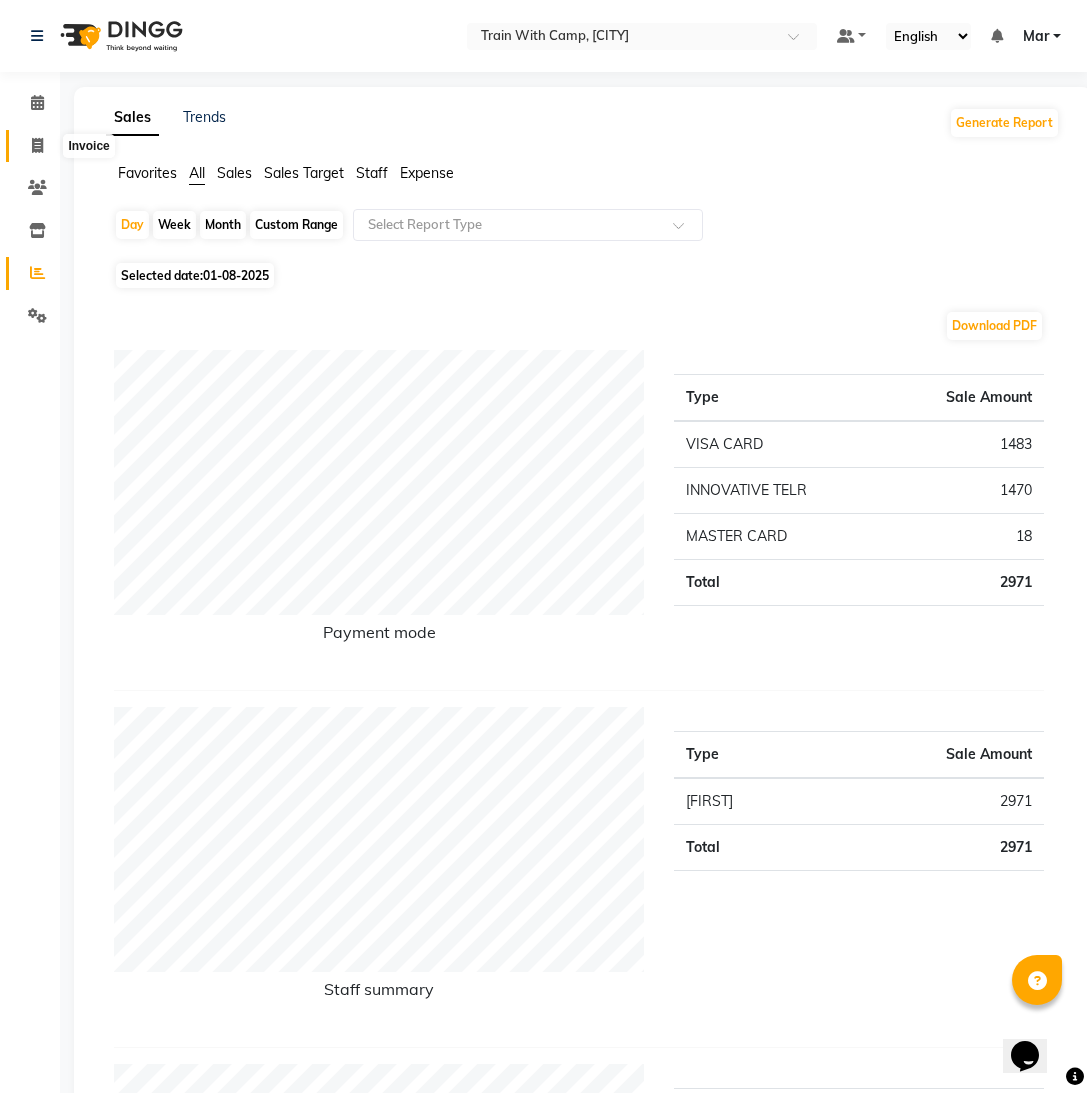 click 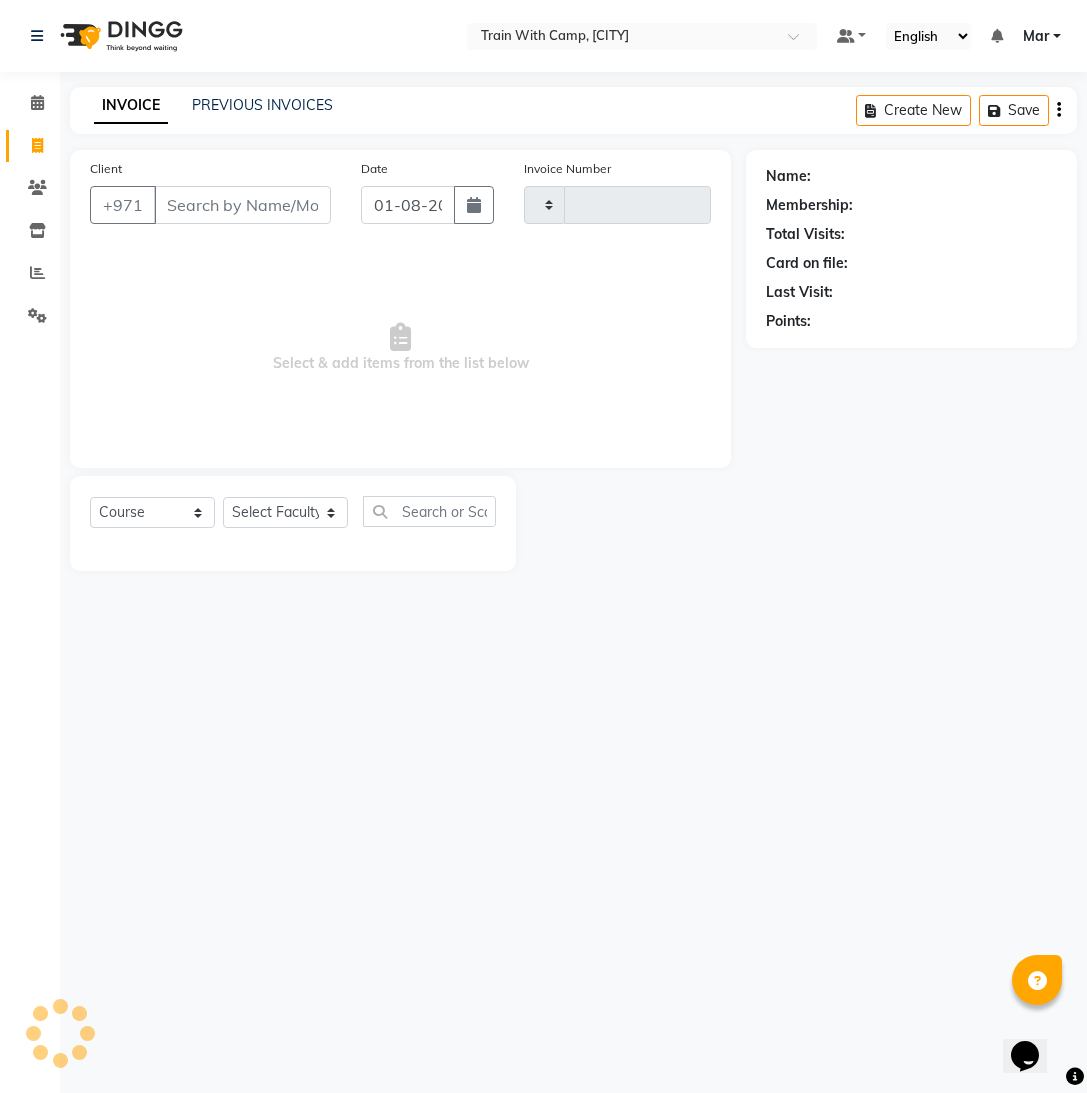 type on "3404" 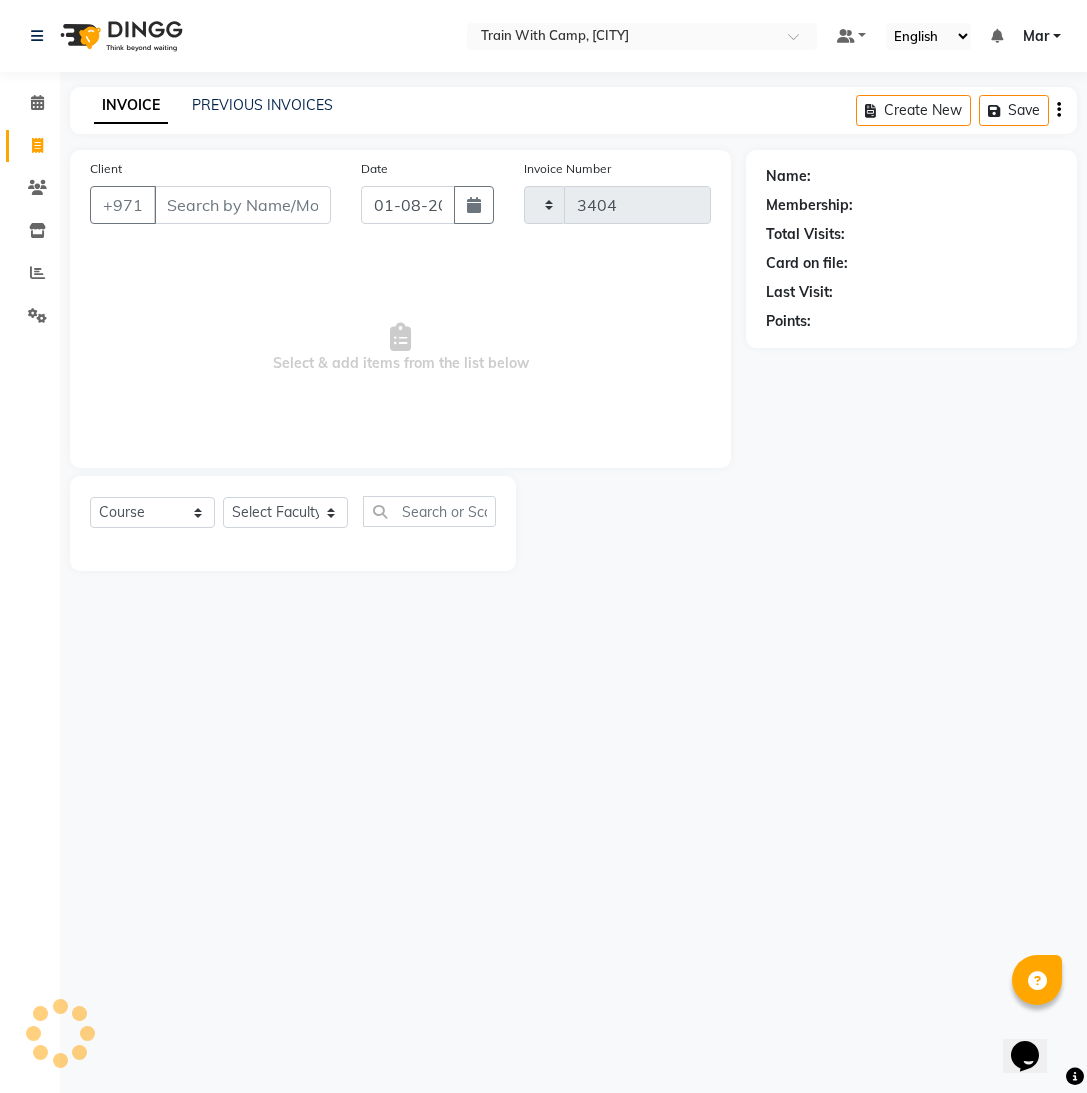 select on "910" 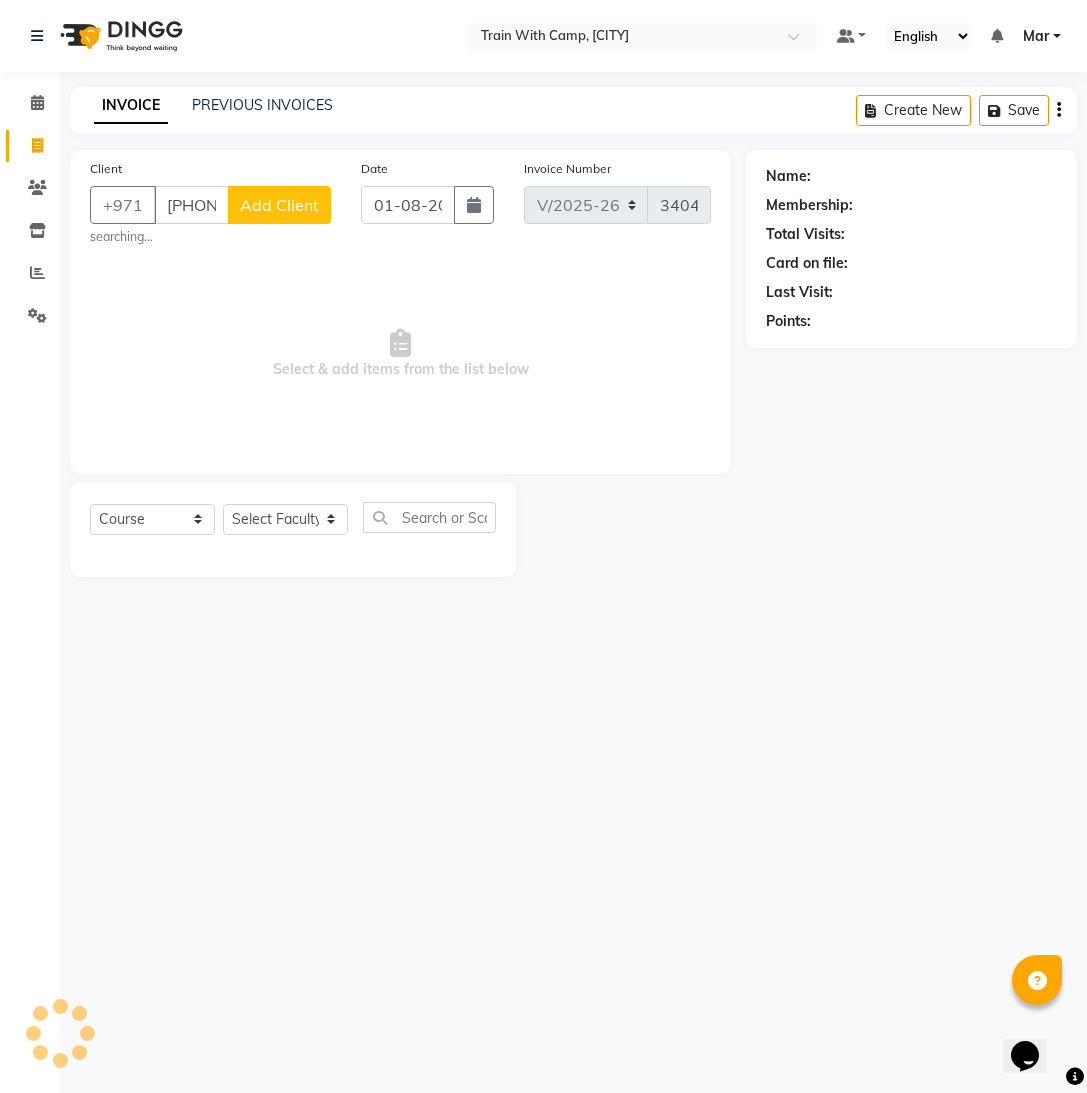 type on "[PHONE]" 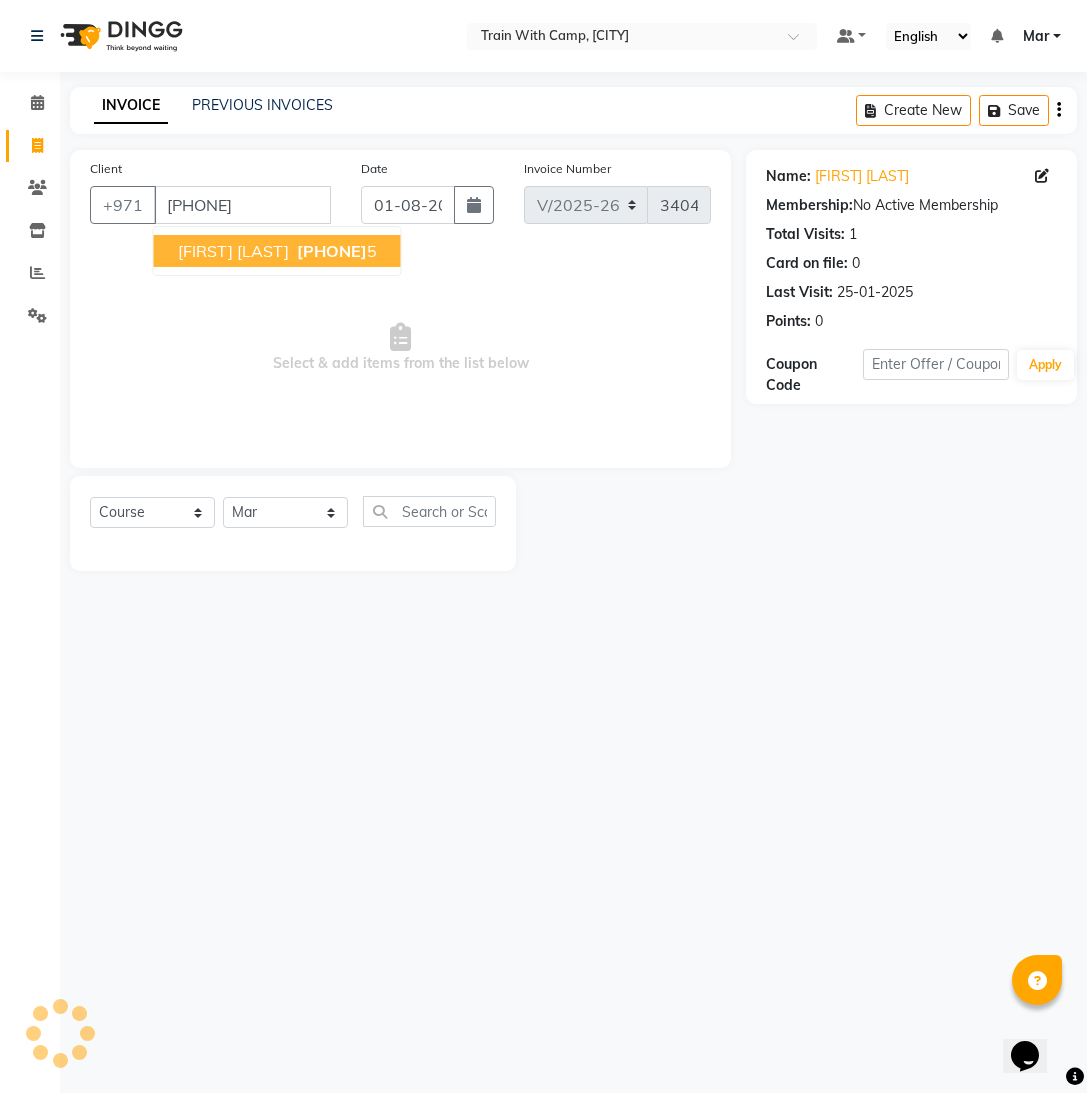 click on "[PHONE]" at bounding box center (332, 251) 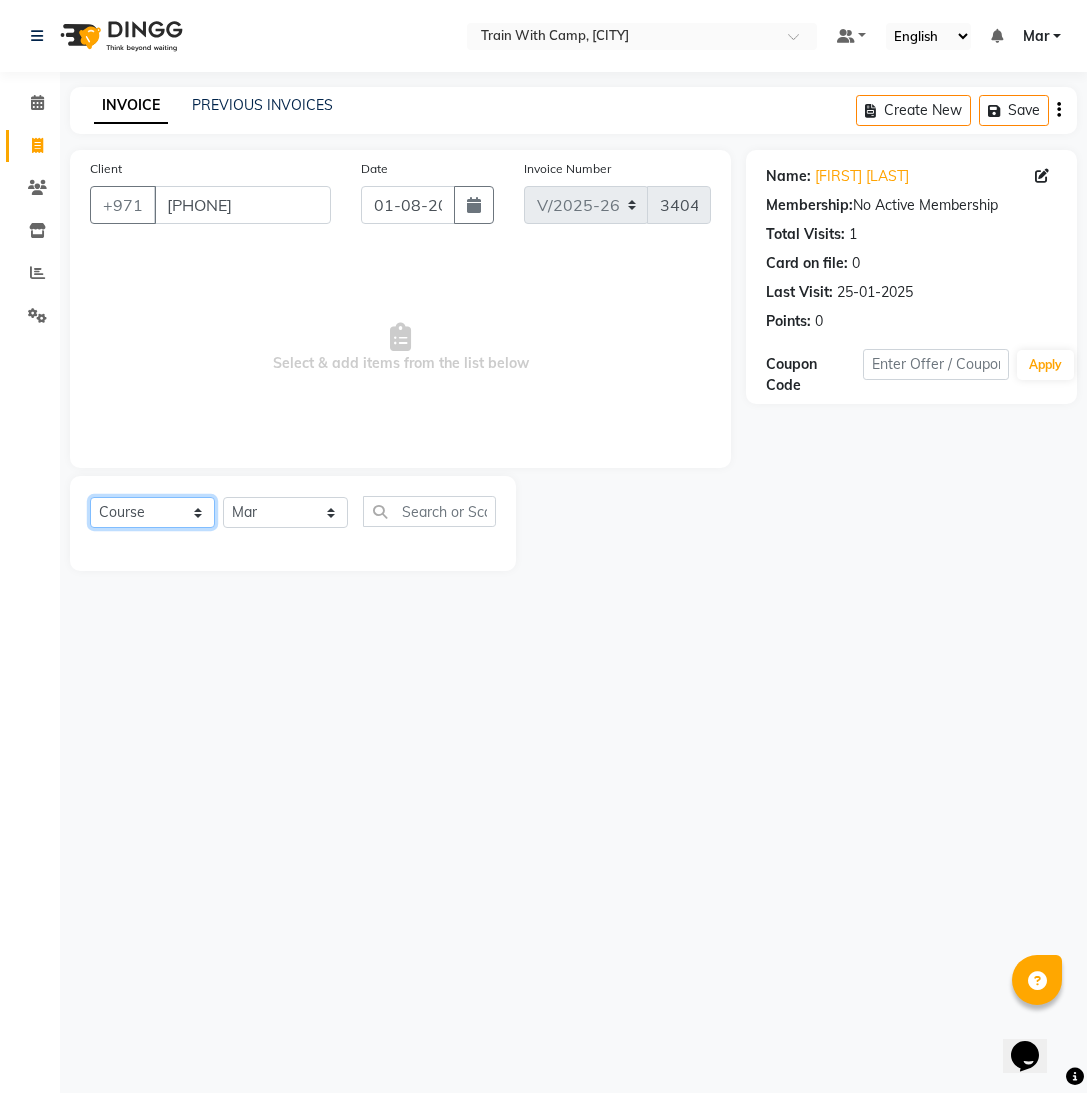 click on "Select  Course  Product  Membership  Package Voucher Prepaid Gift Card" 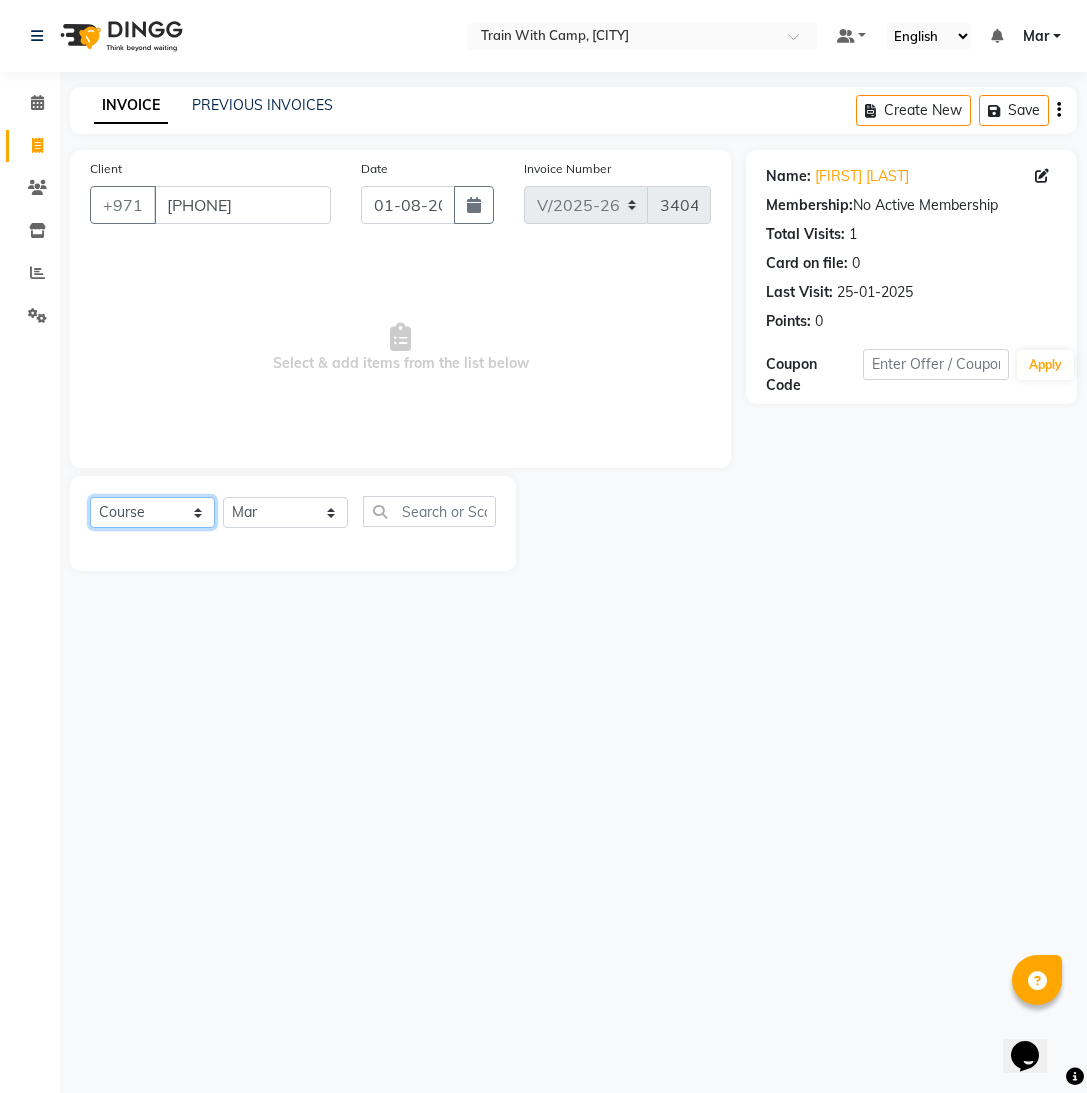 select on "package" 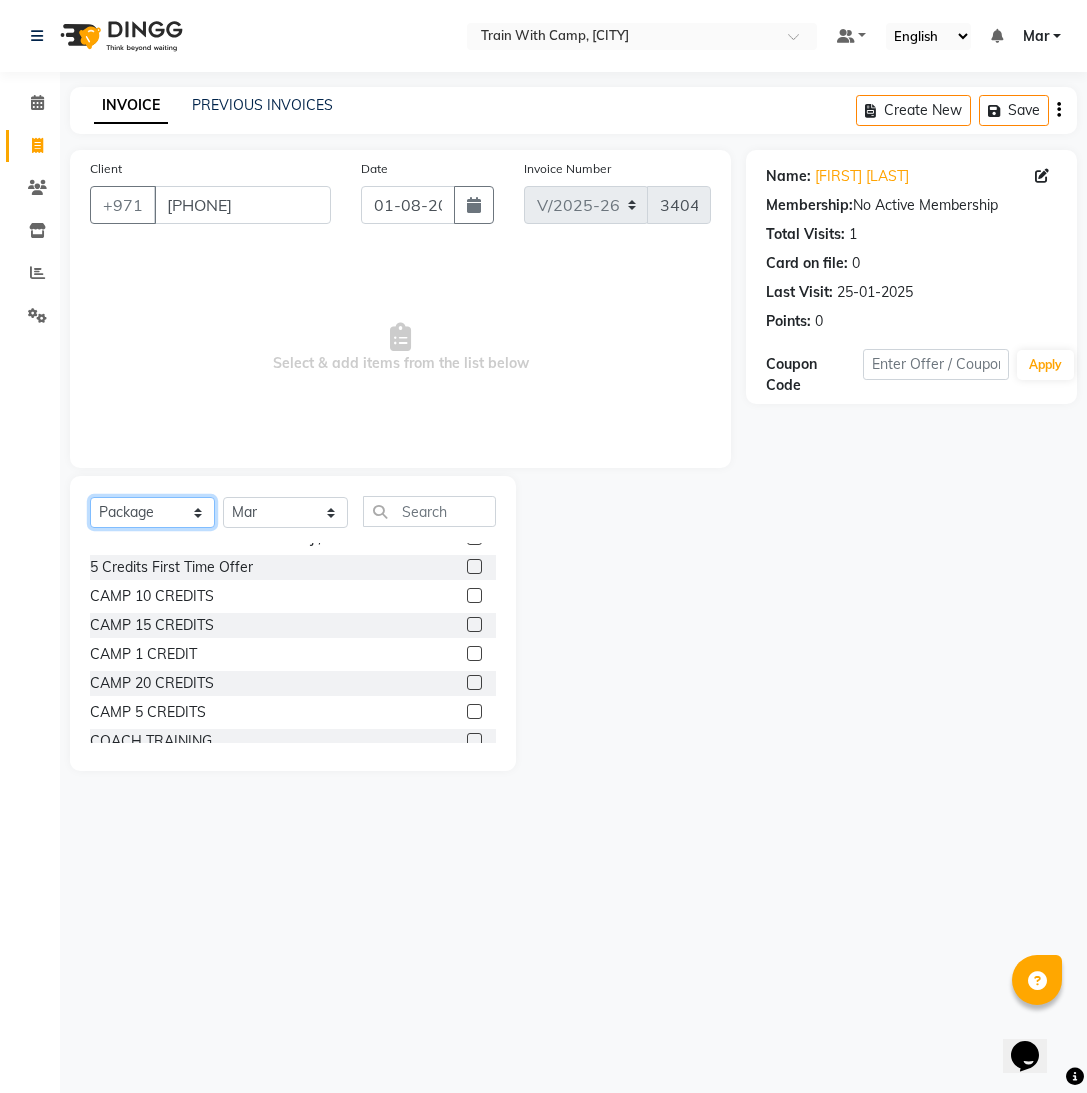 scroll, scrollTop: 115, scrollLeft: 0, axis: vertical 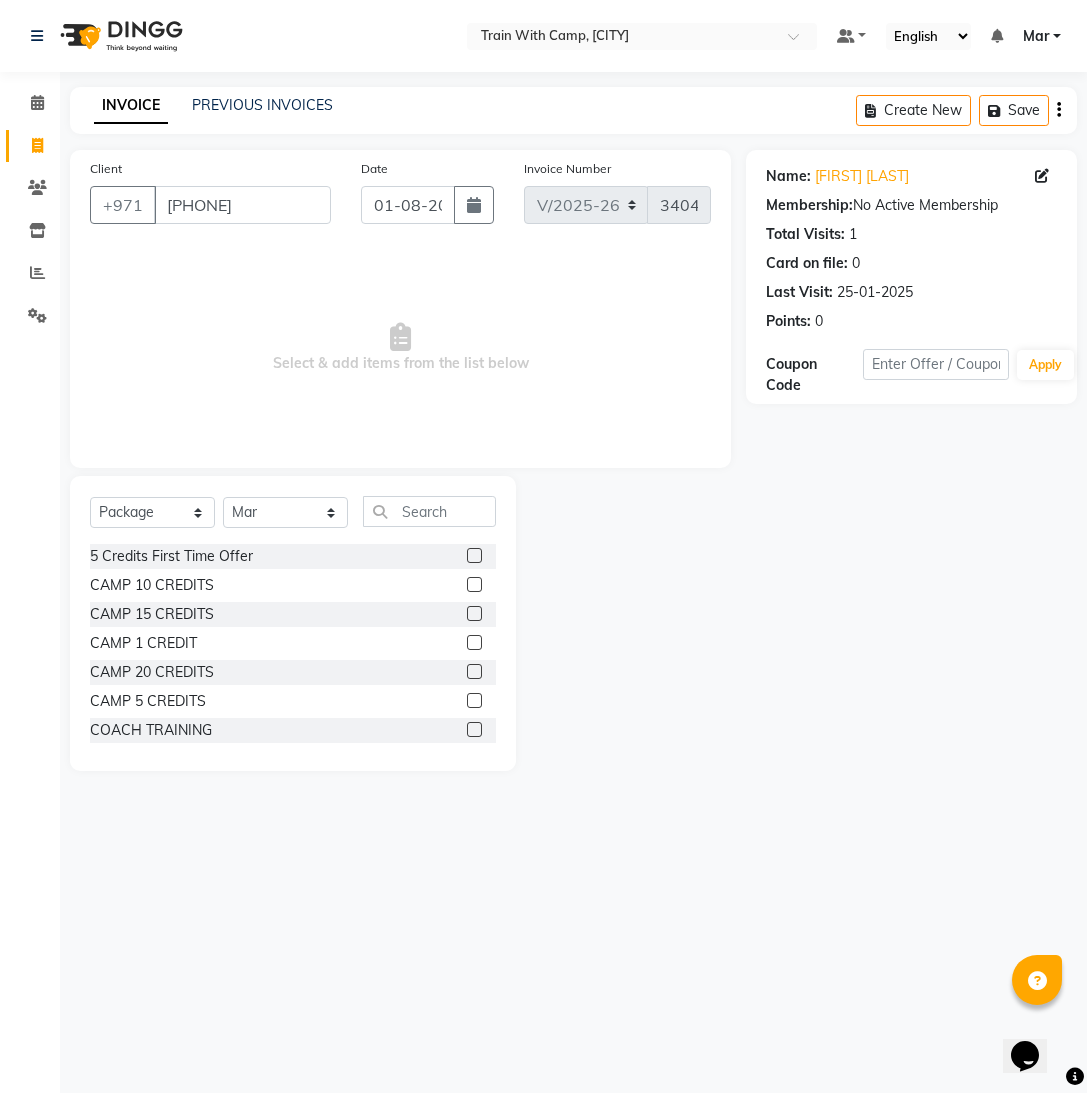 click 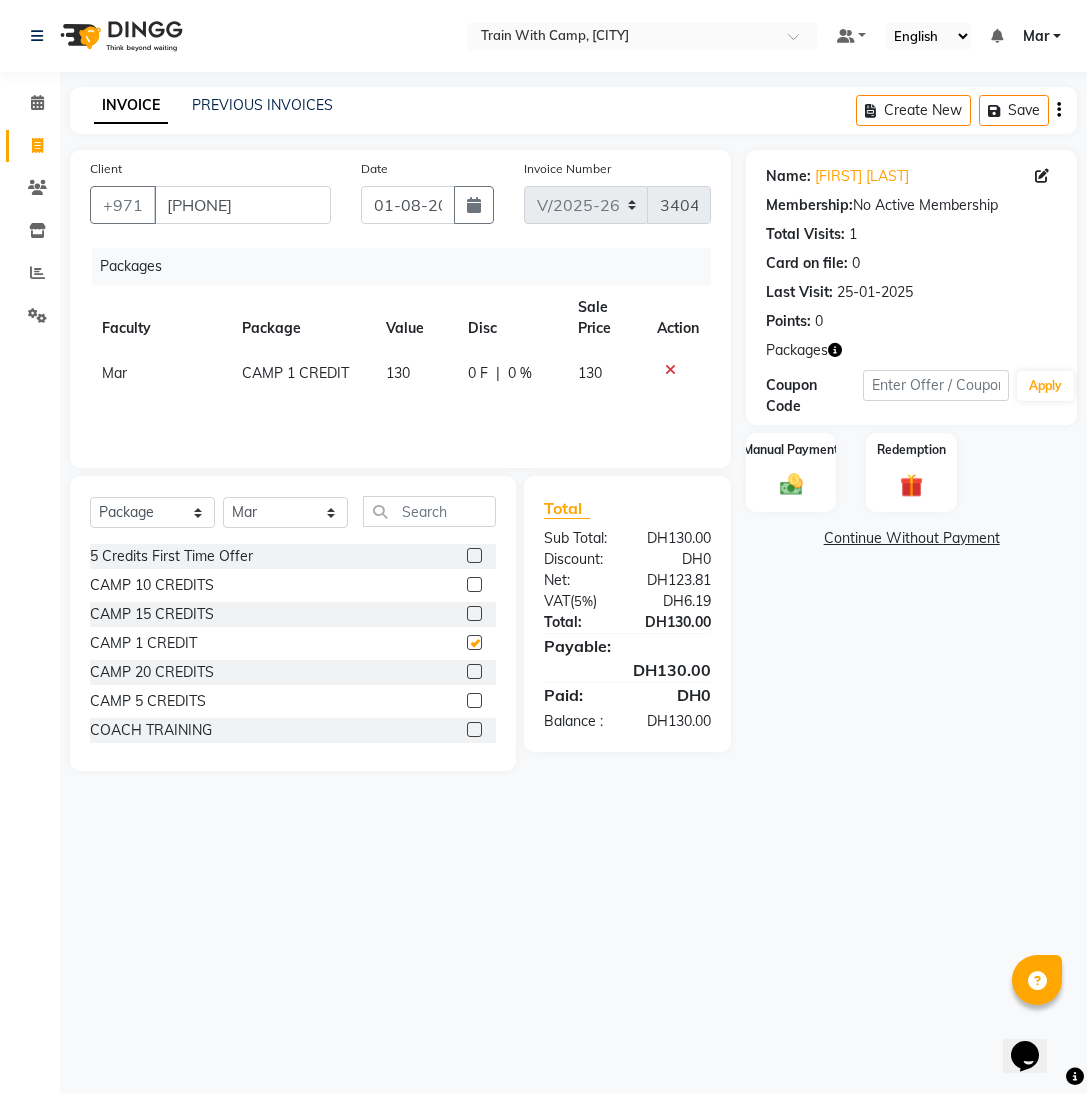 checkbox on "false" 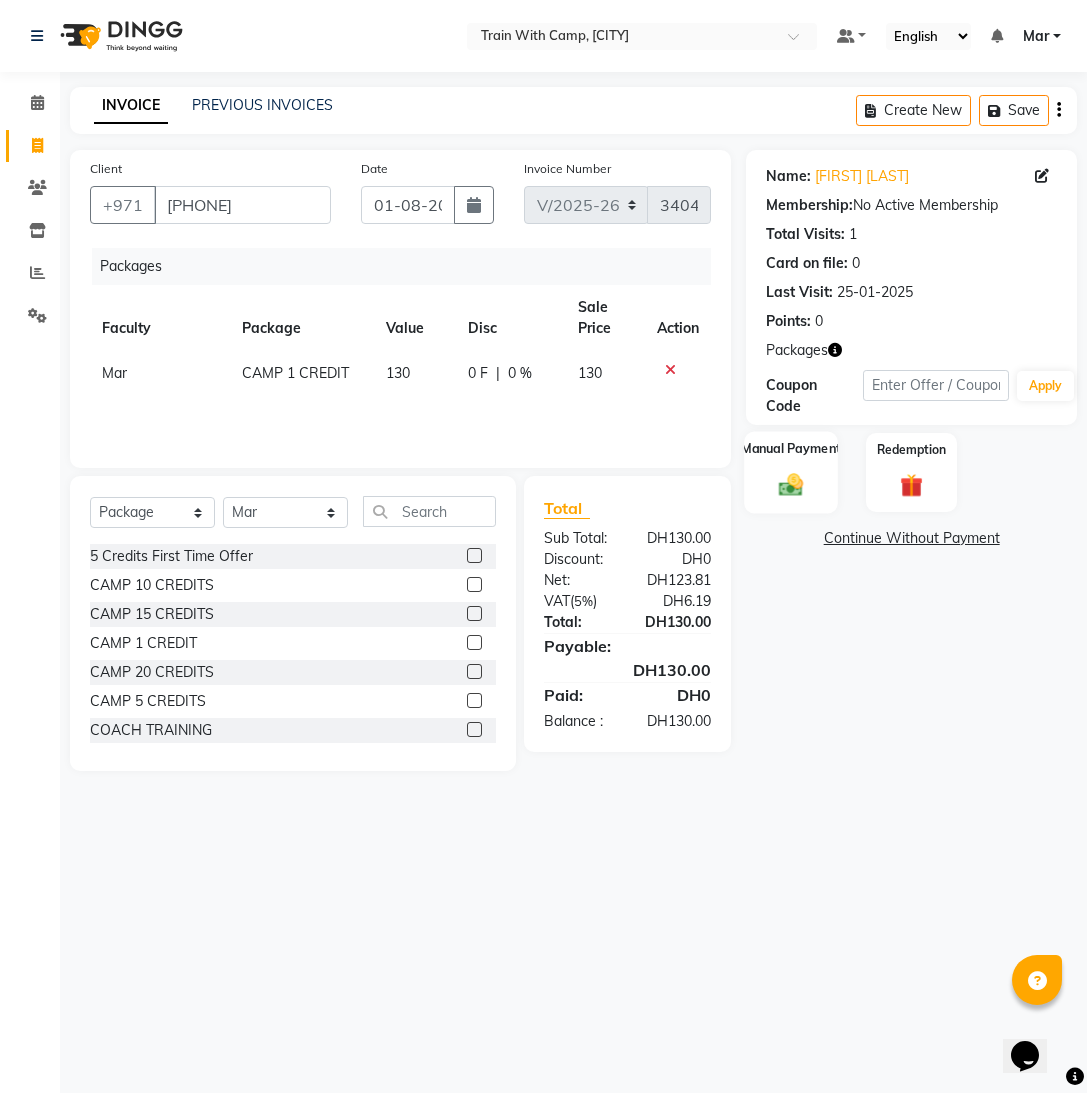 click on "Manual Payment" 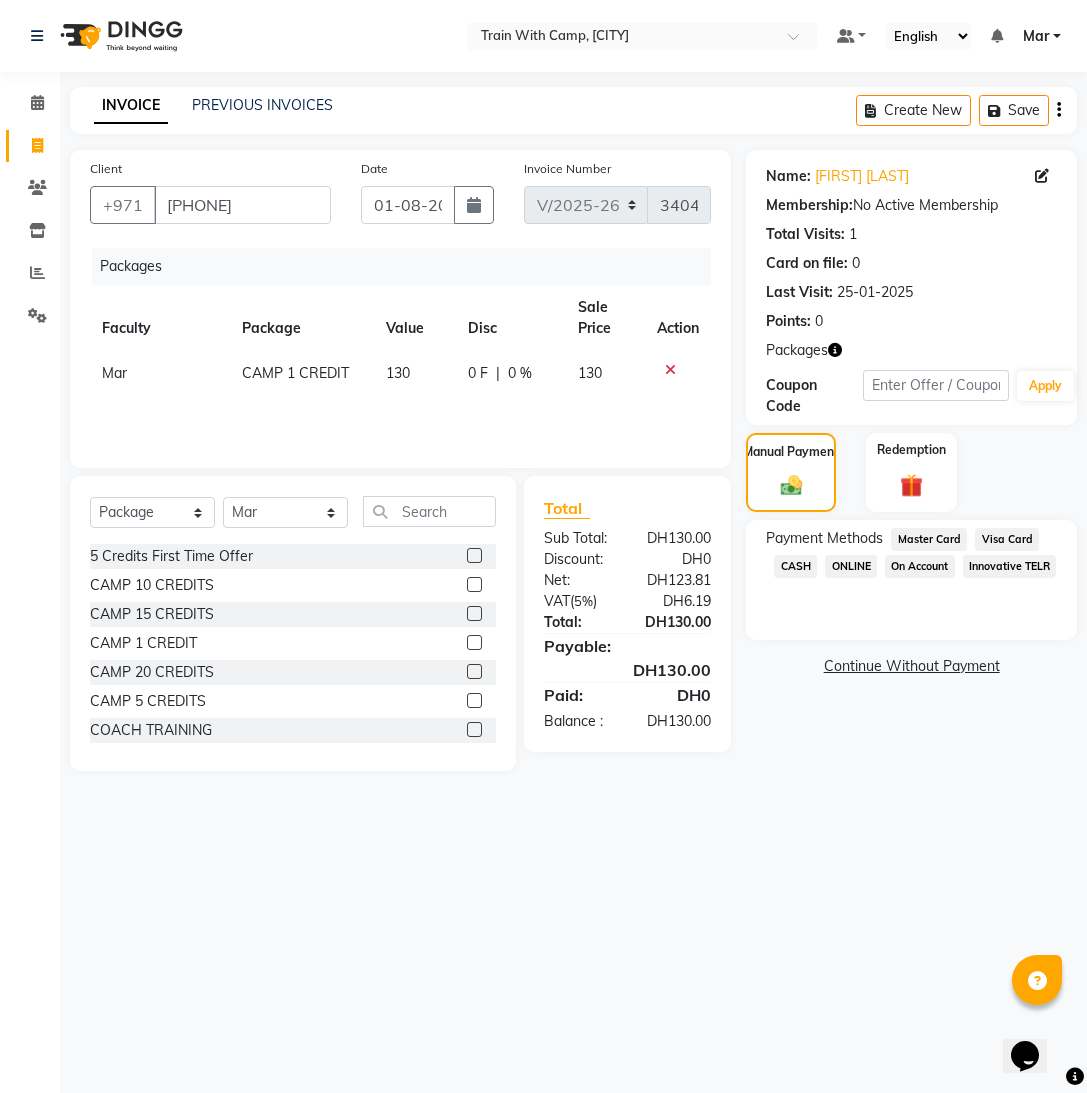 click on "Innovative TELR" 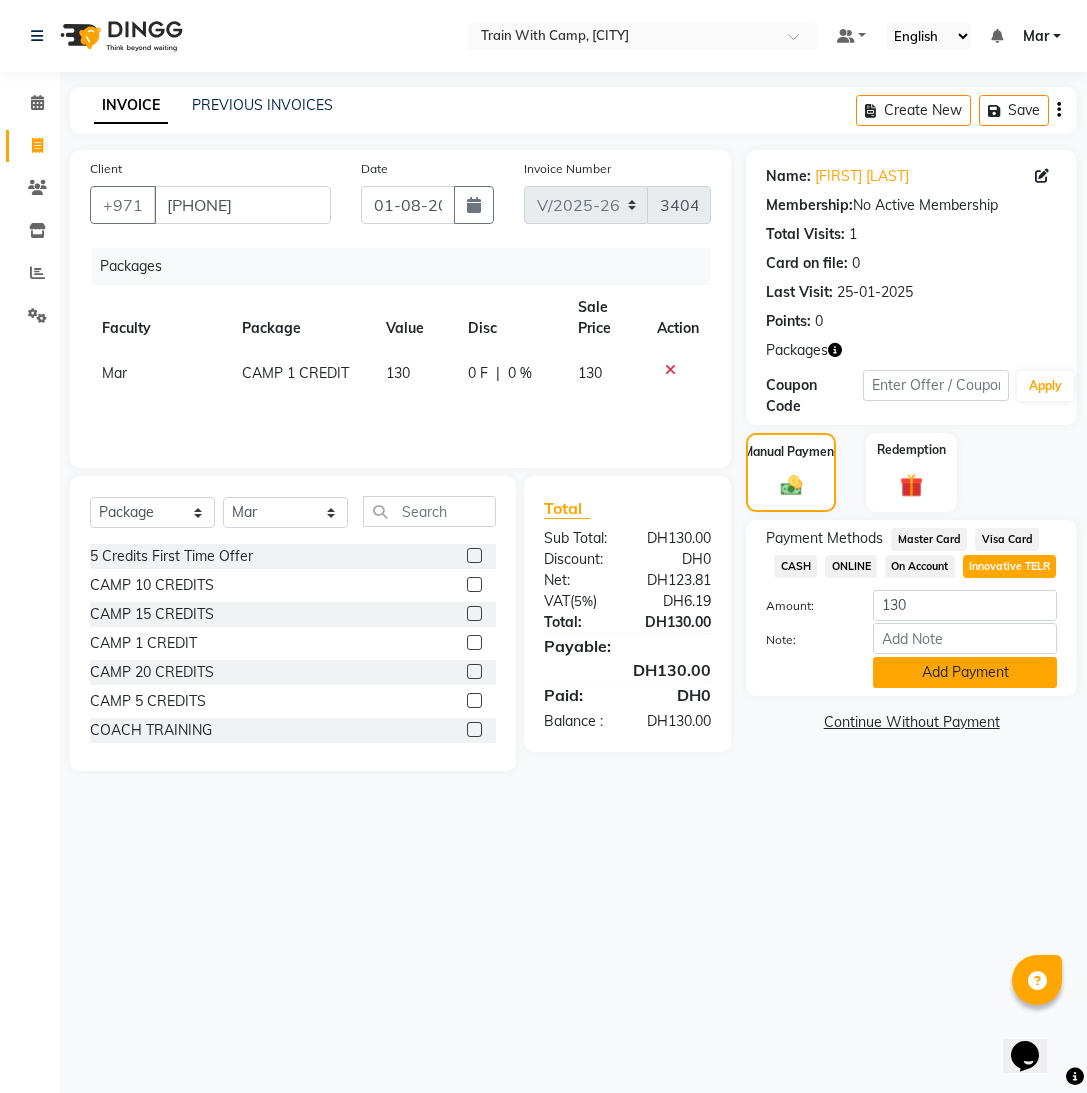 click on "Add Payment" 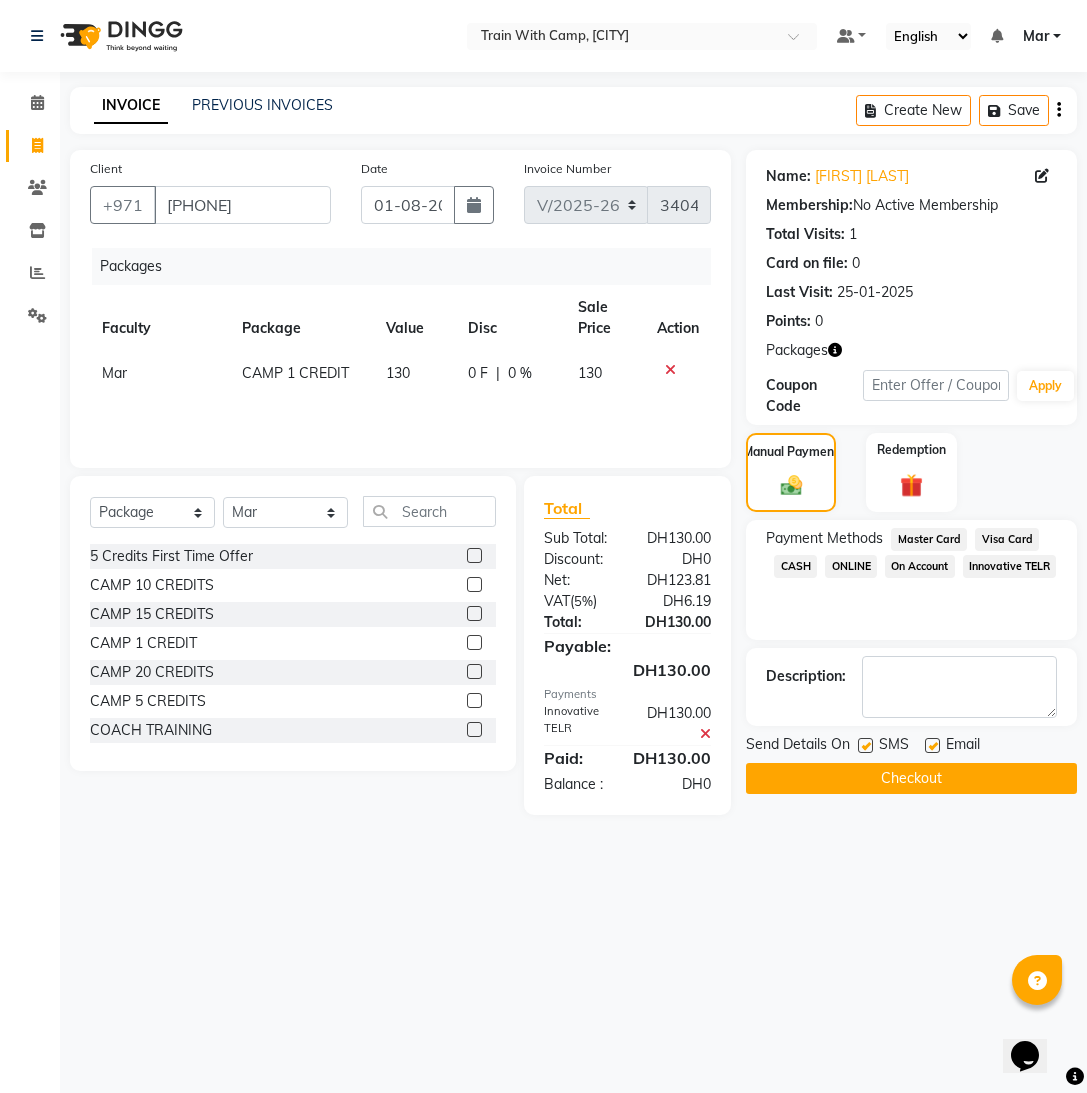 drag, startPoint x: 934, startPoint y: 743, endPoint x: 903, endPoint y: 745, distance: 31.06445 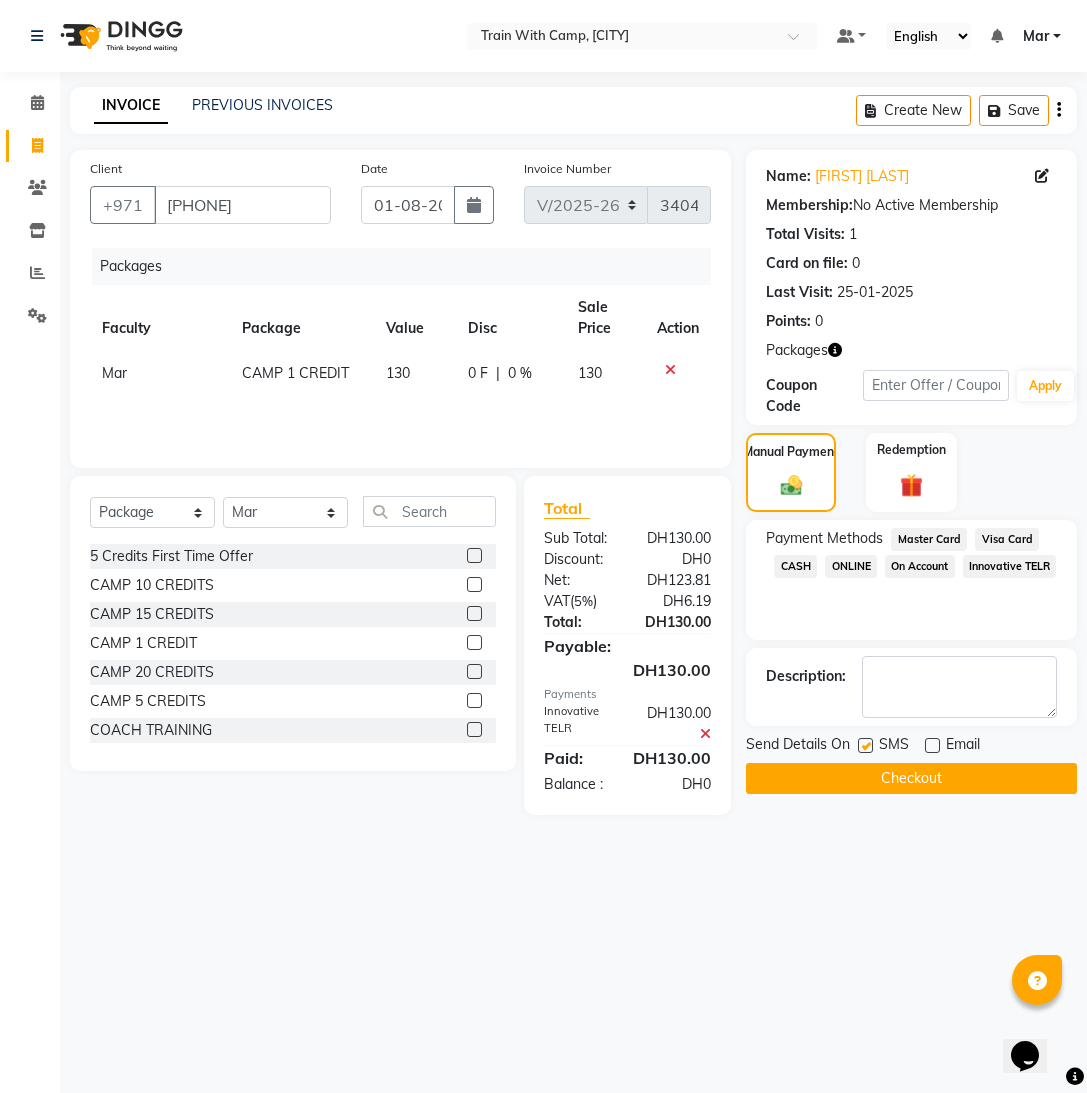 click 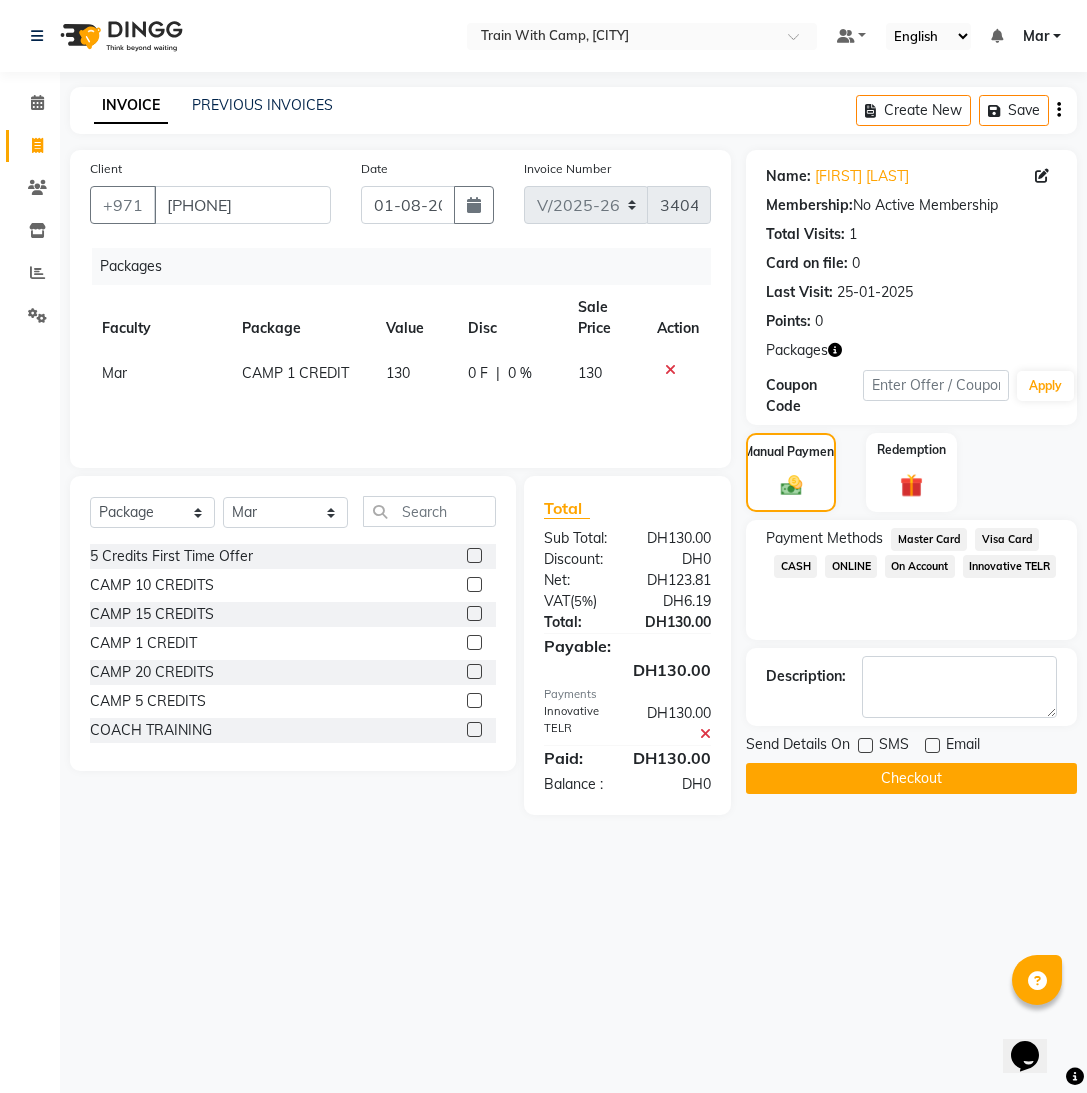 click 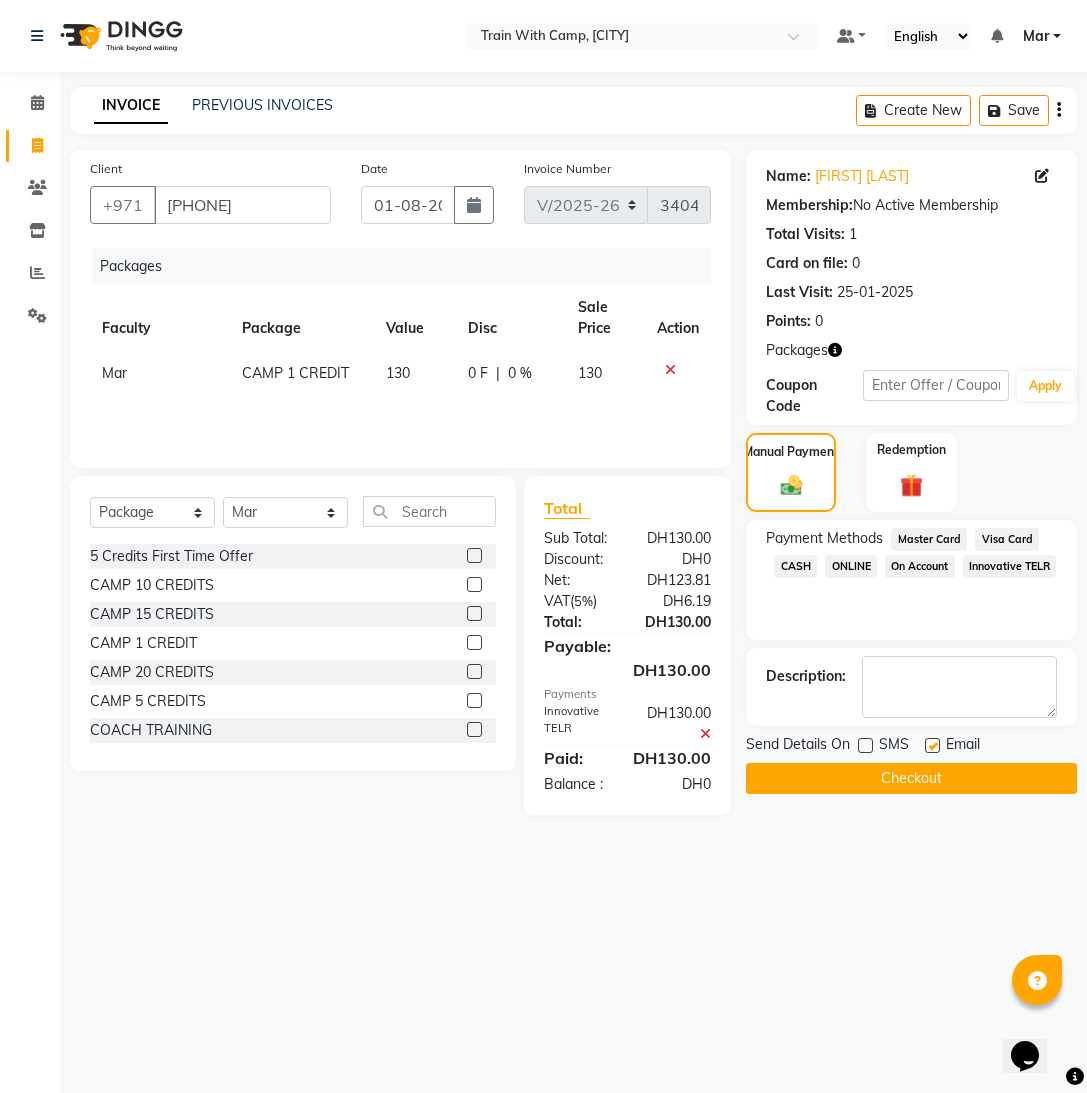 click 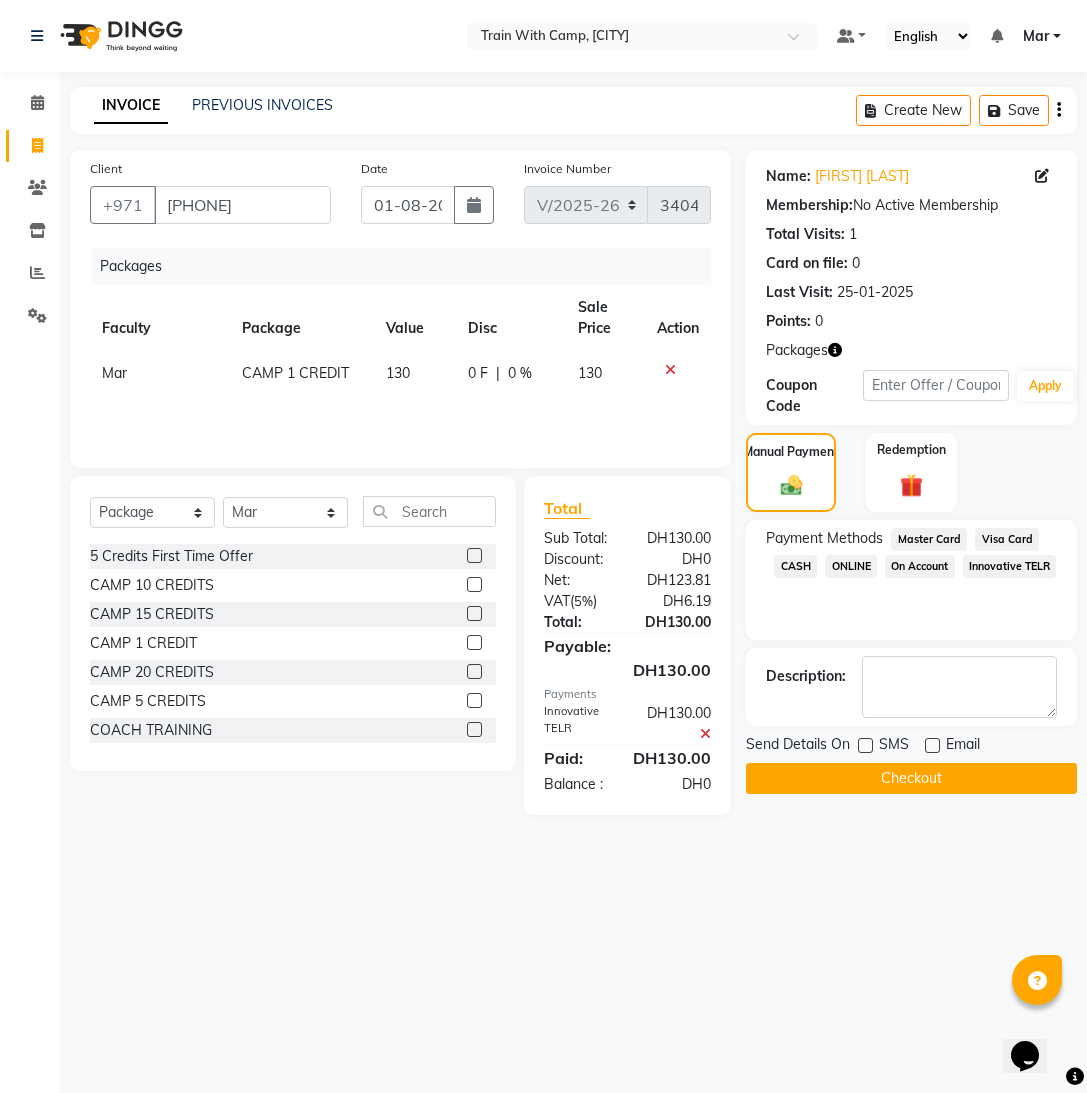 click 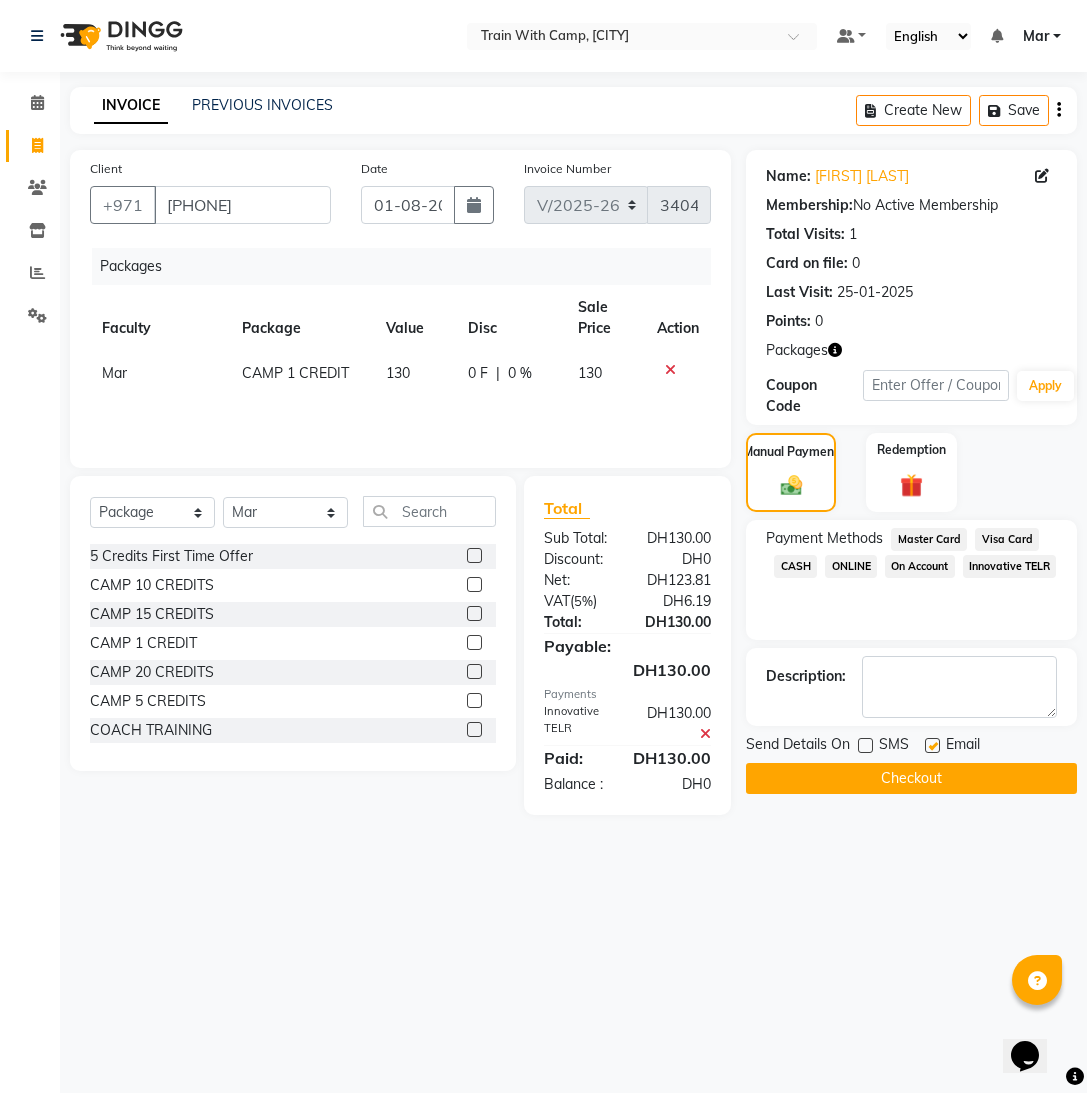 click on "Checkout" 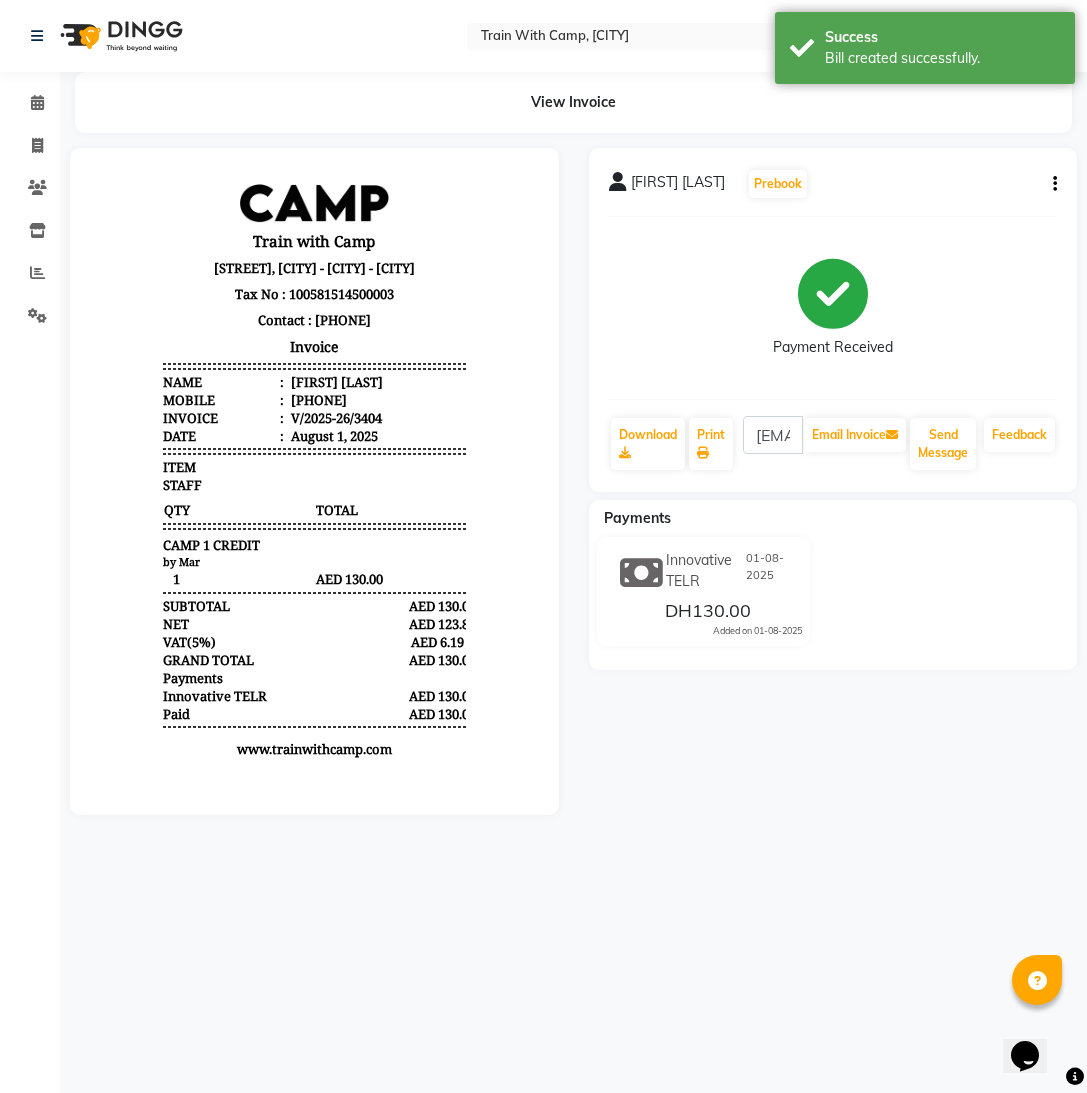 scroll, scrollTop: 0, scrollLeft: 0, axis: both 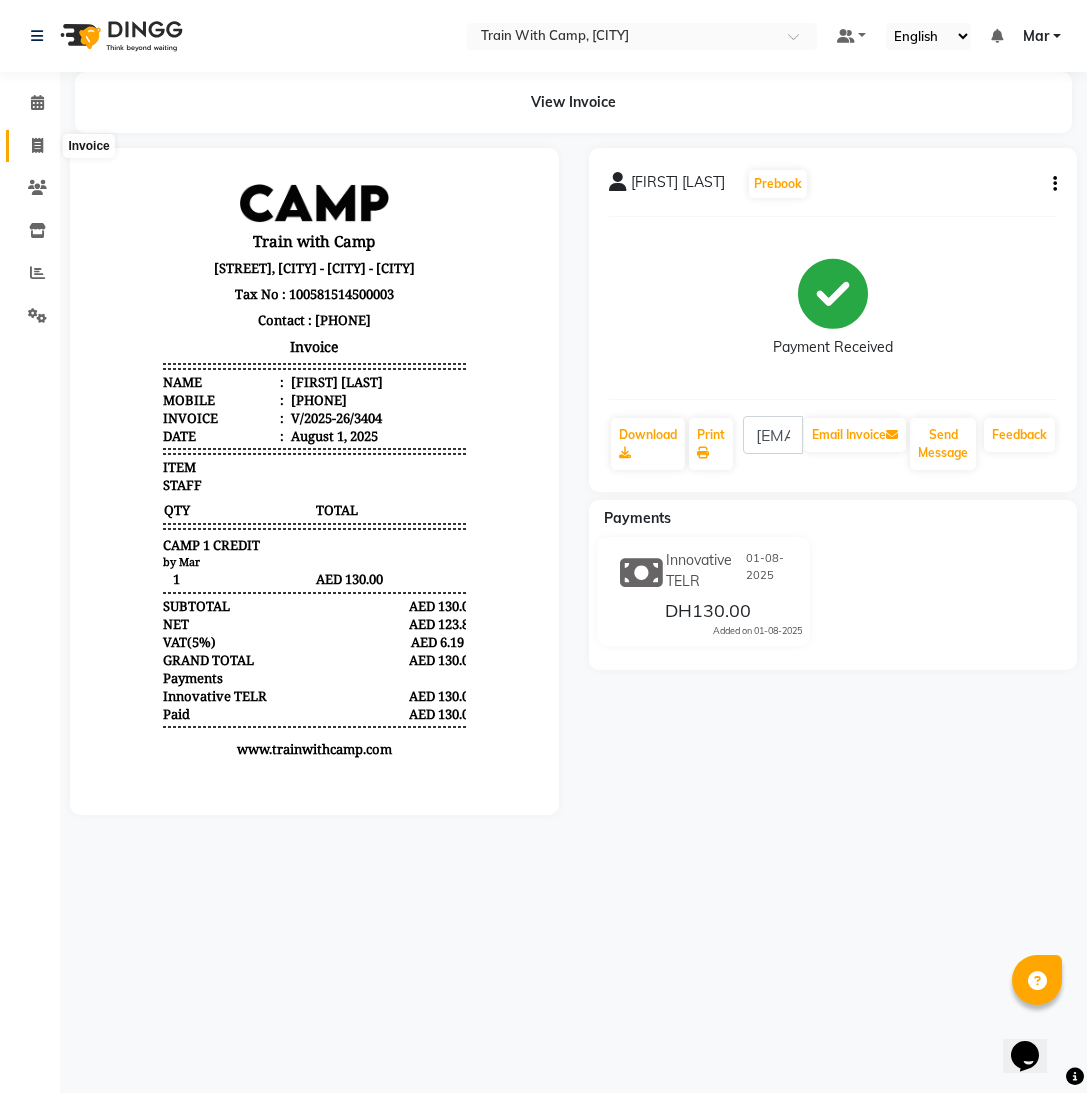 click 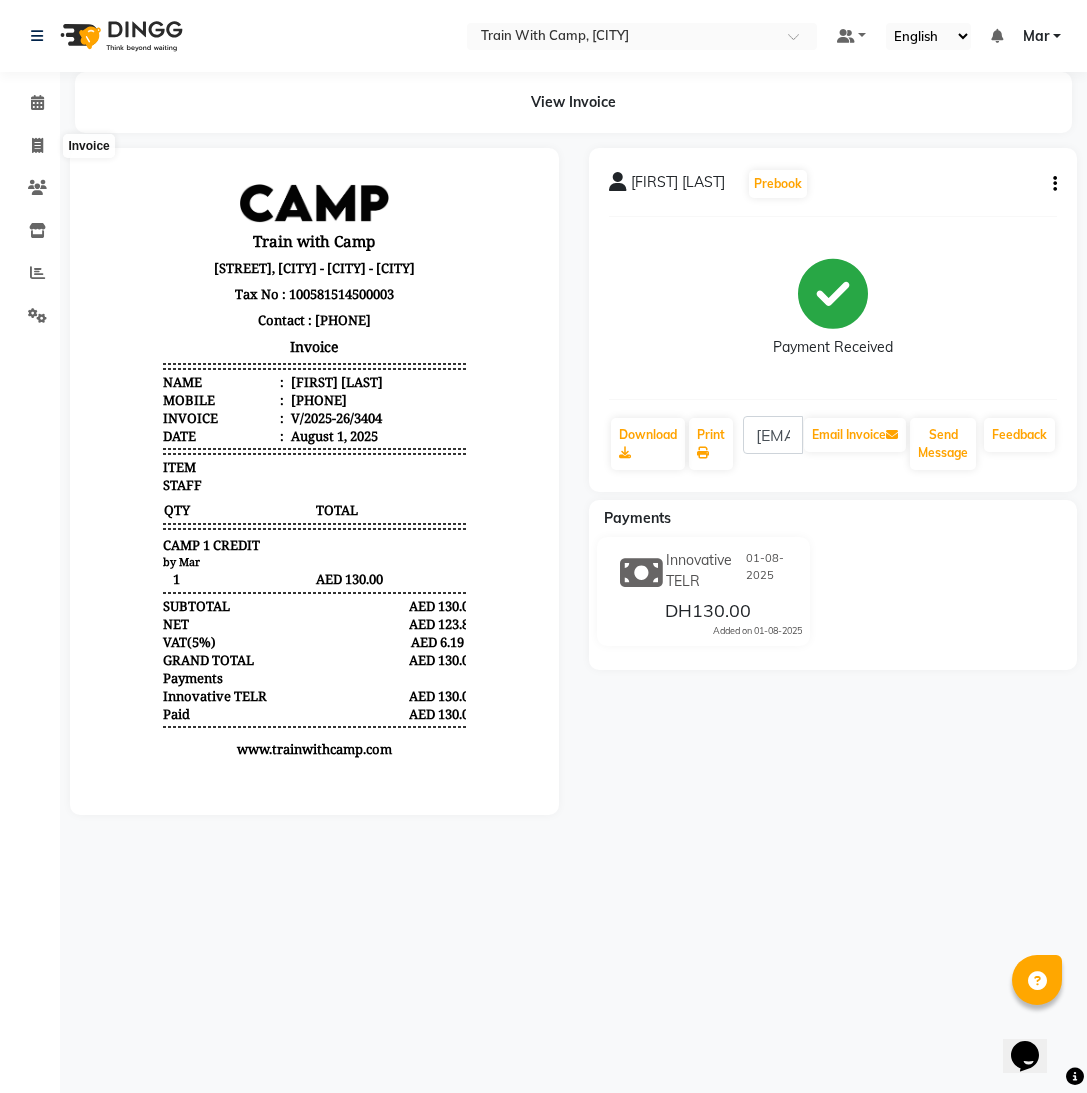 select on "910" 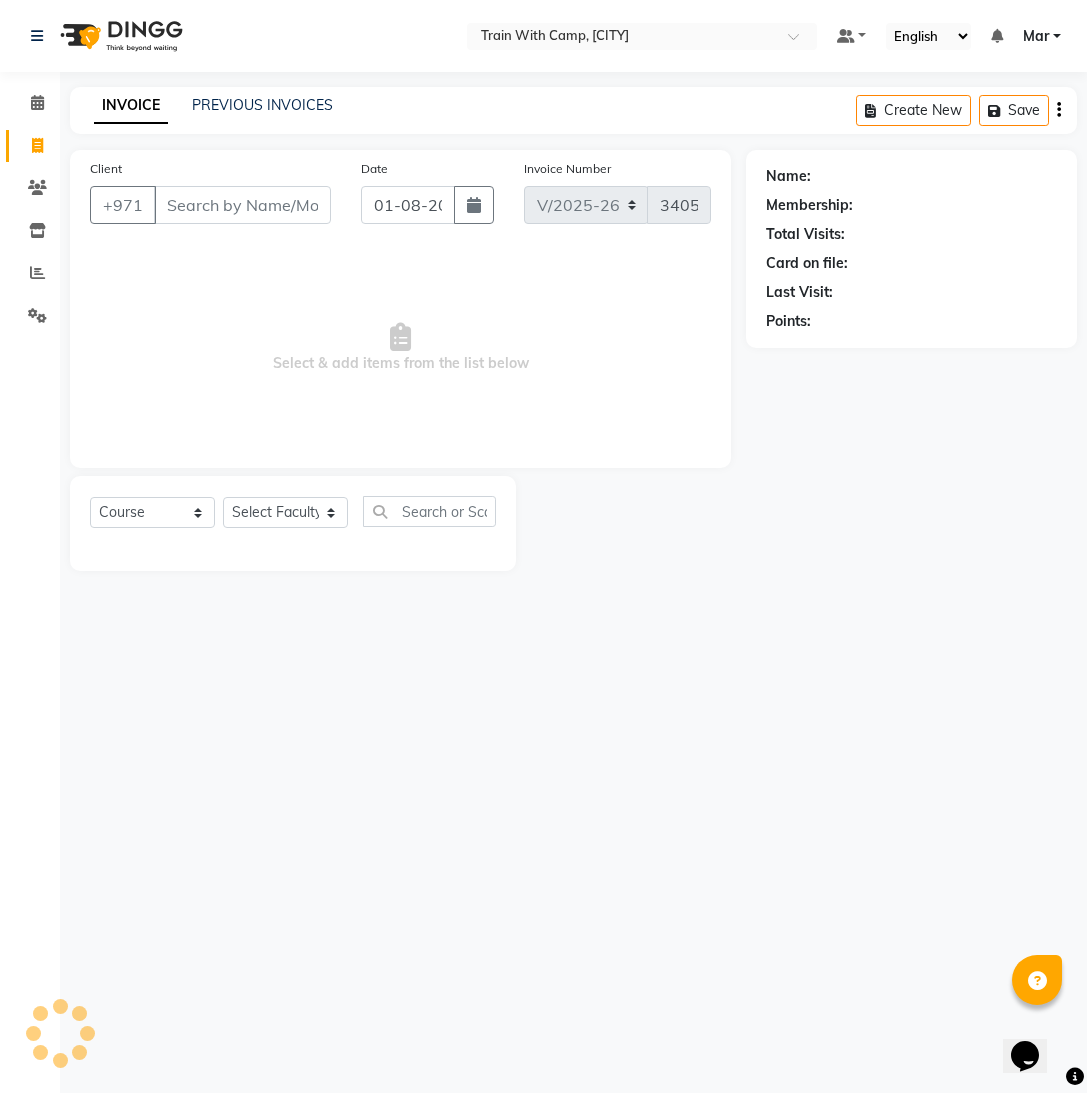 select on "14898" 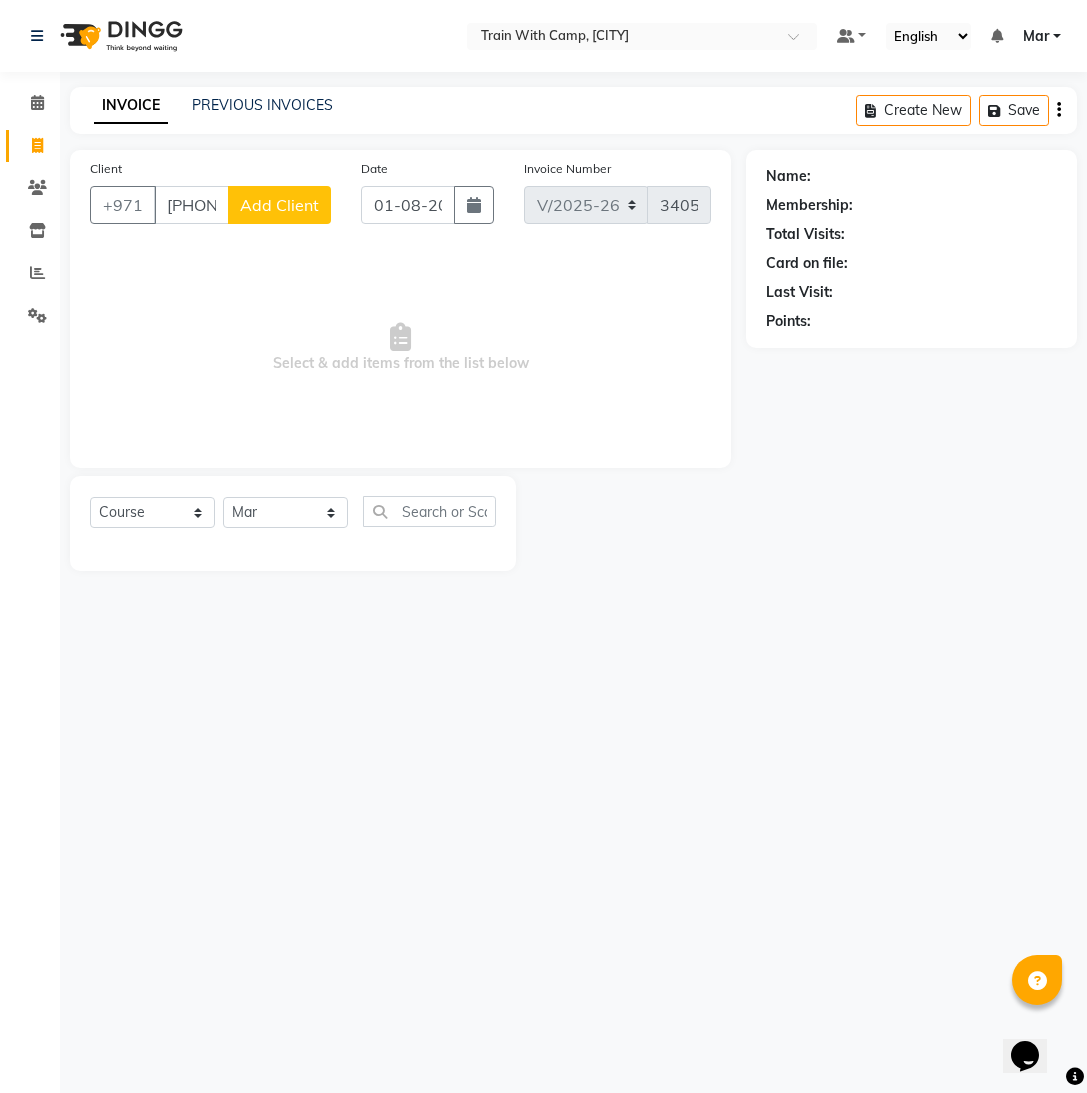 type on "[PHONE]" 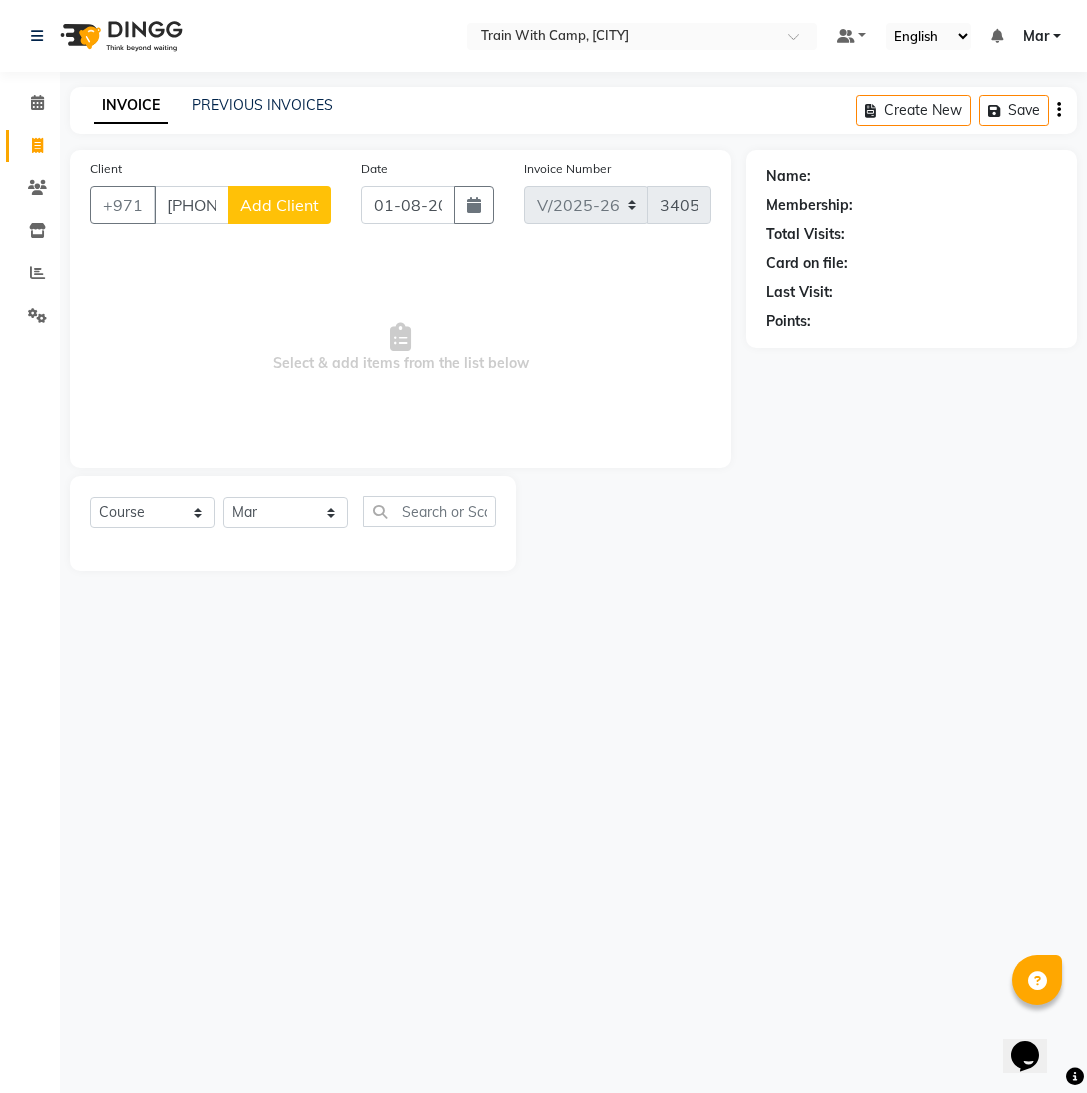click on "Add Client" 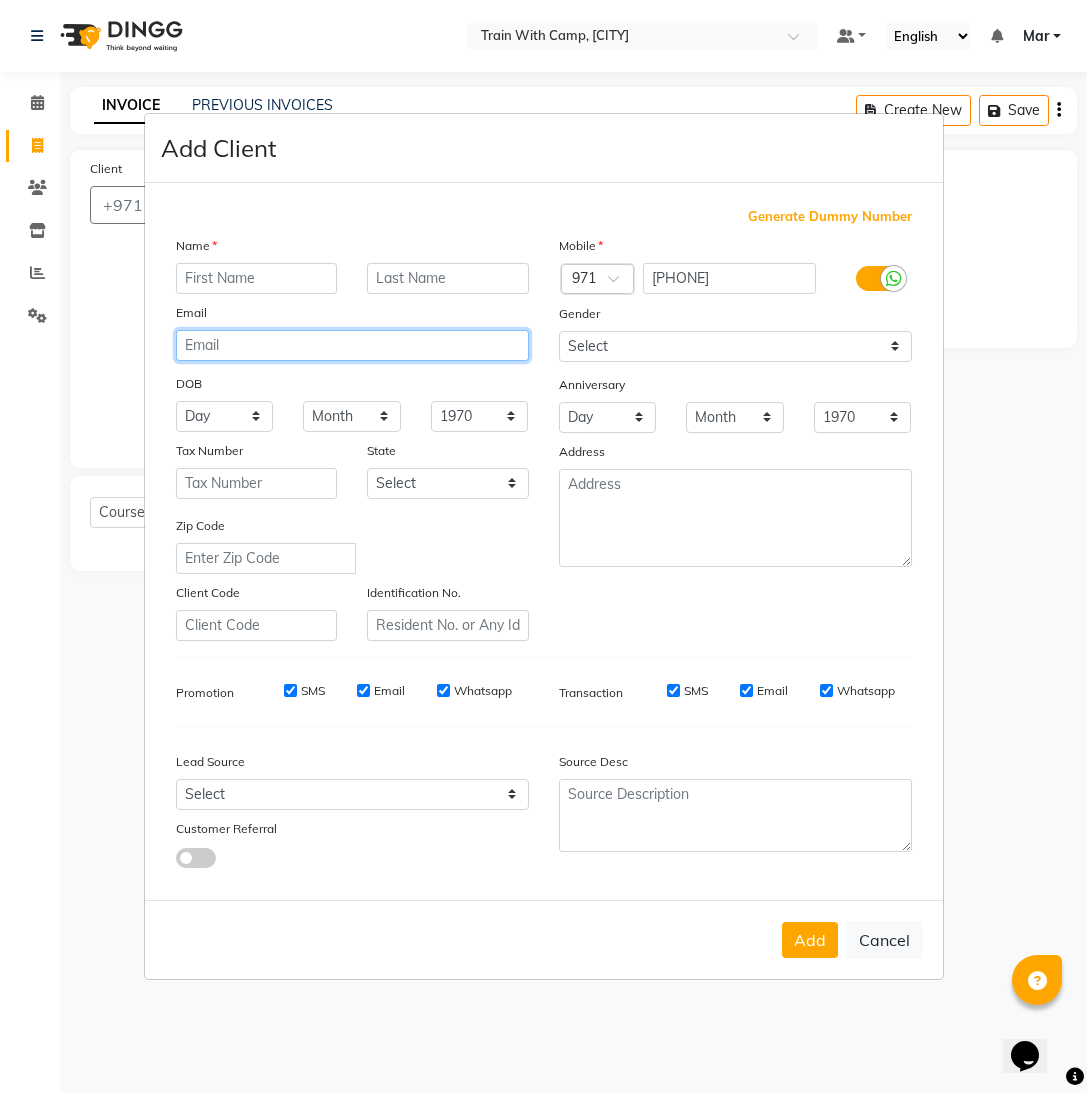 click at bounding box center [352, 345] 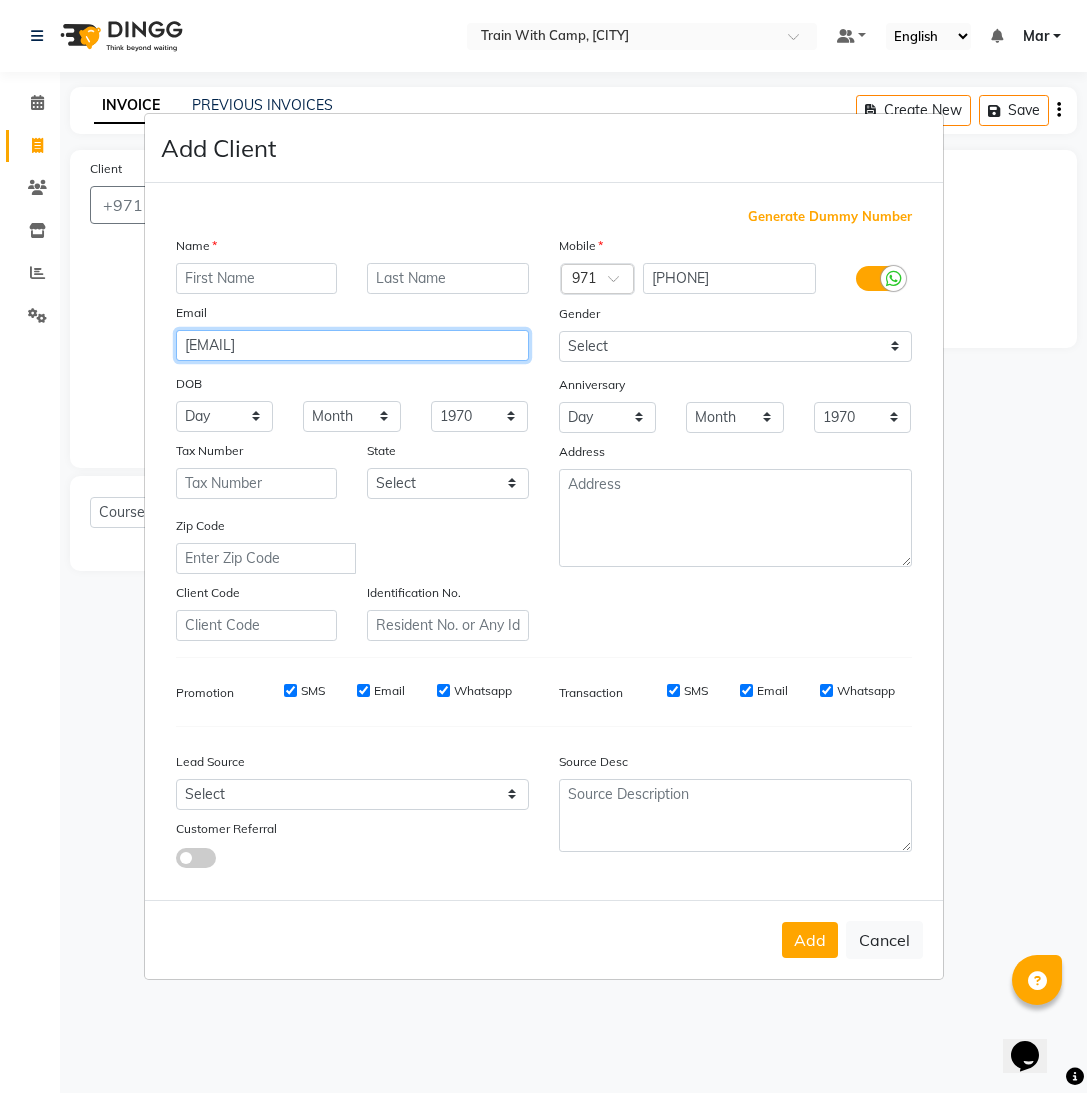 type on "[EMAIL]" 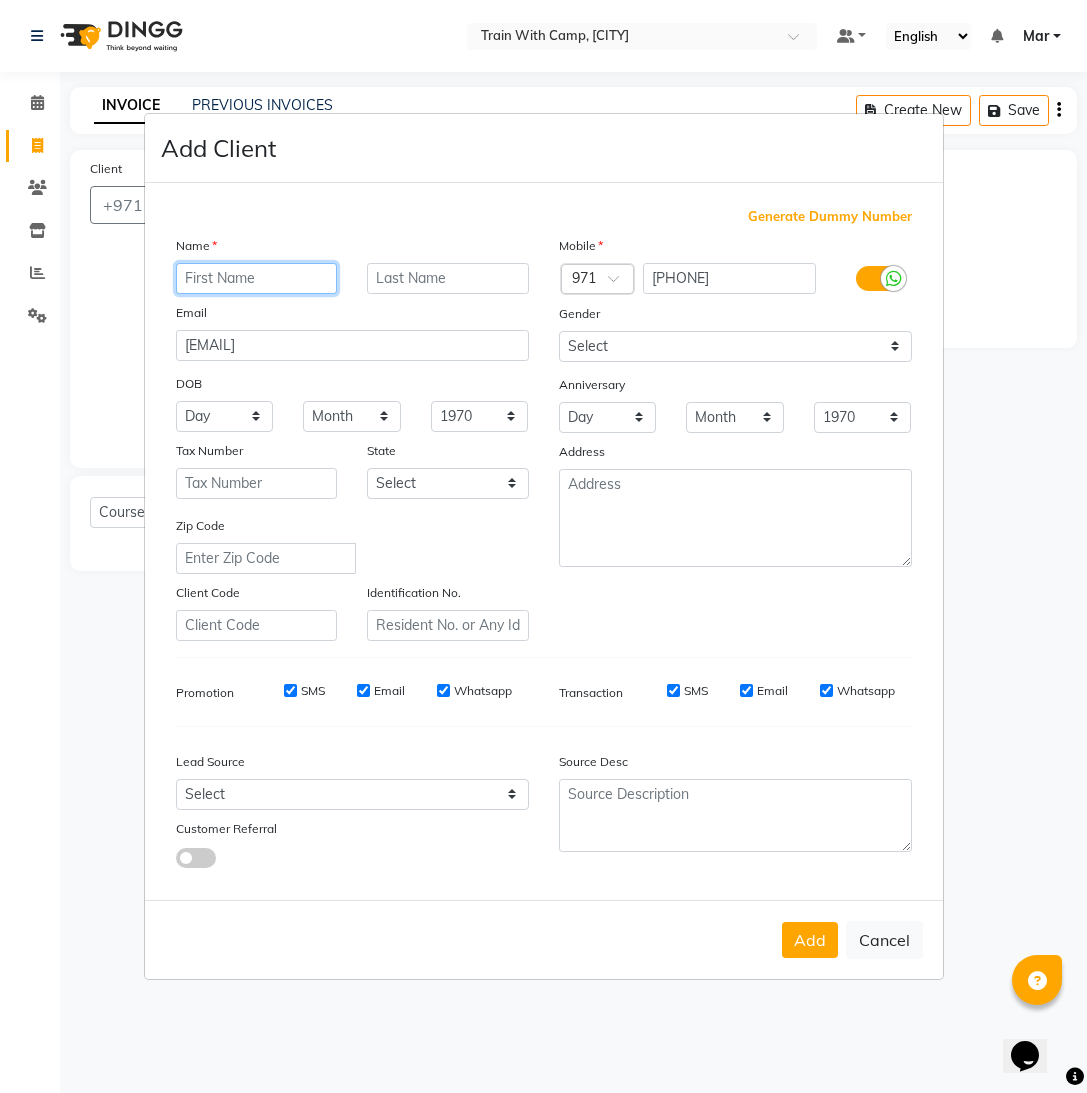 click at bounding box center [257, 278] 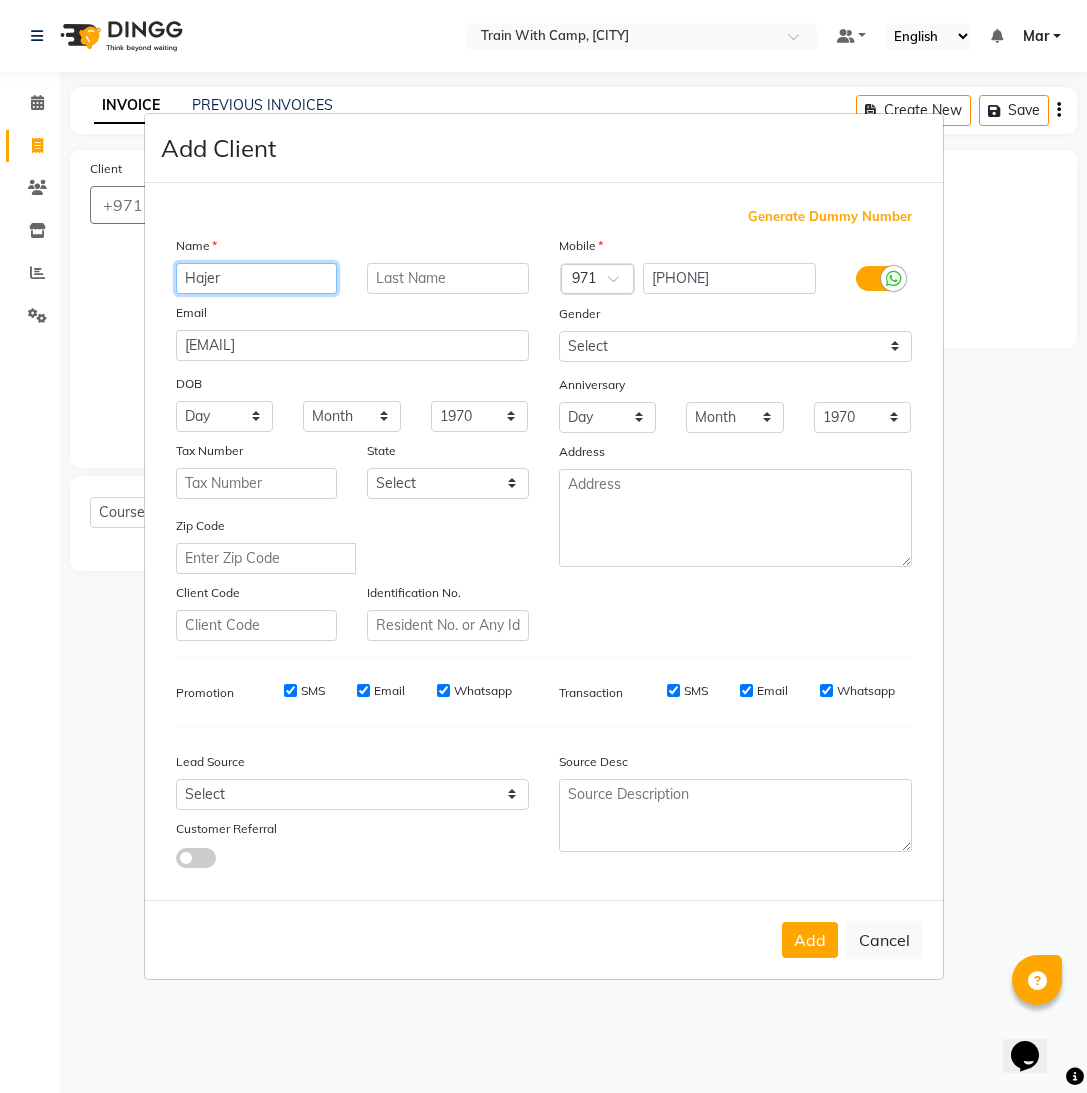 type on "Hajer" 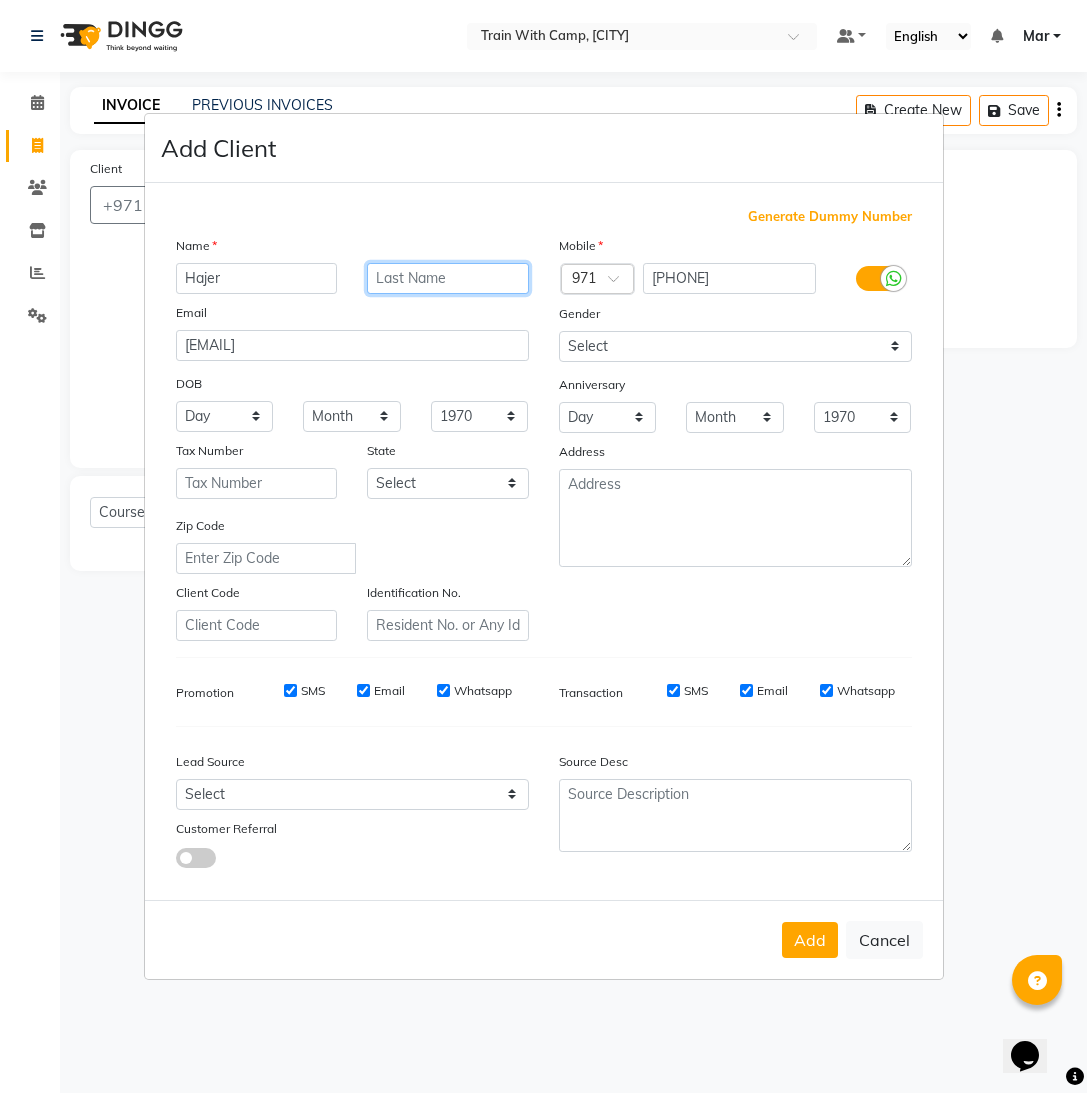 click at bounding box center (448, 278) 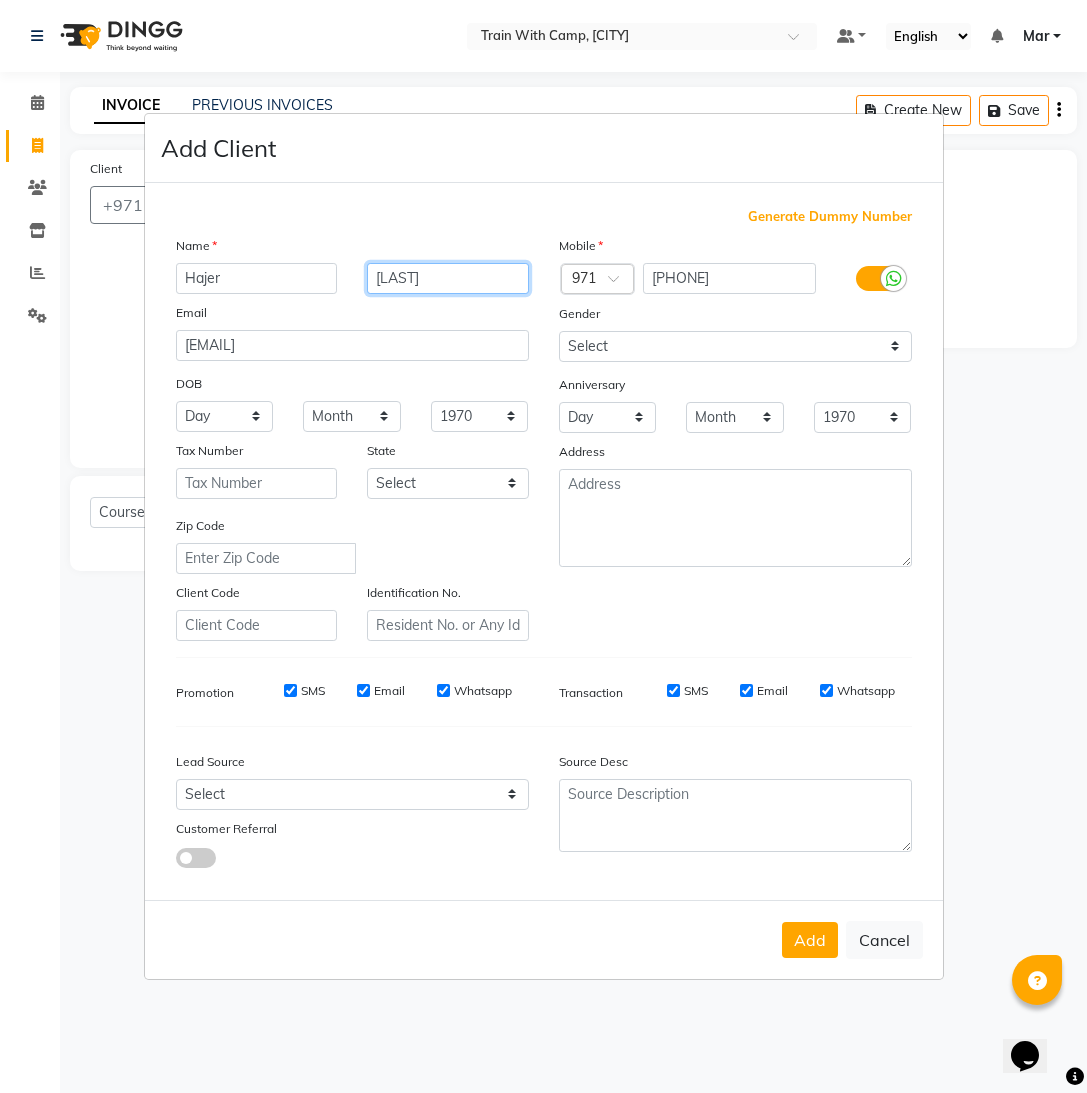 type on "[LAST]" 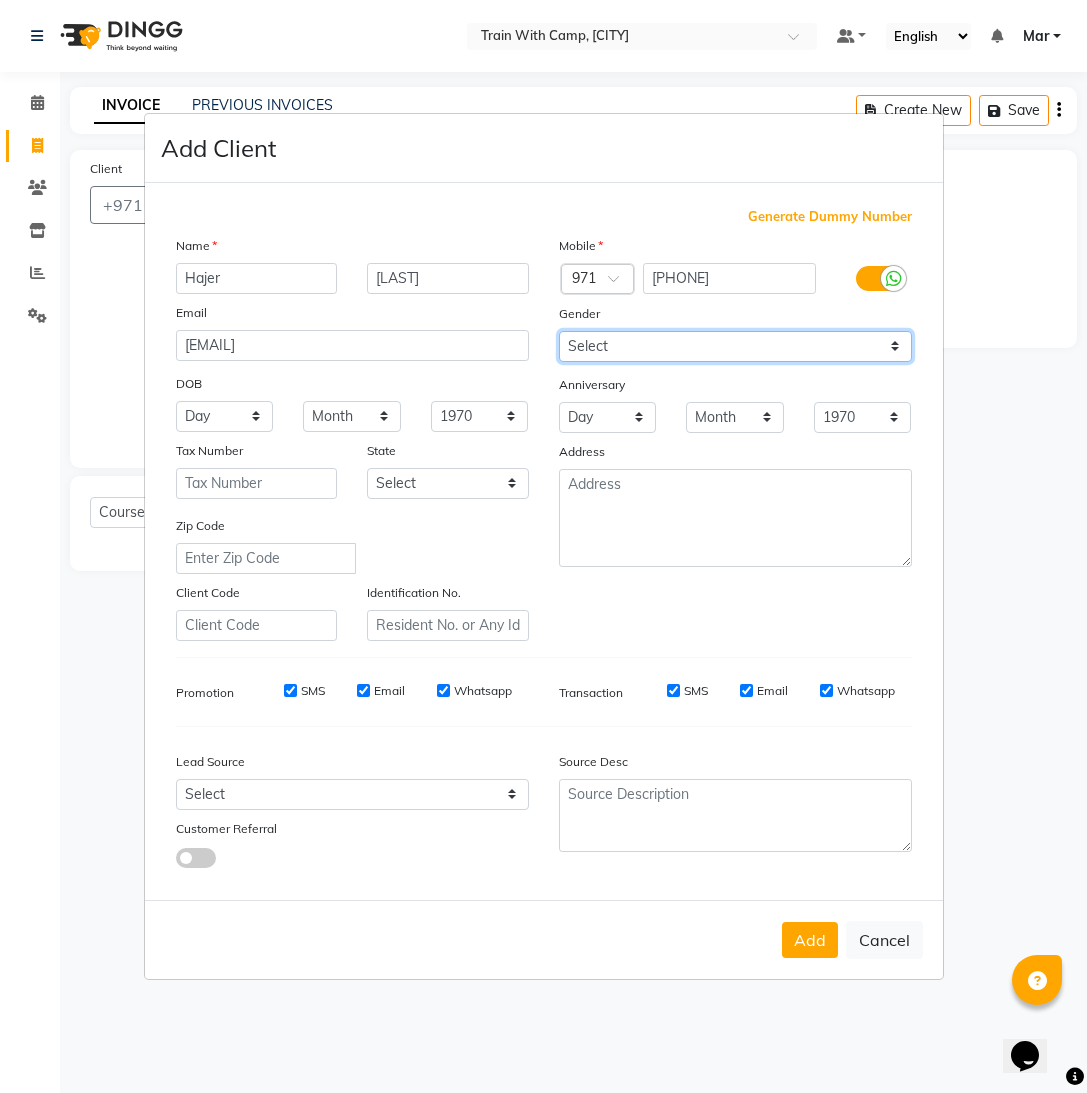 click on "Select Male Female Other Prefer Not To Say" at bounding box center (735, 346) 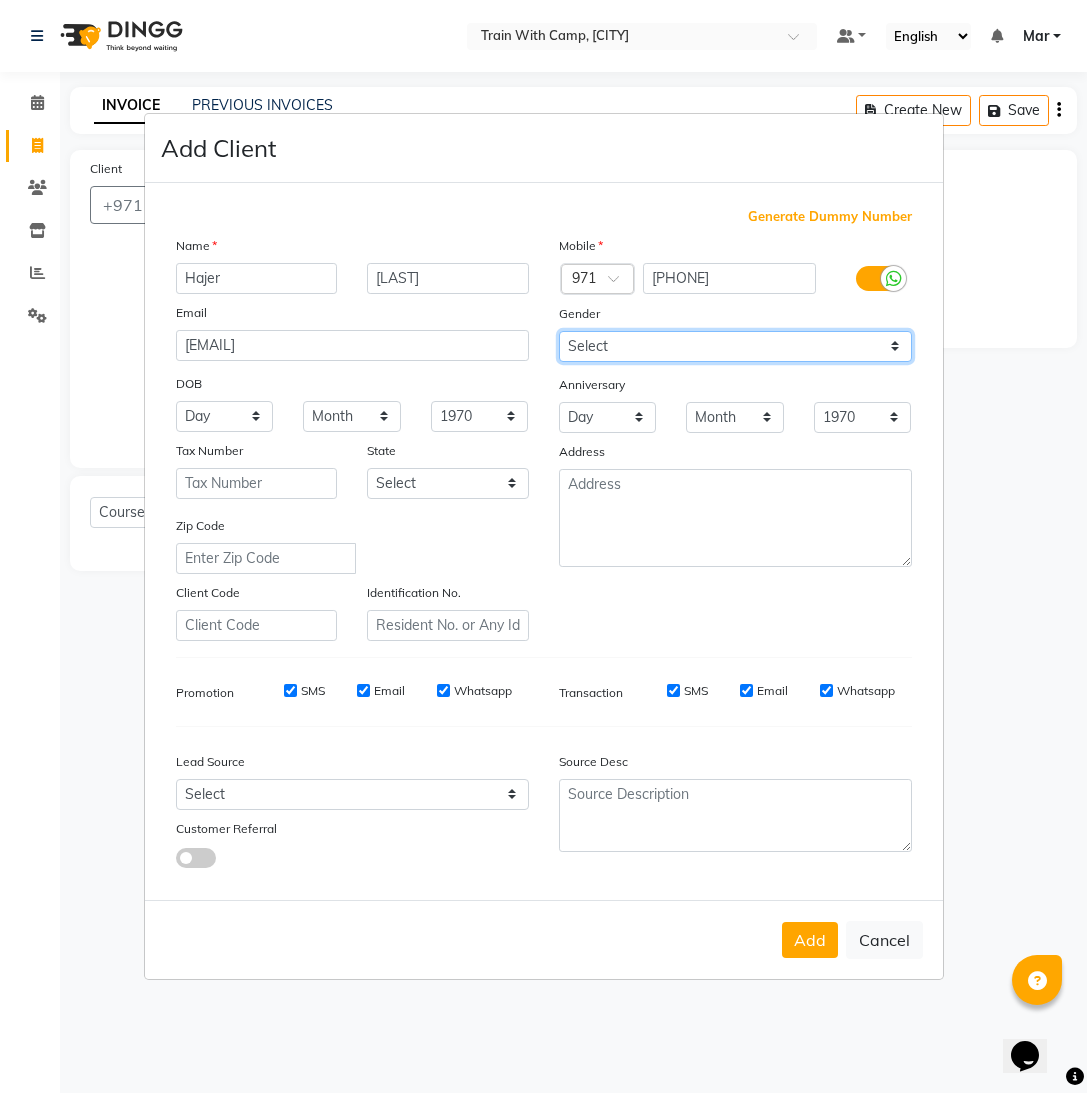 click on "Select Male Female Other Prefer Not To Say" at bounding box center (735, 346) 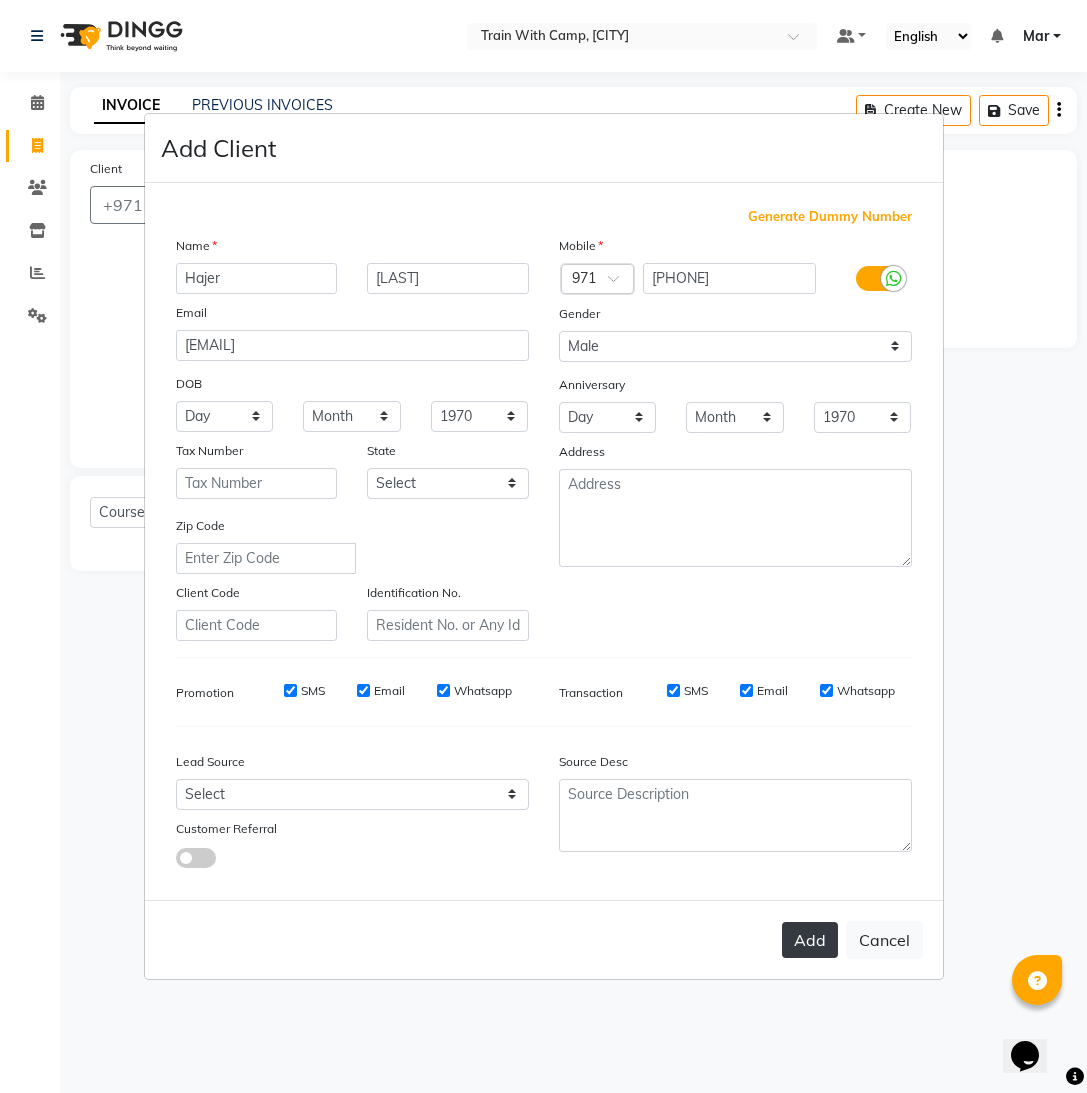 click on "Add" at bounding box center (810, 940) 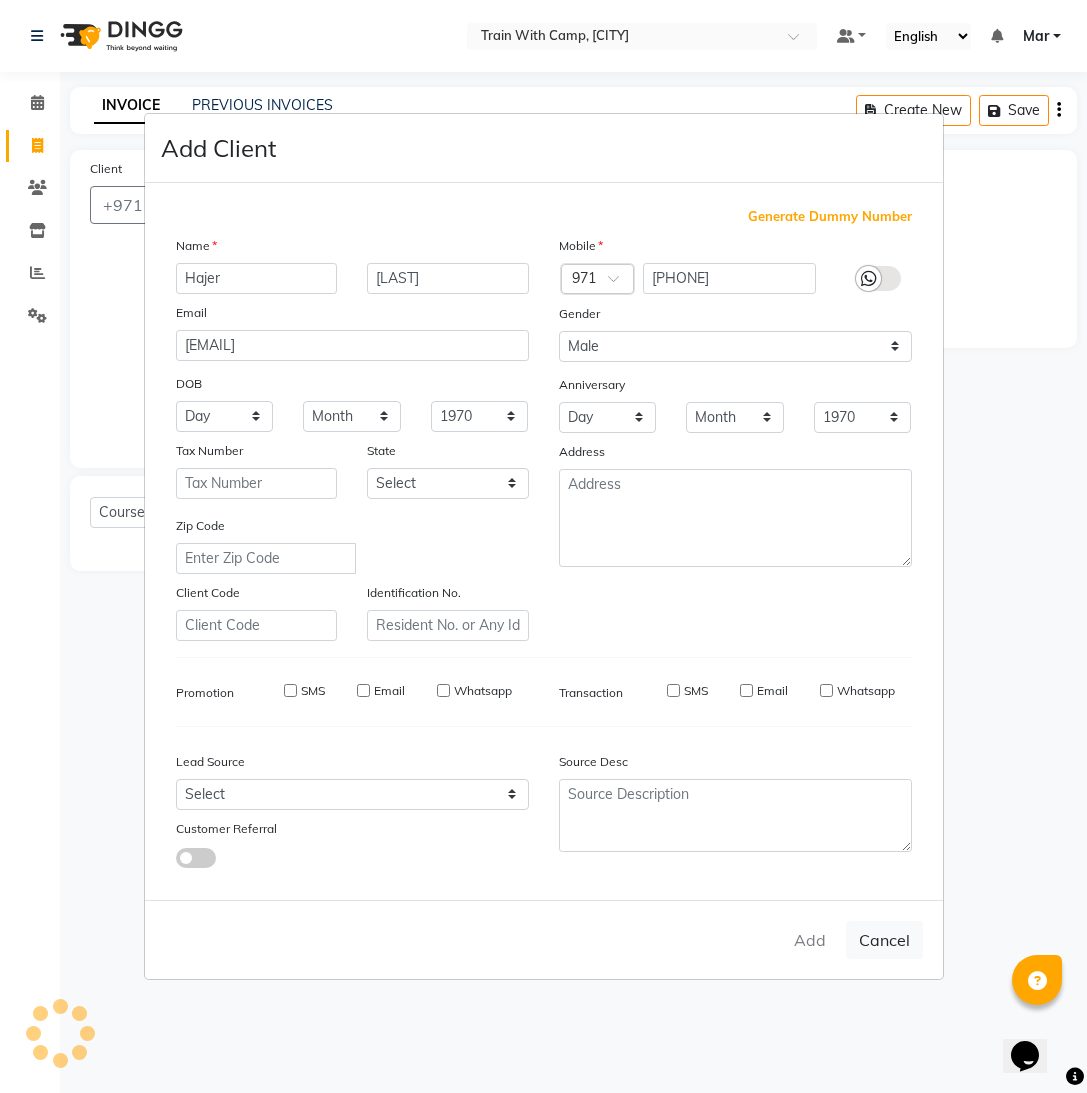 type 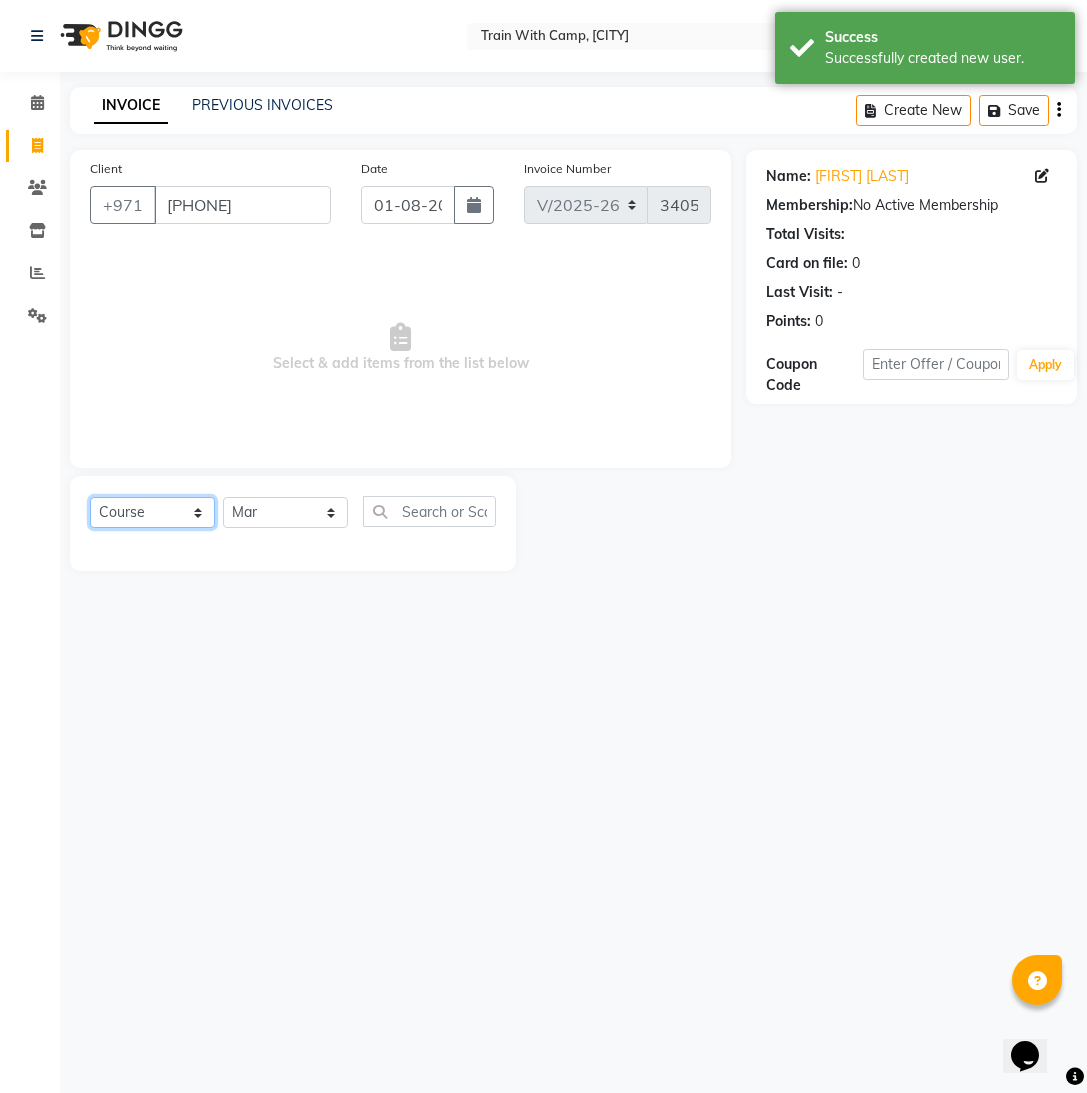 click on "Select  Course  Product  Membership  Package Voucher Prepaid Gift Card" 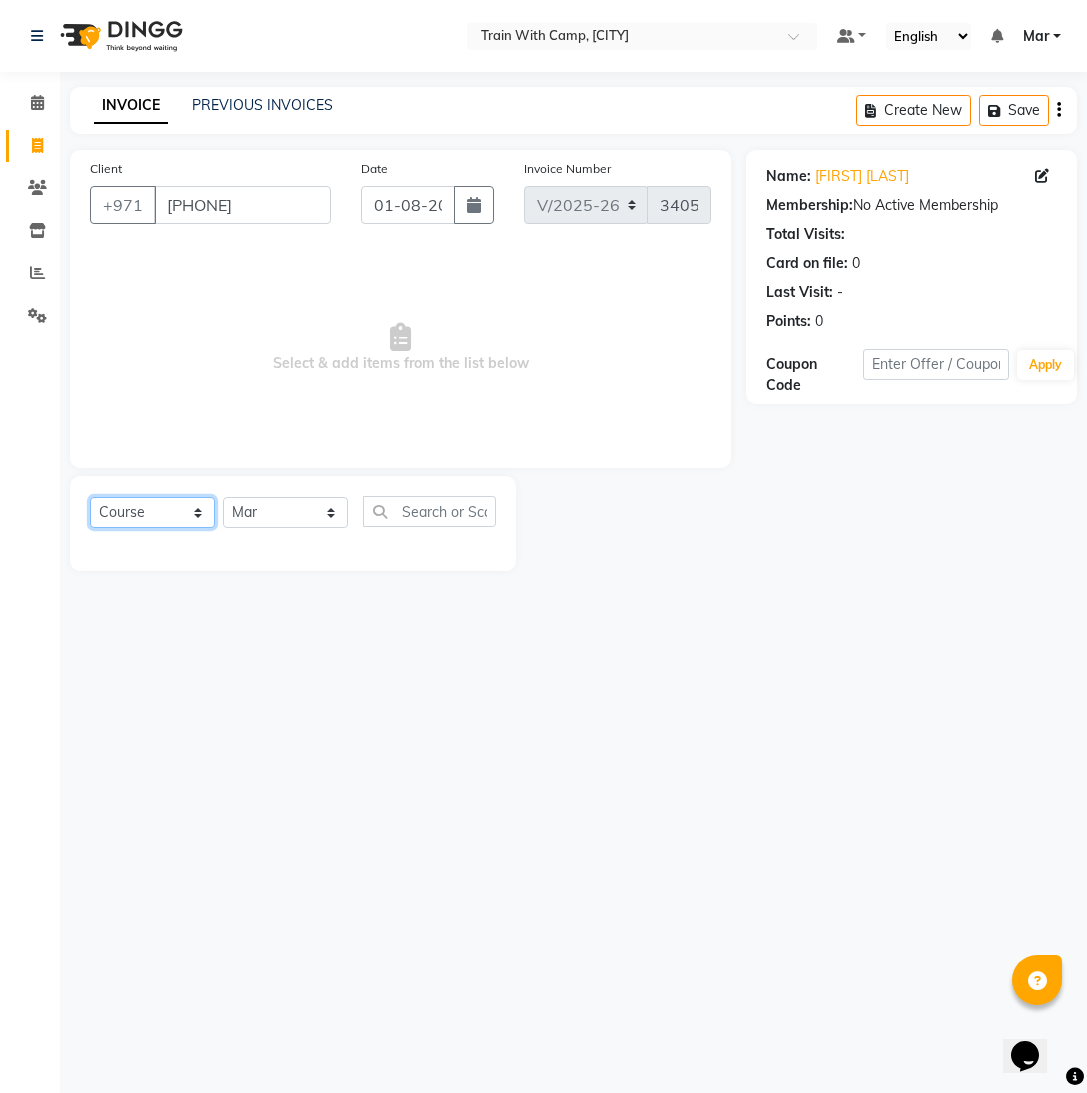 select on "package" 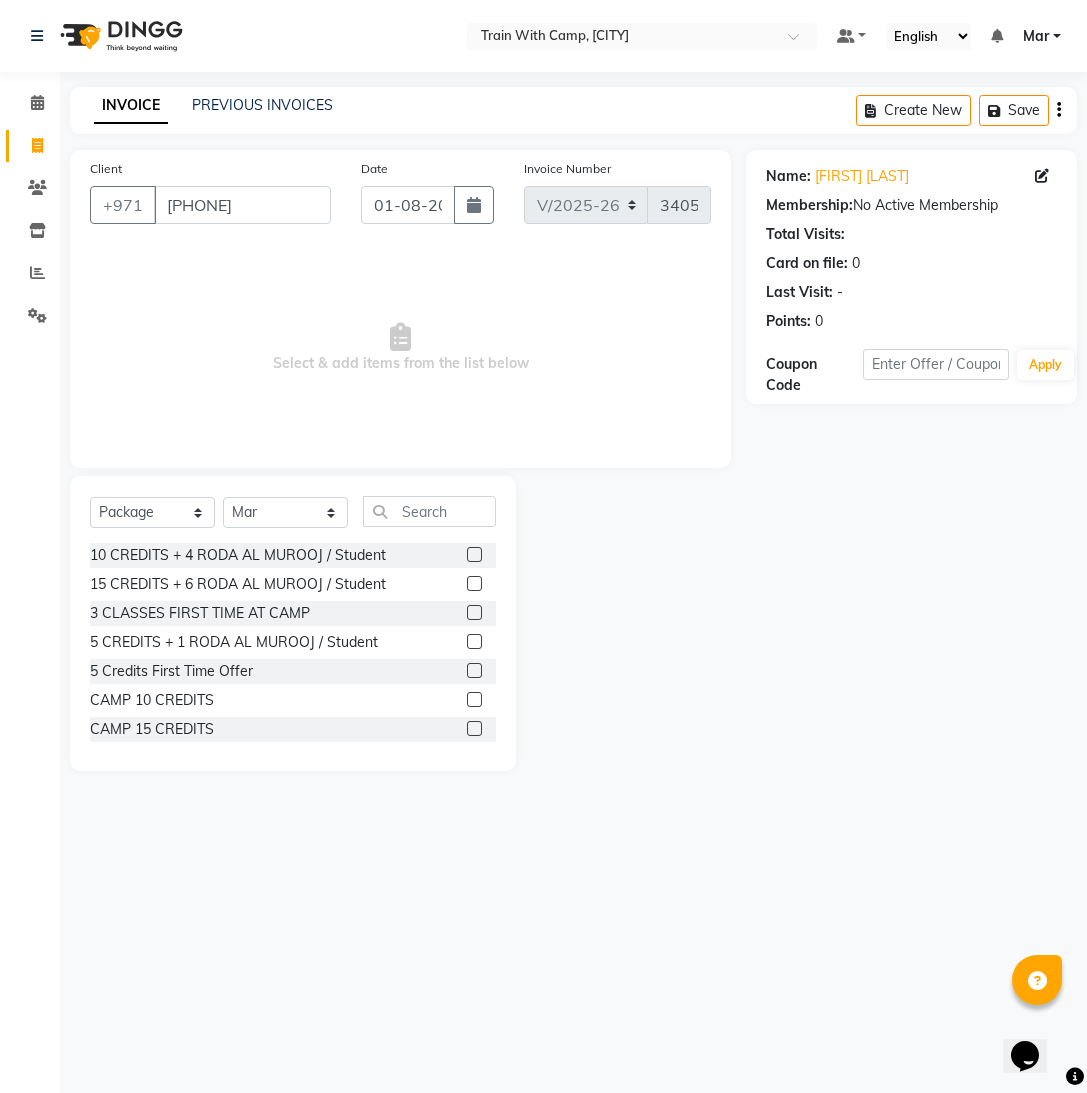 click 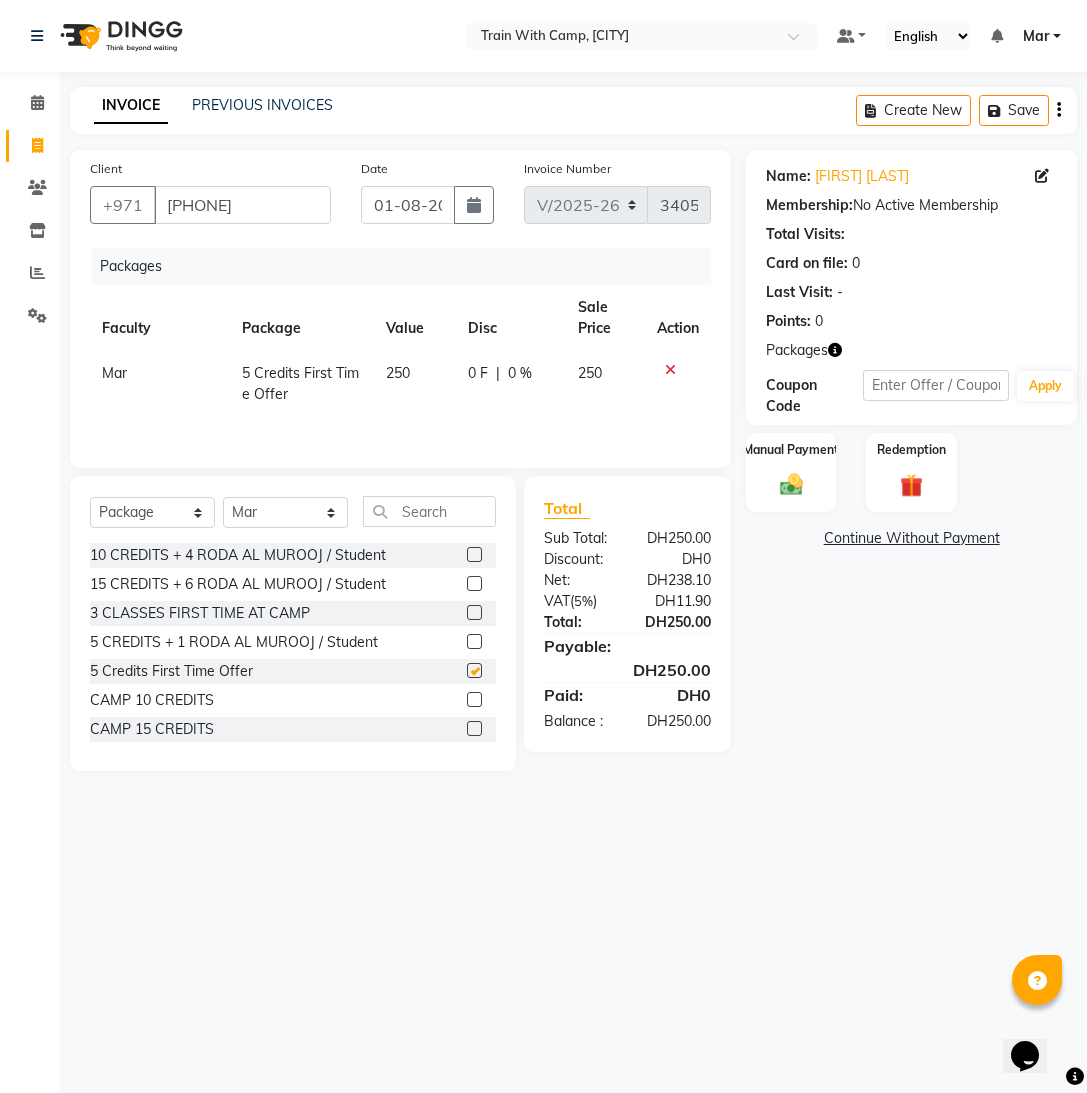 checkbox on "false" 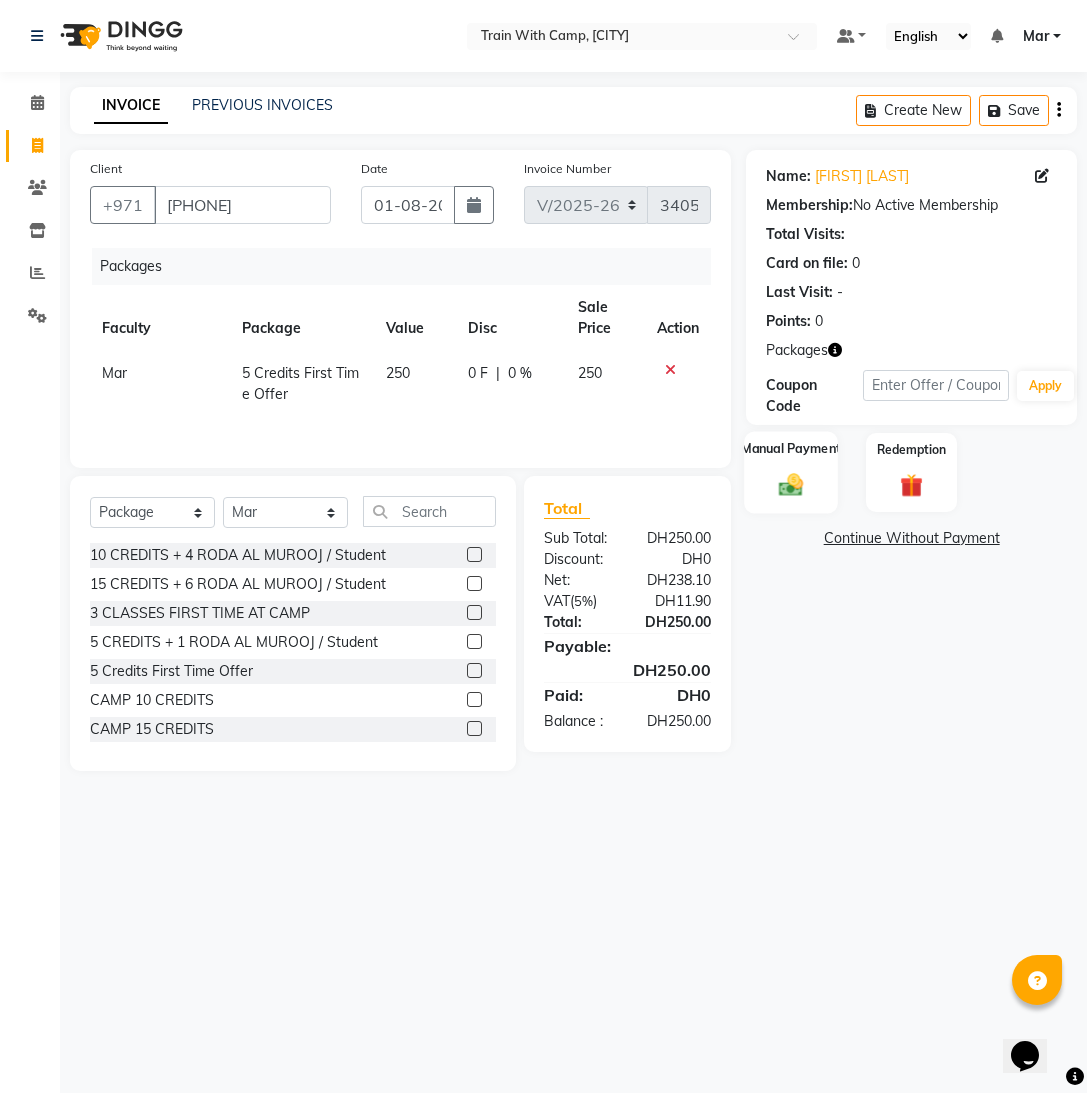 click on "Manual Payment" 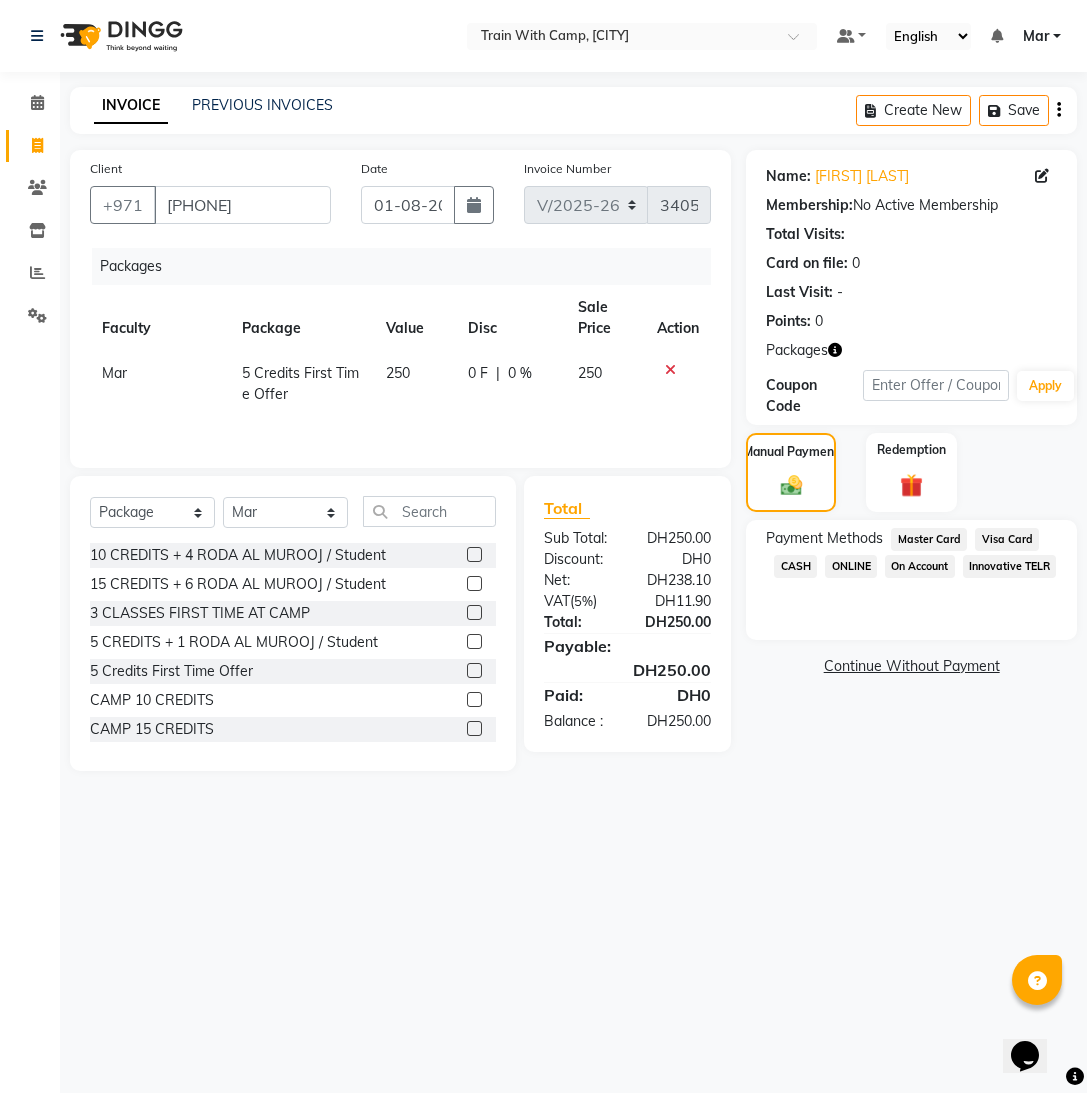 click on "Innovative TELR" 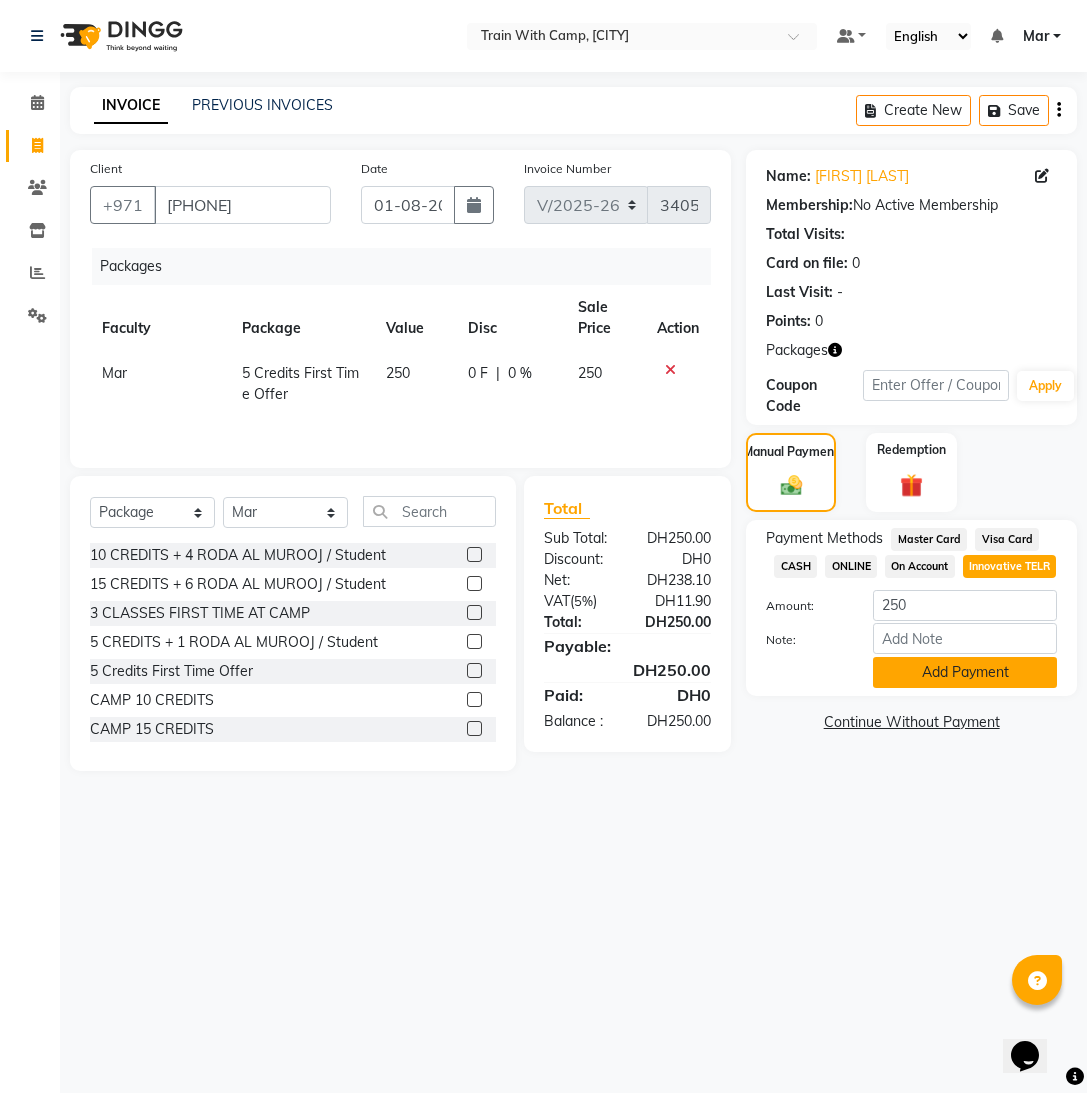 click on "Add Payment" 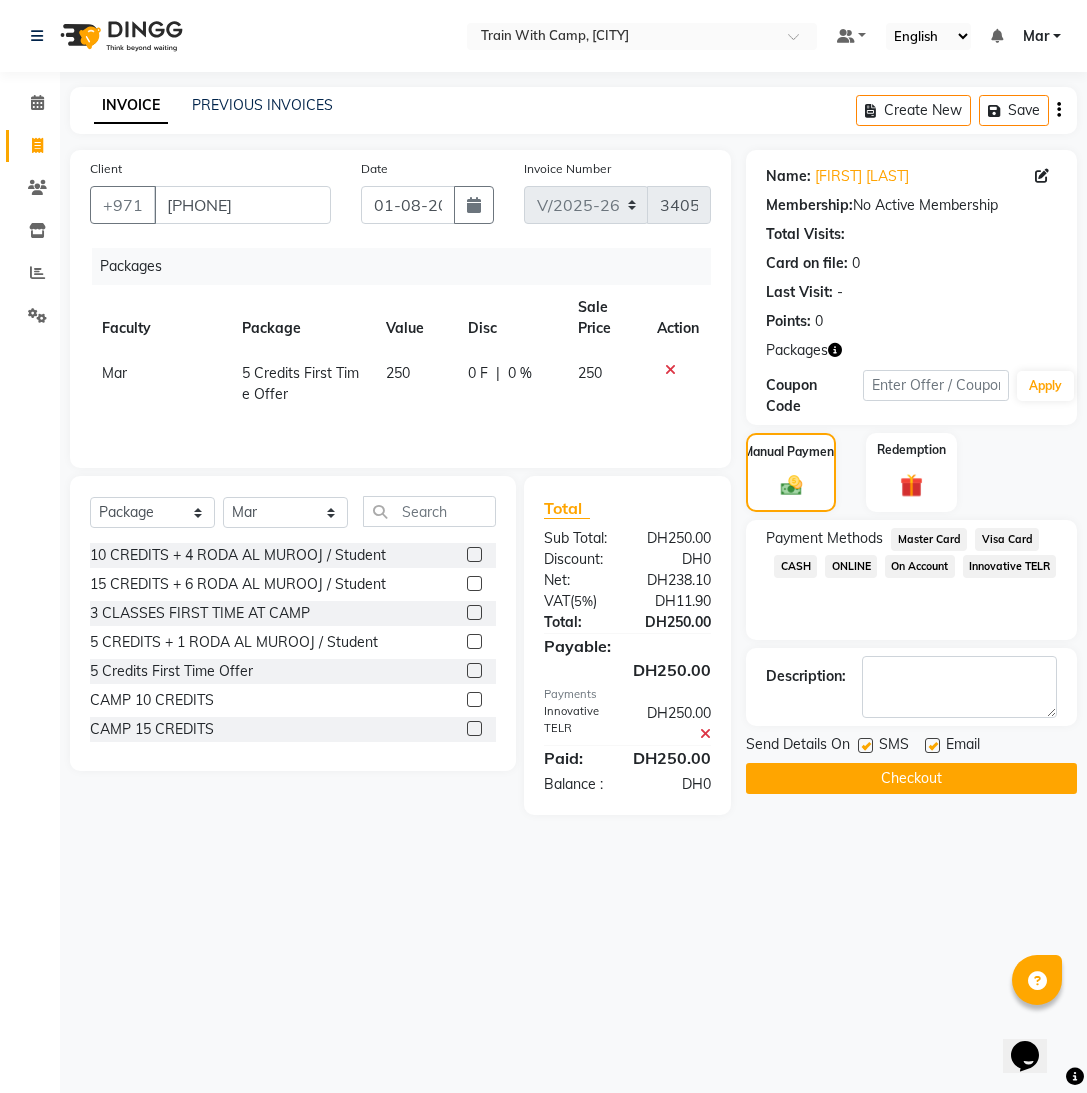 click 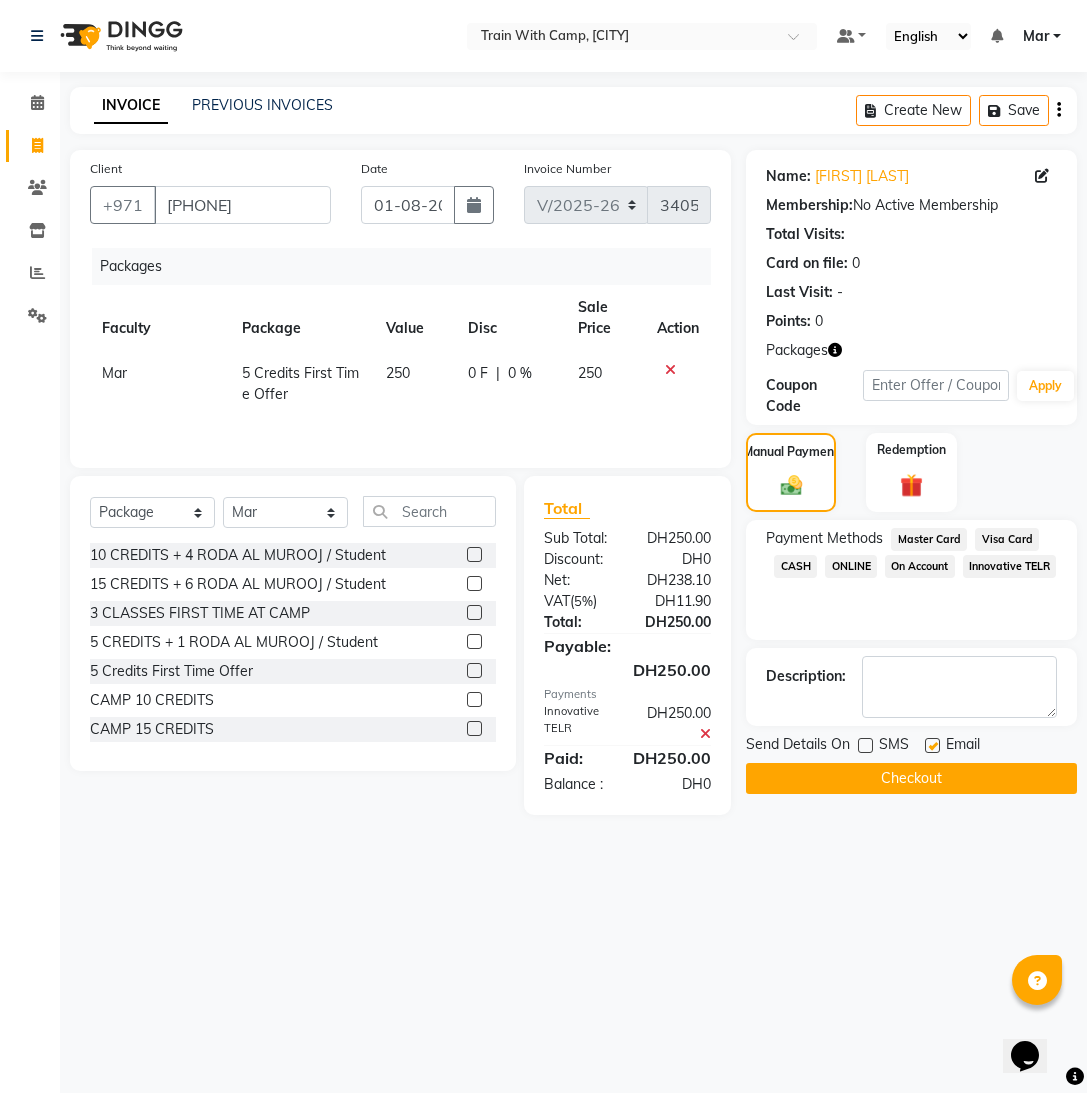 click on "Checkout" 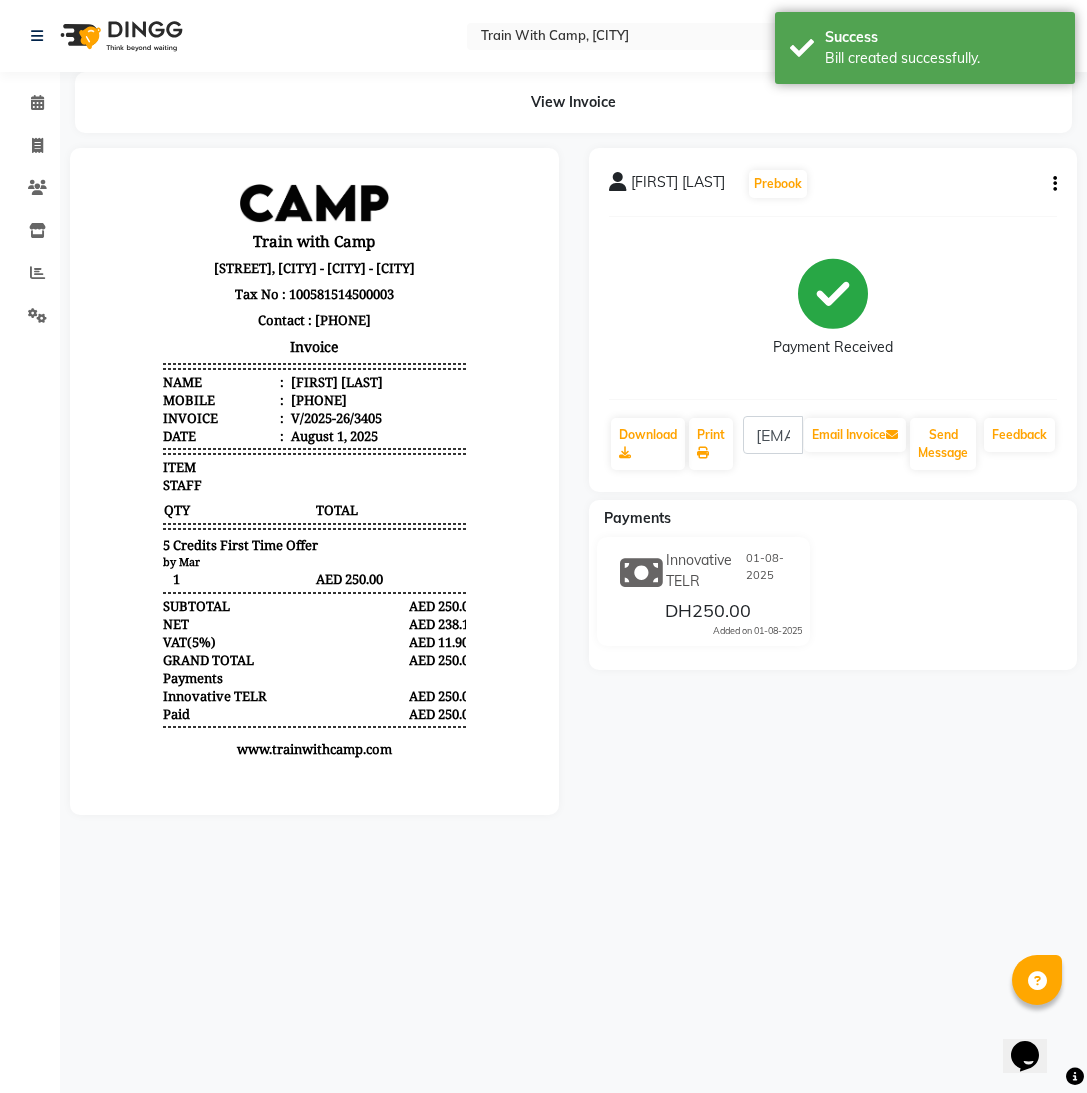 scroll, scrollTop: 0, scrollLeft: 0, axis: both 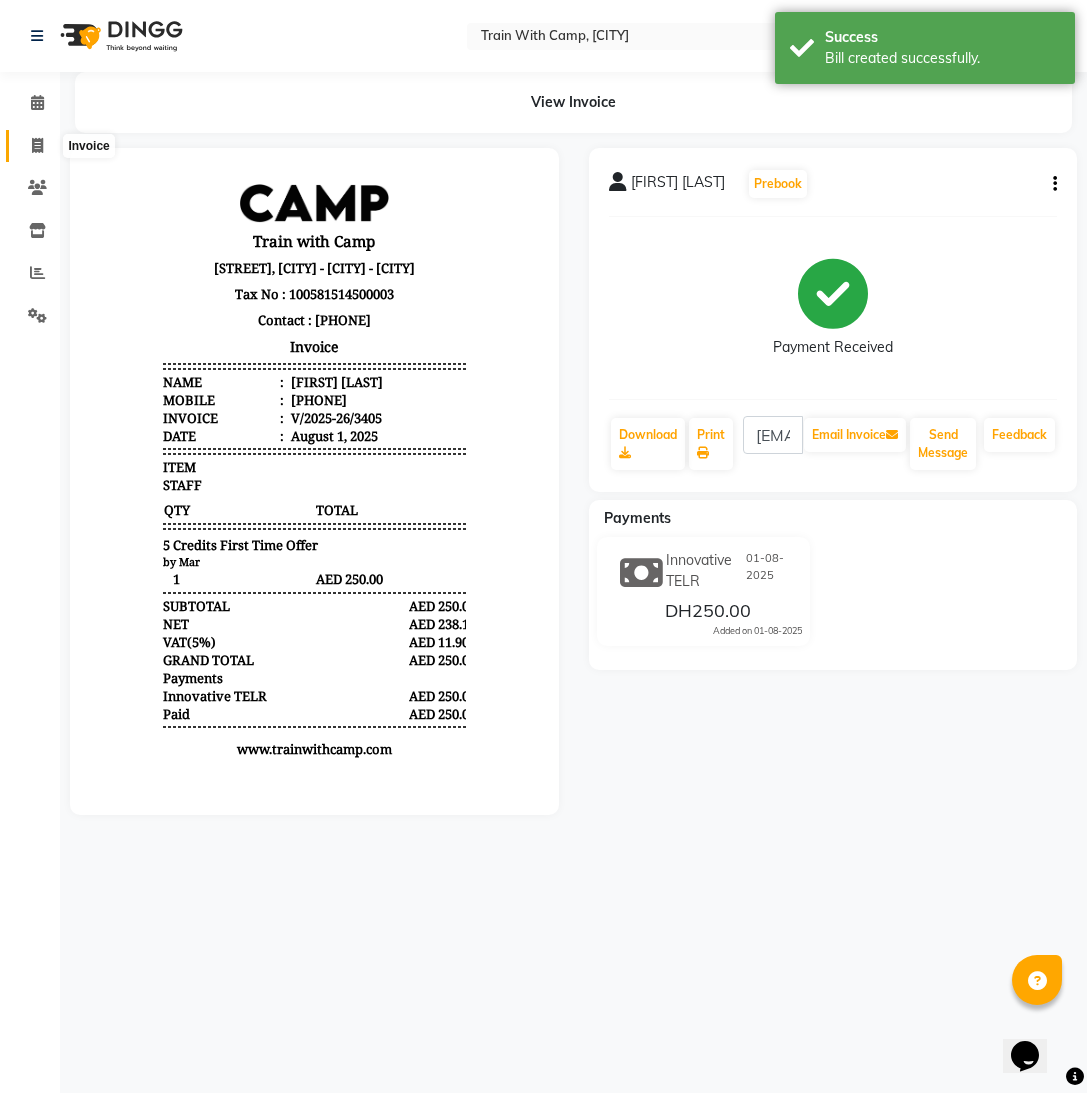 click 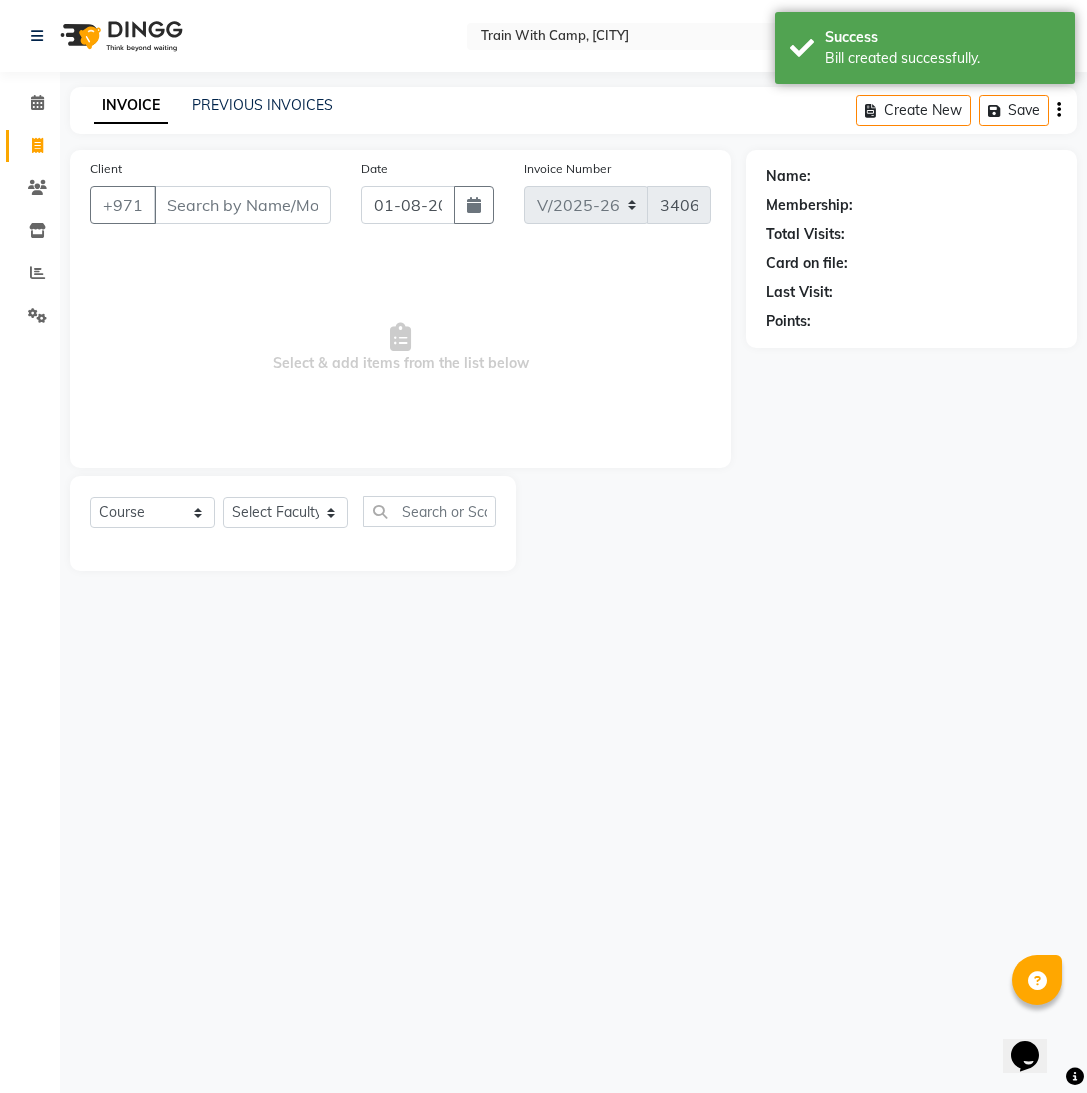 select on "14898" 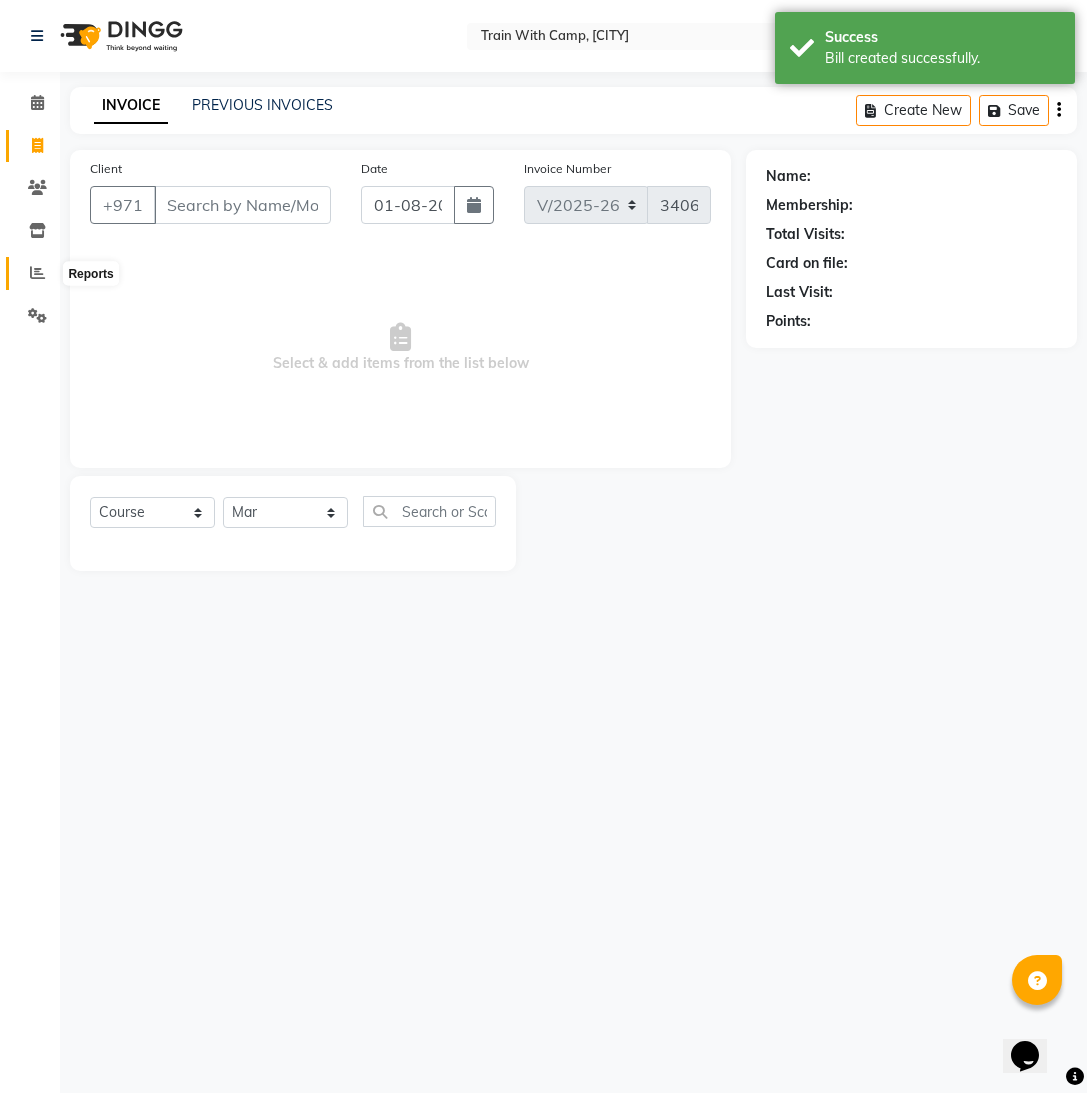 click 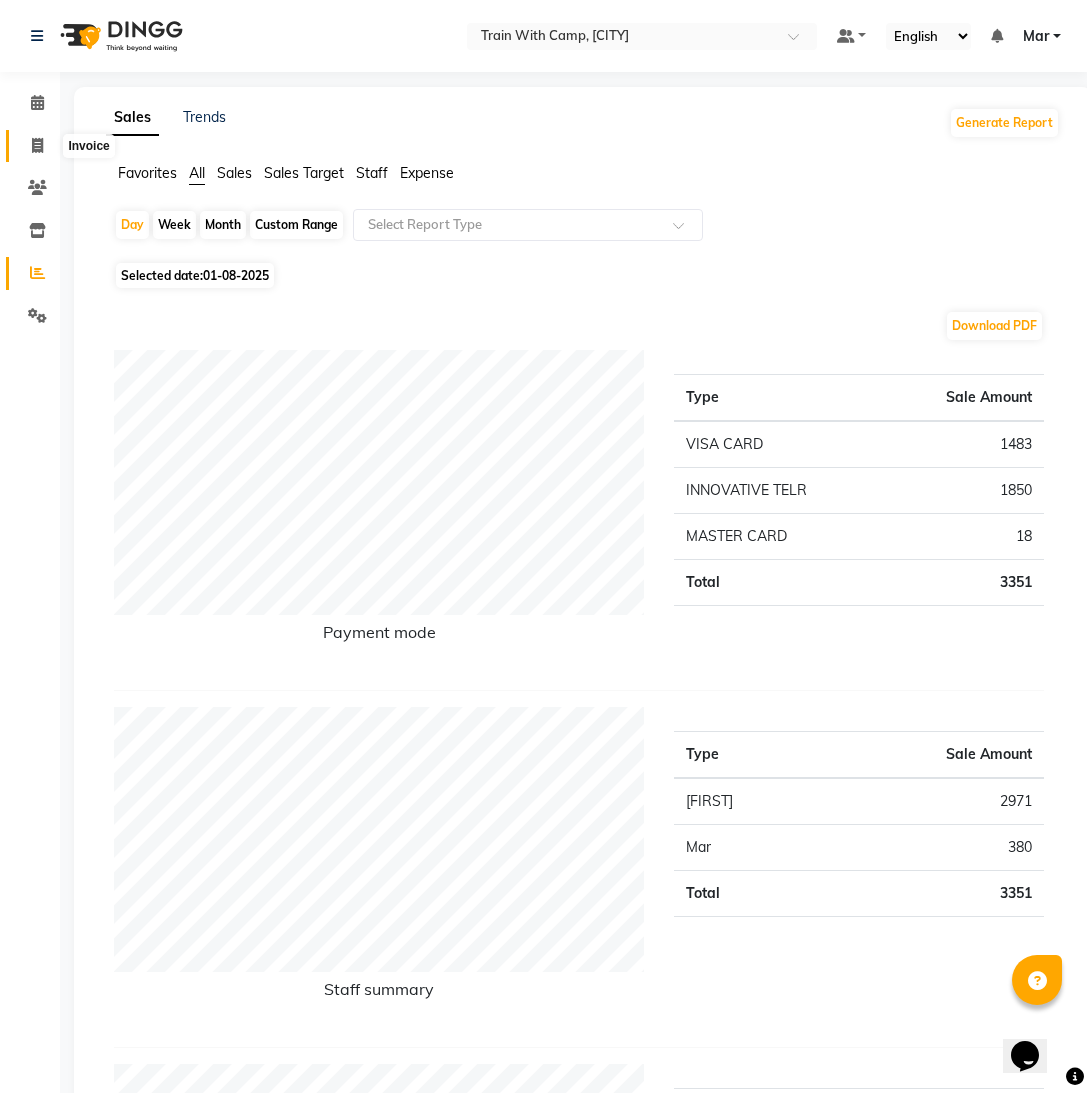 click 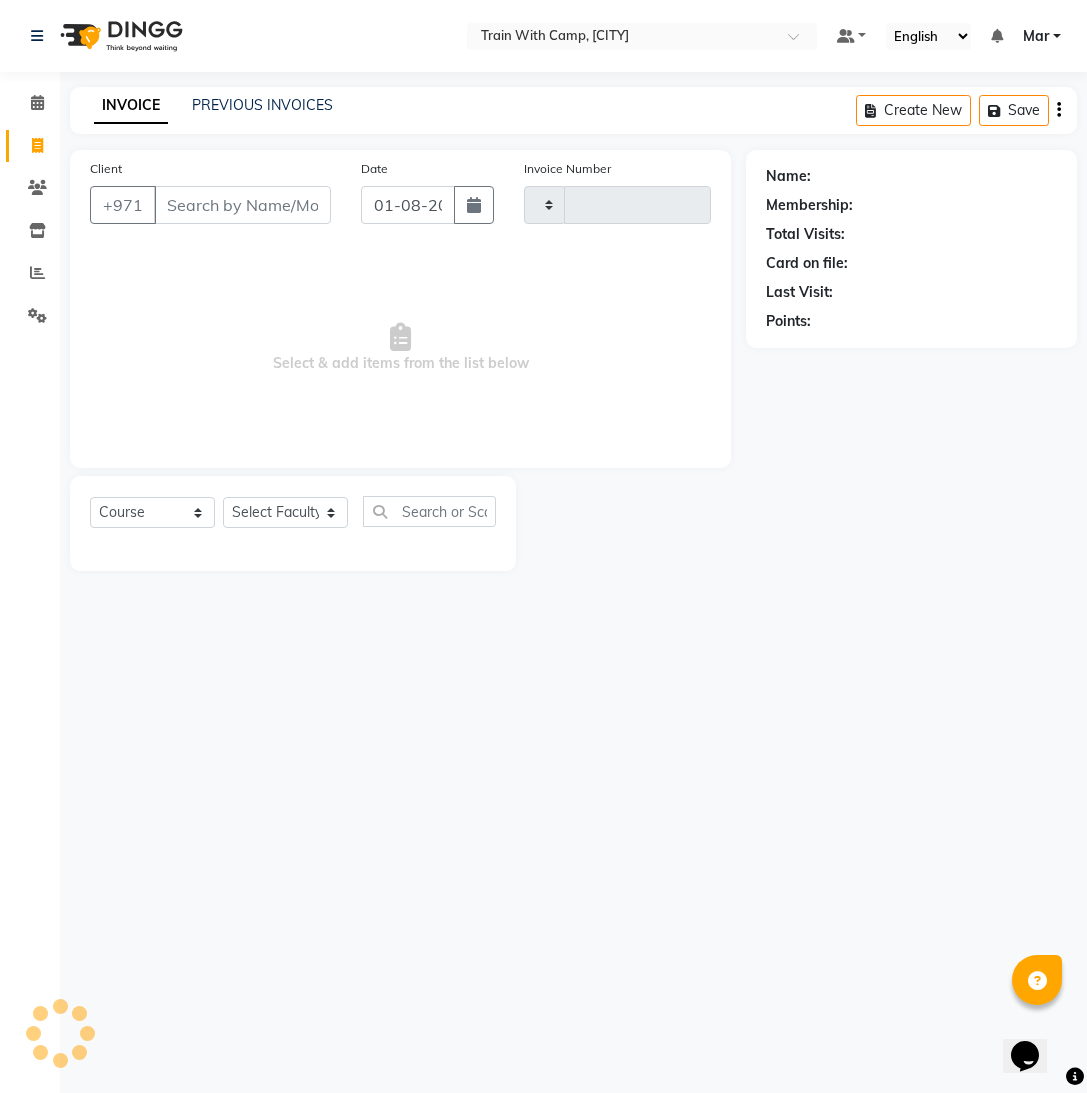 type on "3406" 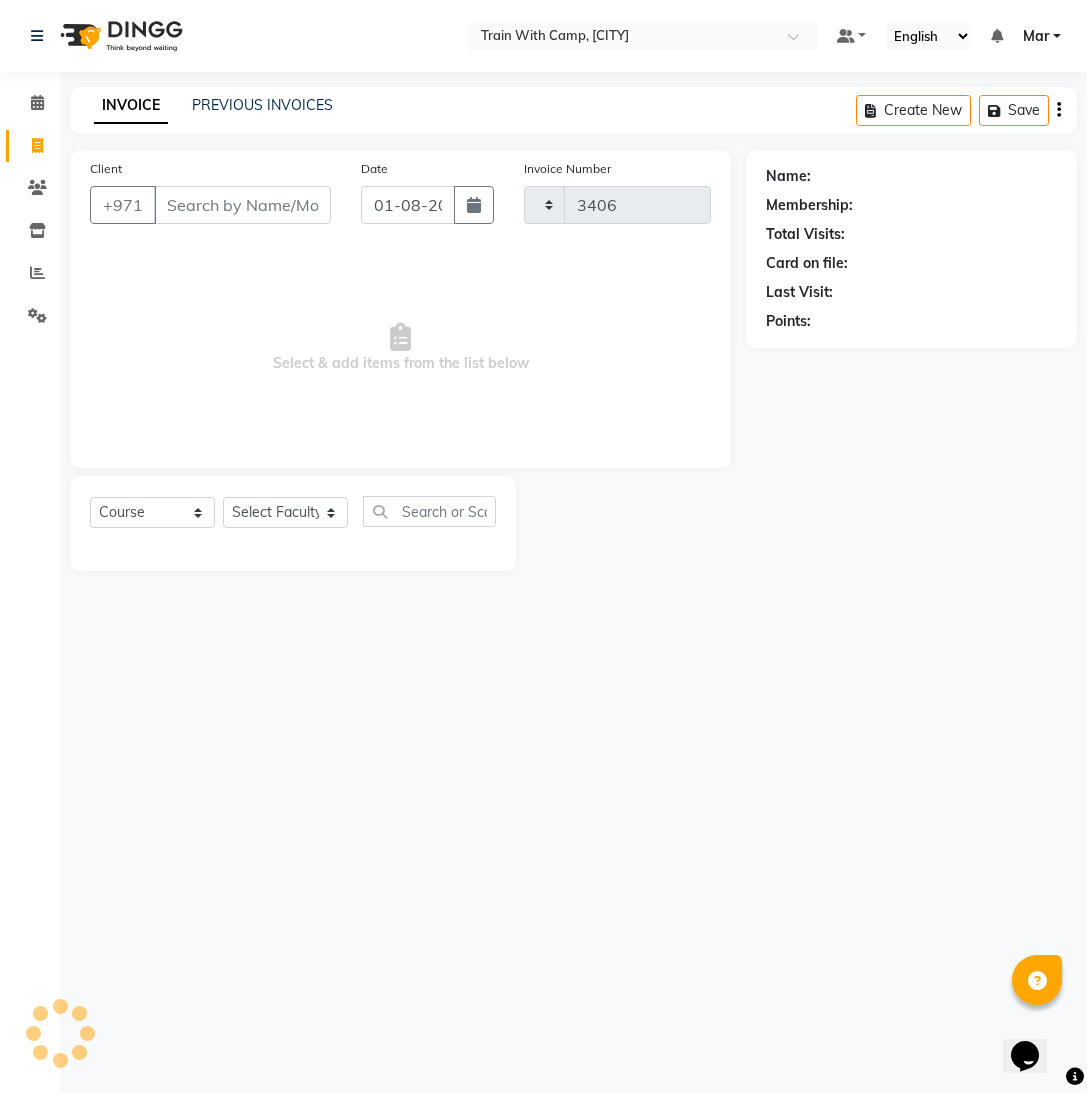 select on "910" 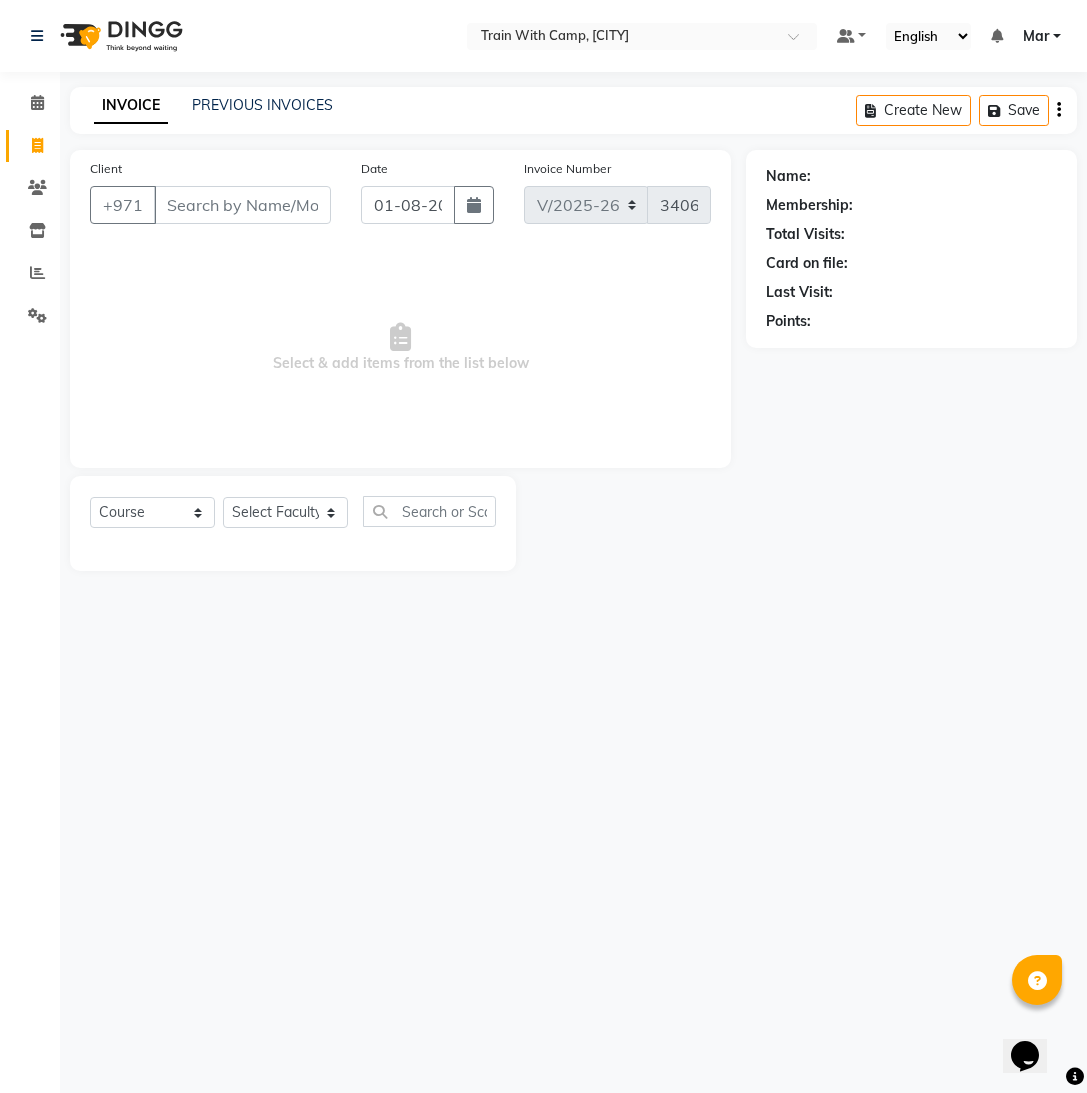 select on "14898" 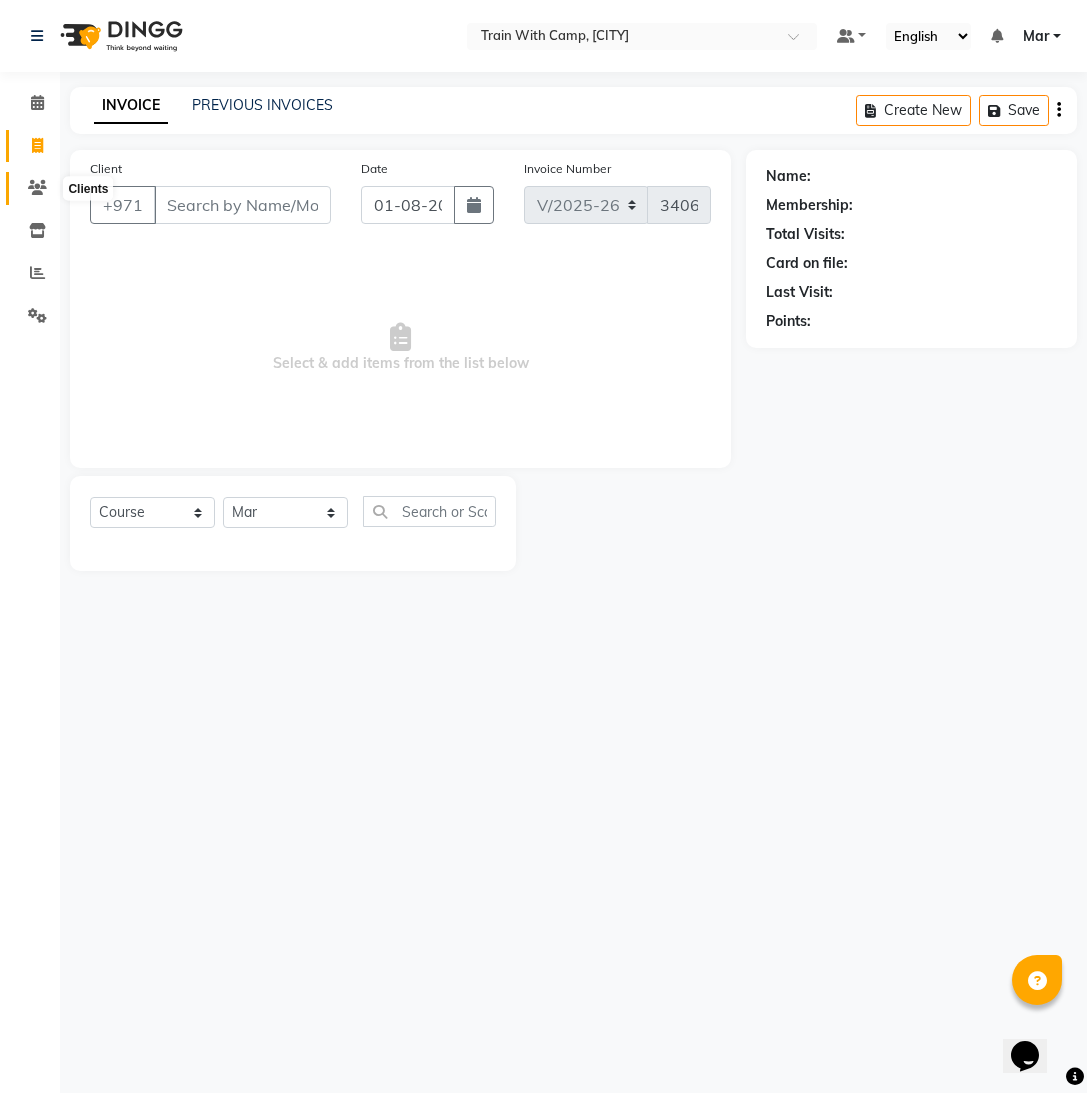 click 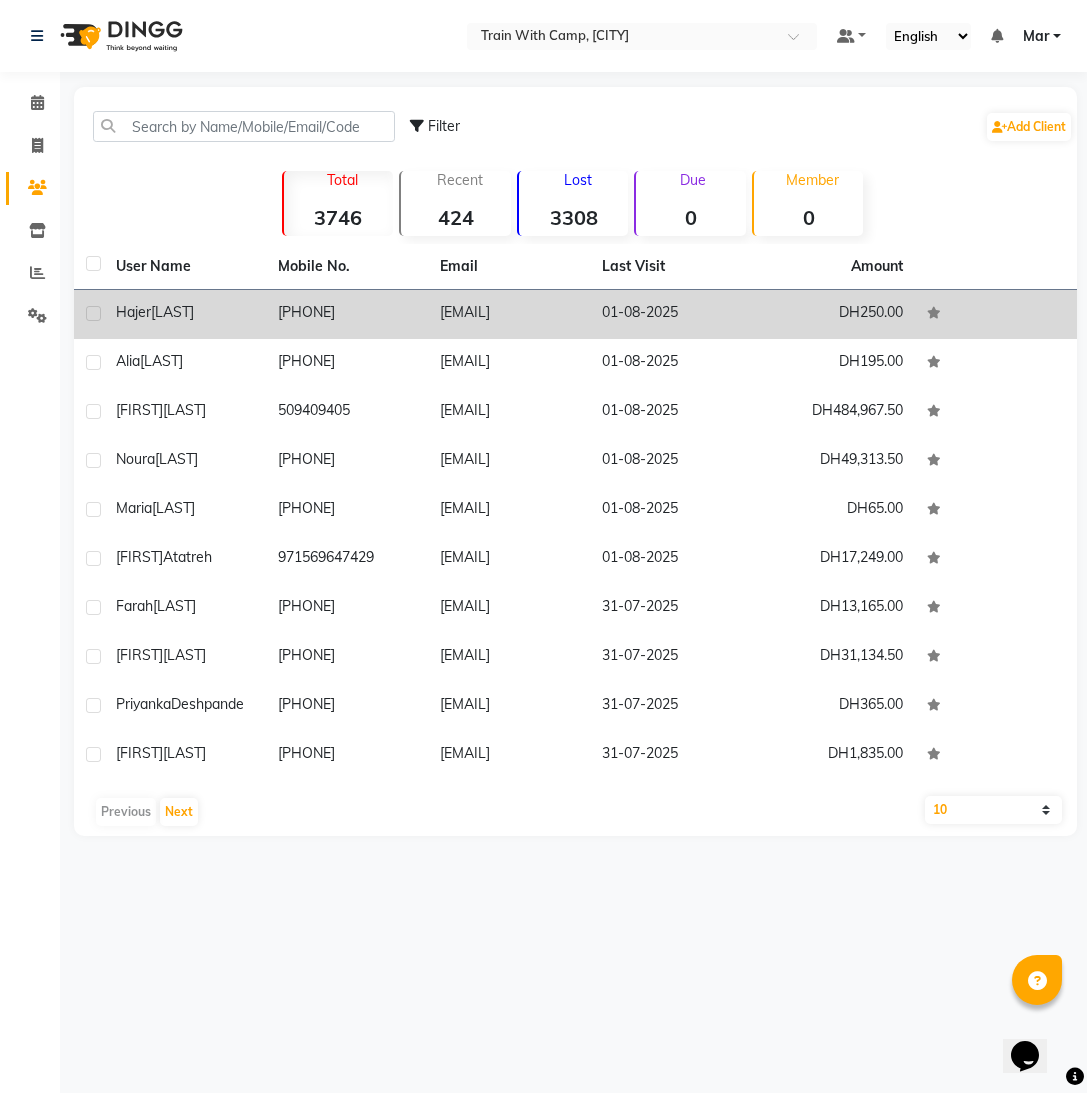 click on "[EMAIL]" 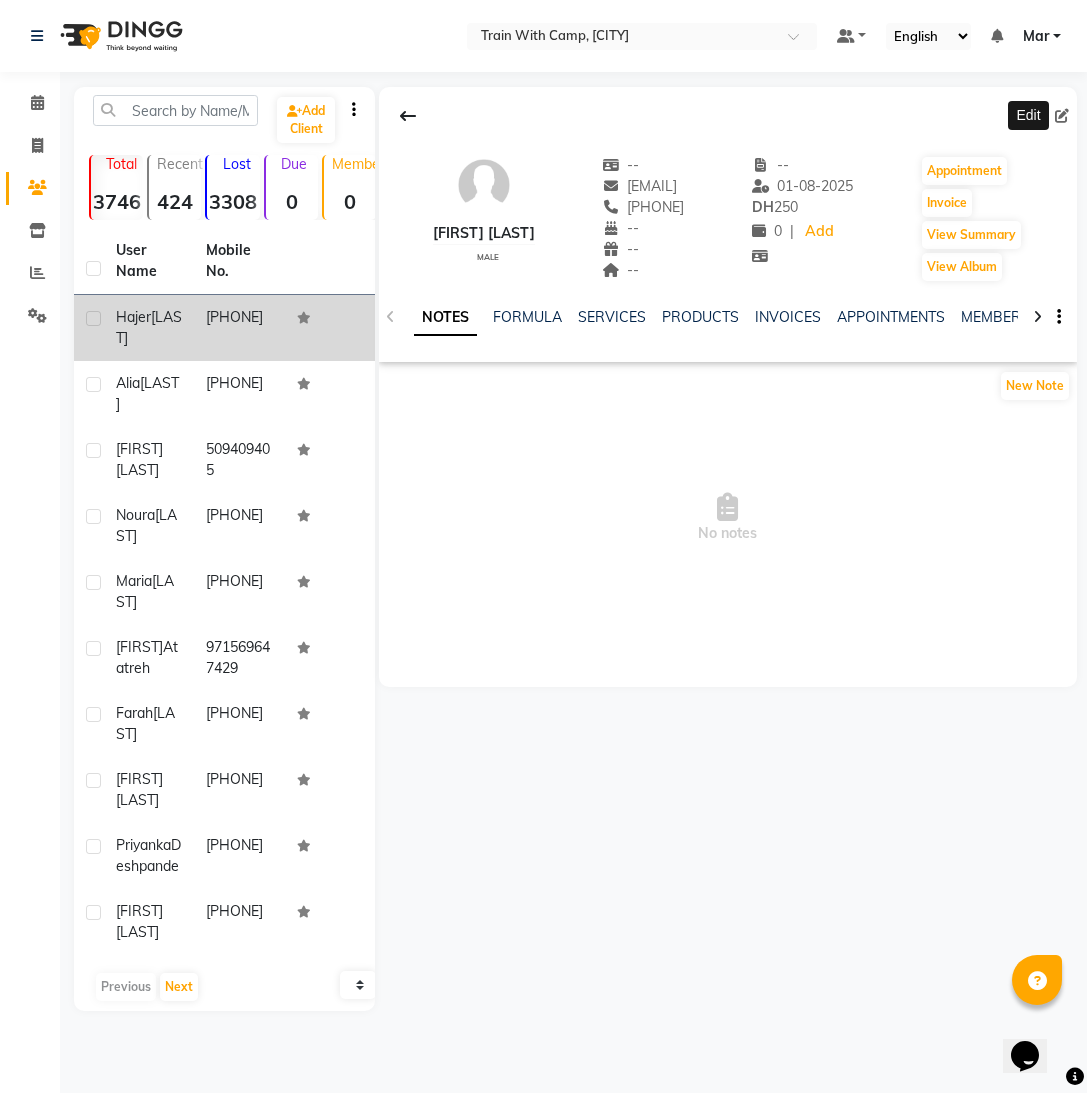 click 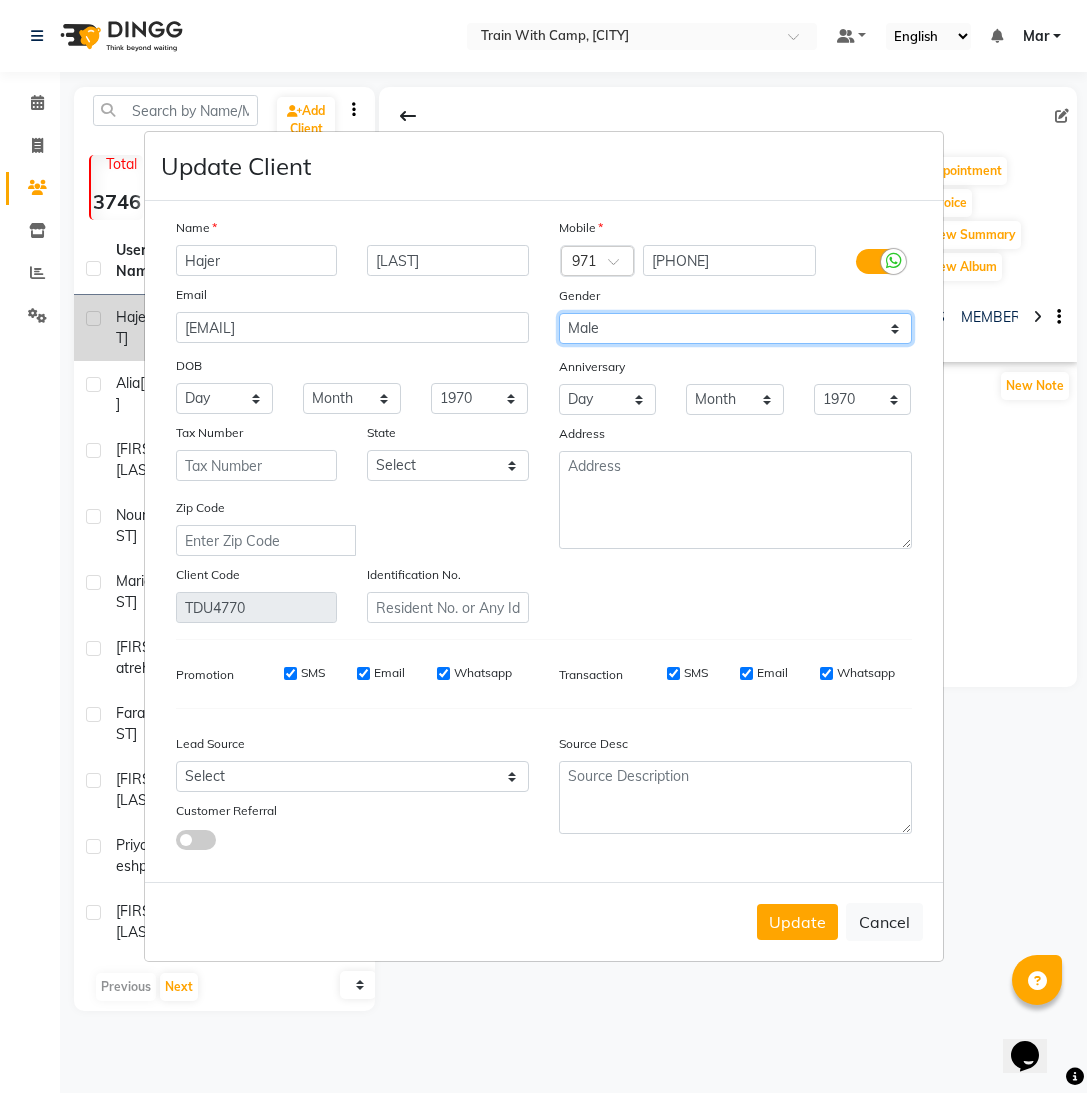 click on "Select Male Female Other Prefer Not To Say" at bounding box center (735, 328) 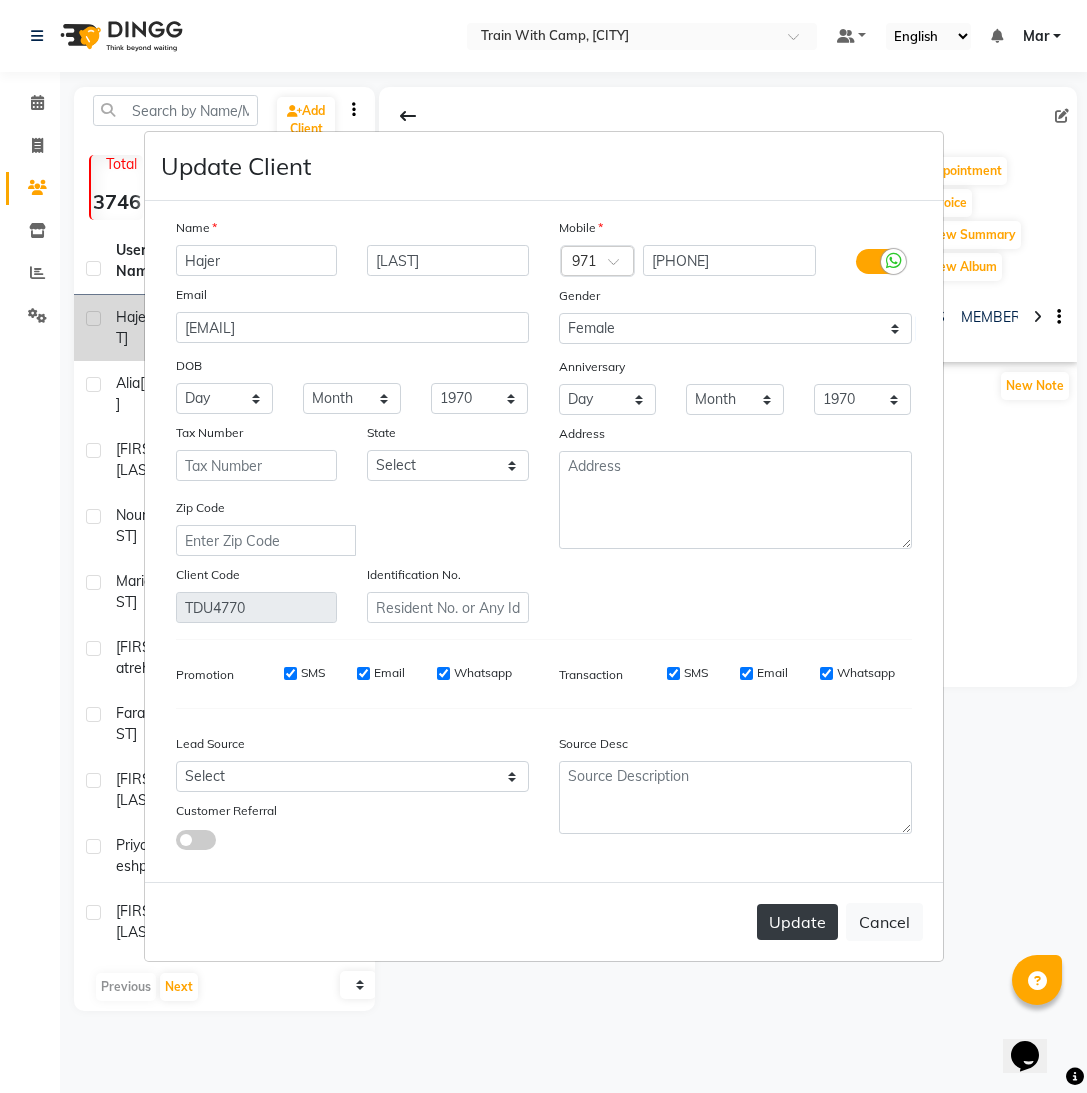 click on "Update" at bounding box center [797, 922] 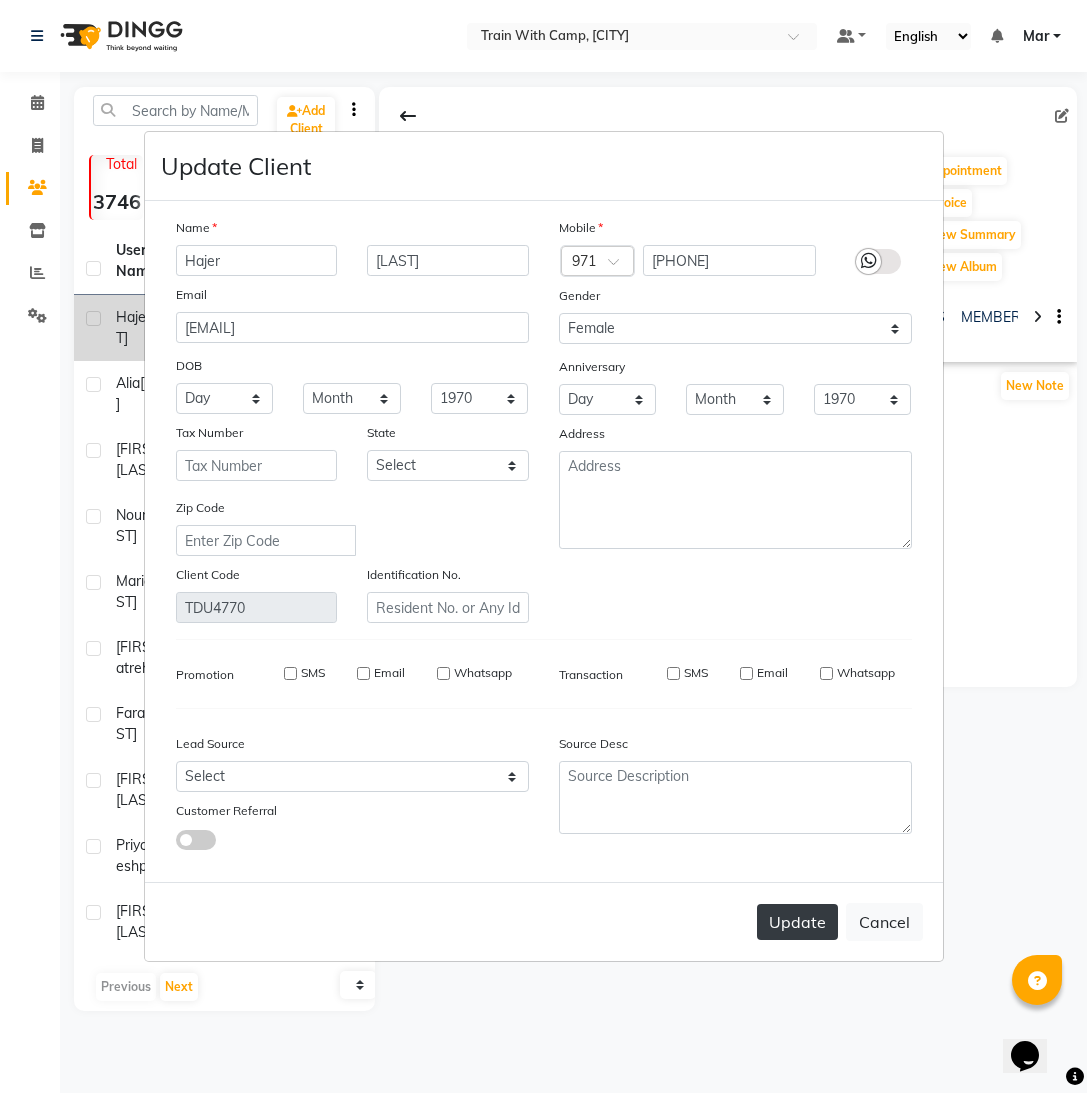 type 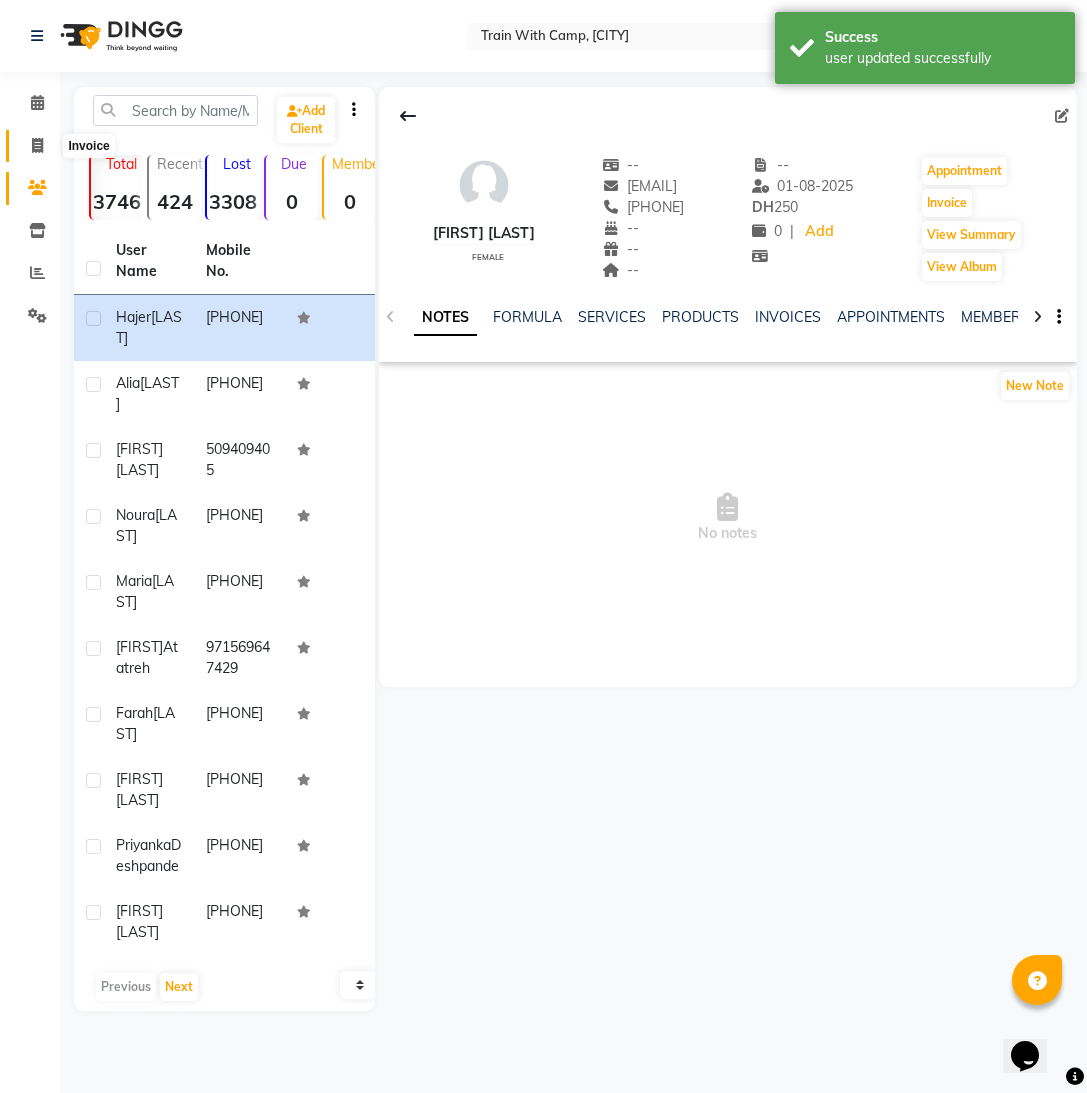 click 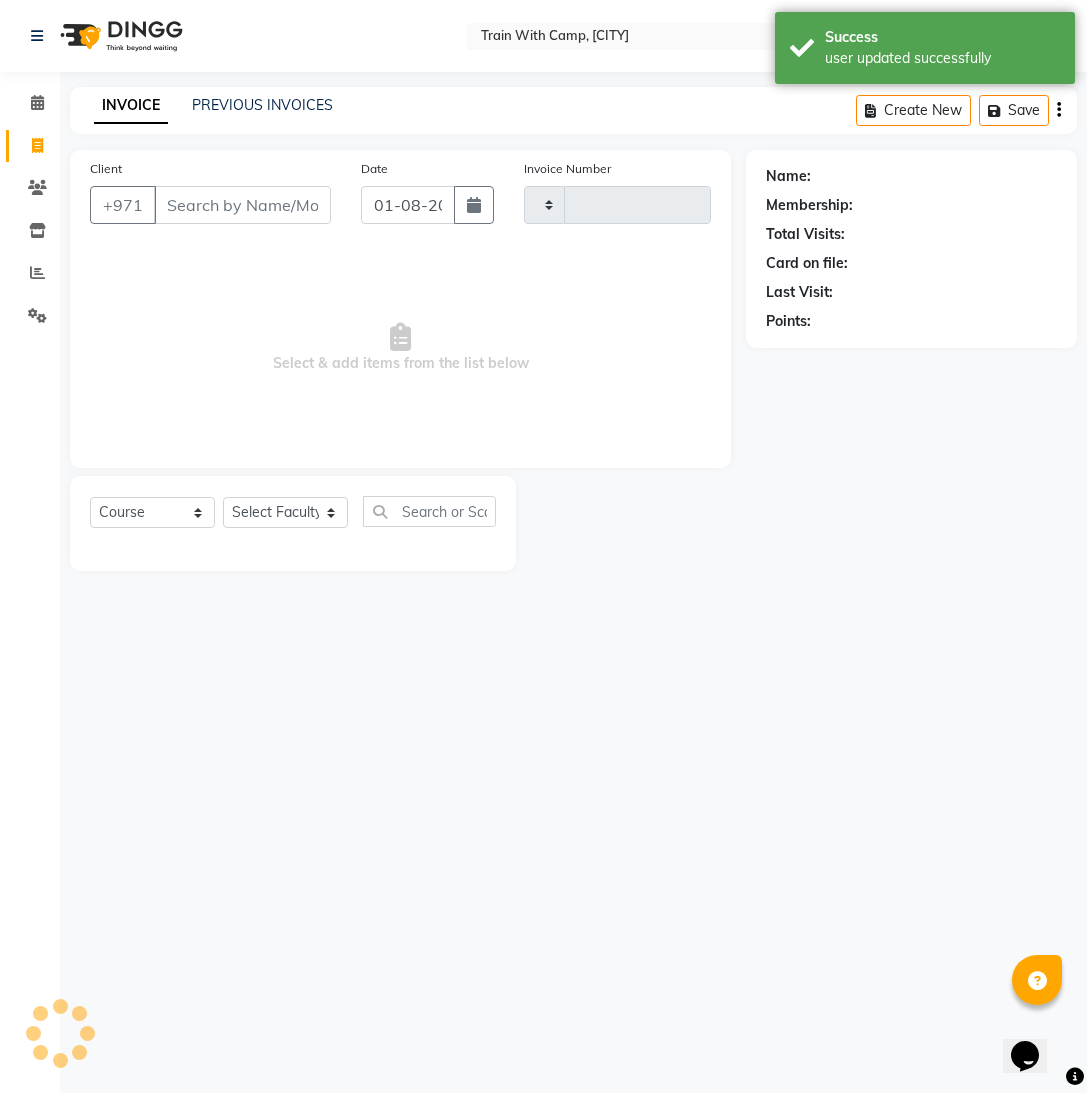 type on "3406" 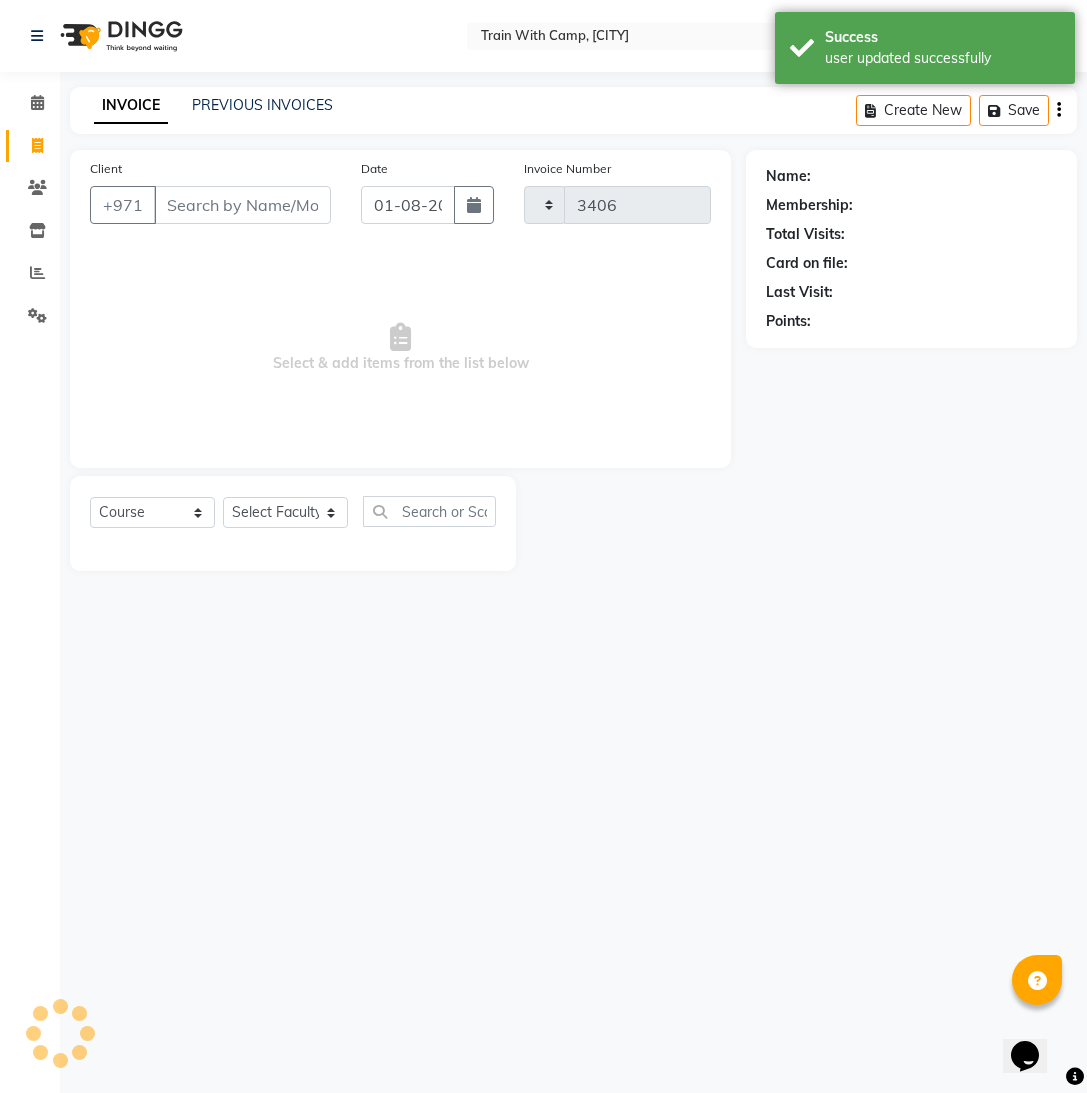 select on "910" 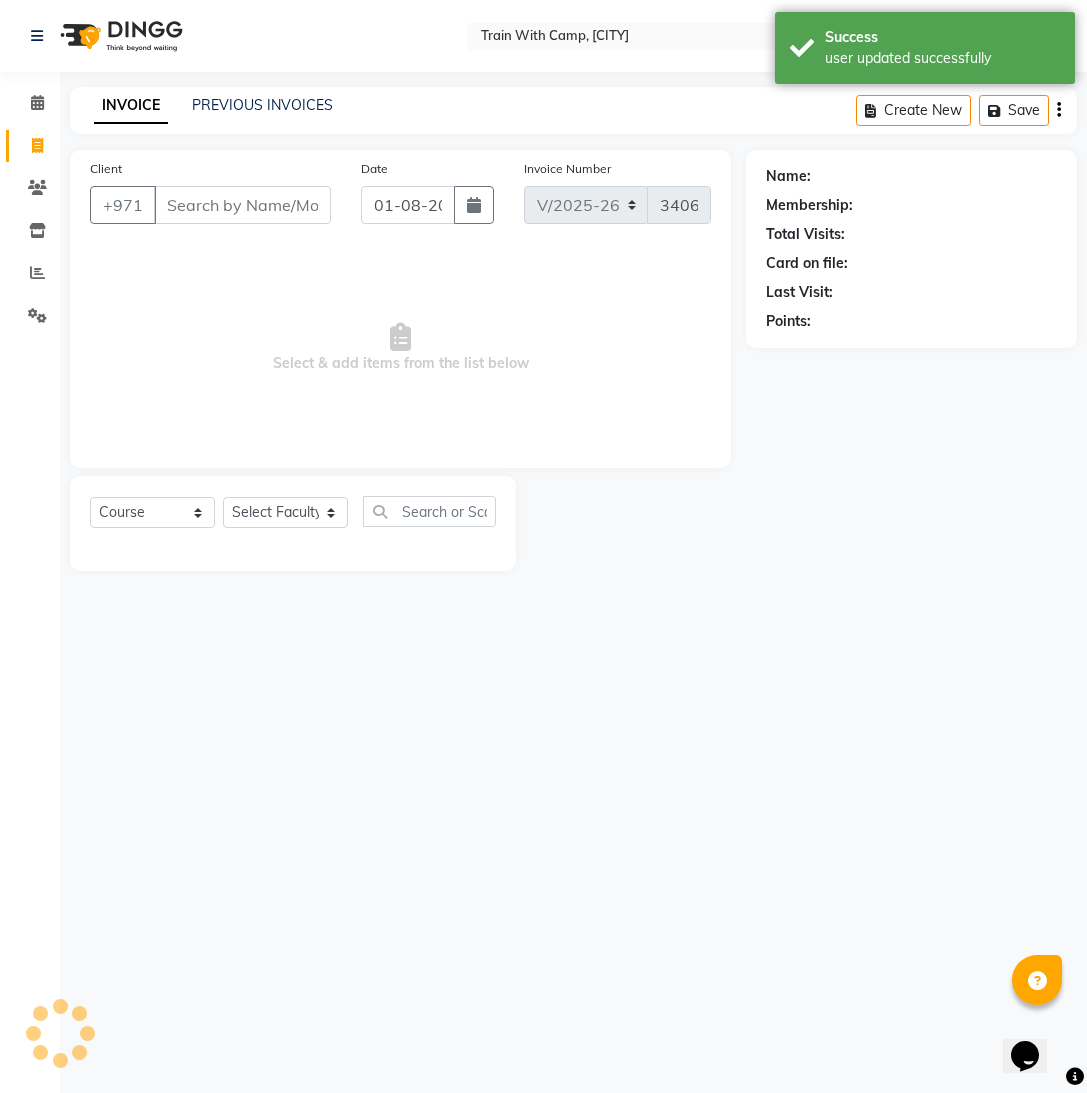 select on "14898" 